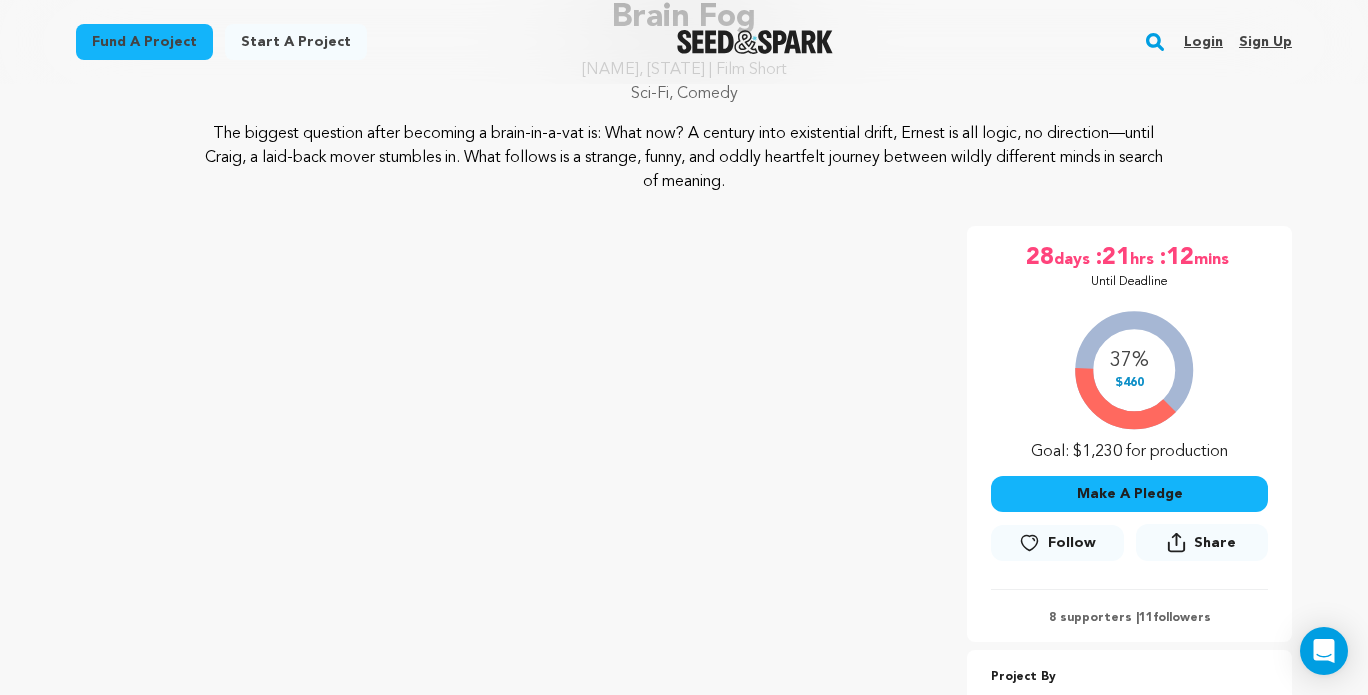 scroll, scrollTop: 0, scrollLeft: 0, axis: both 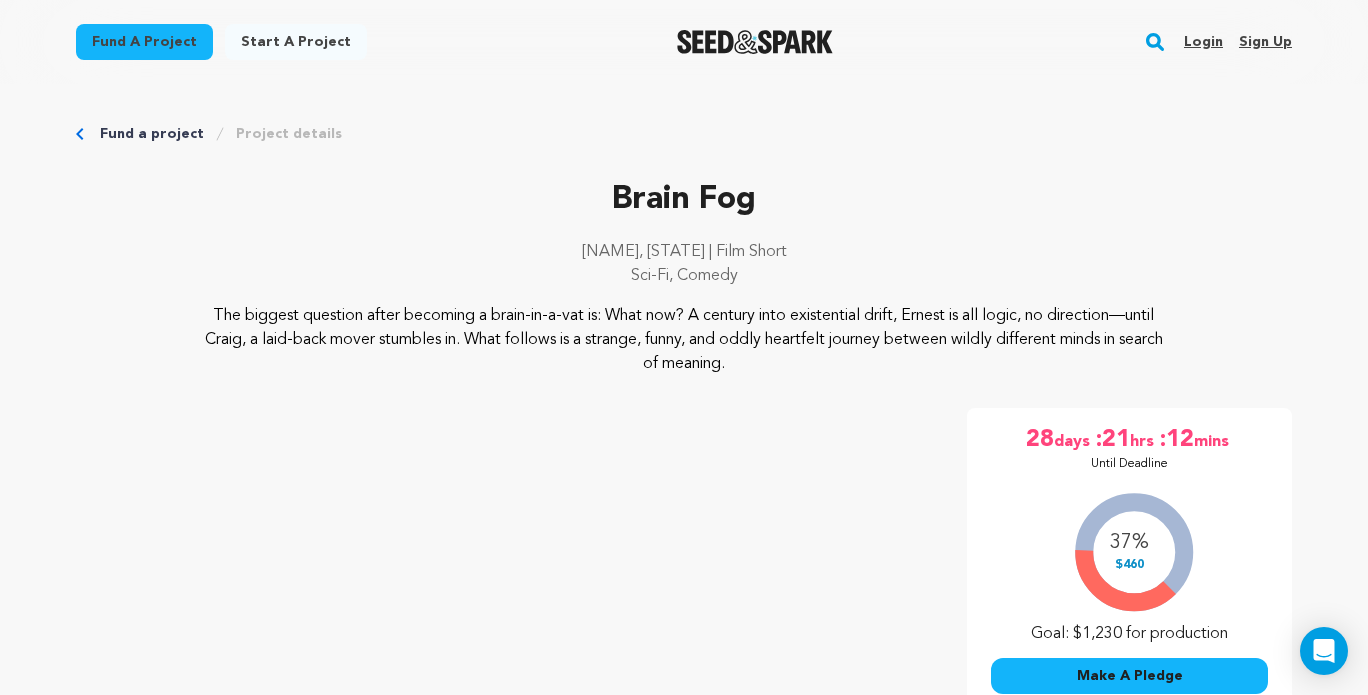 click on "Login" at bounding box center [1203, 42] 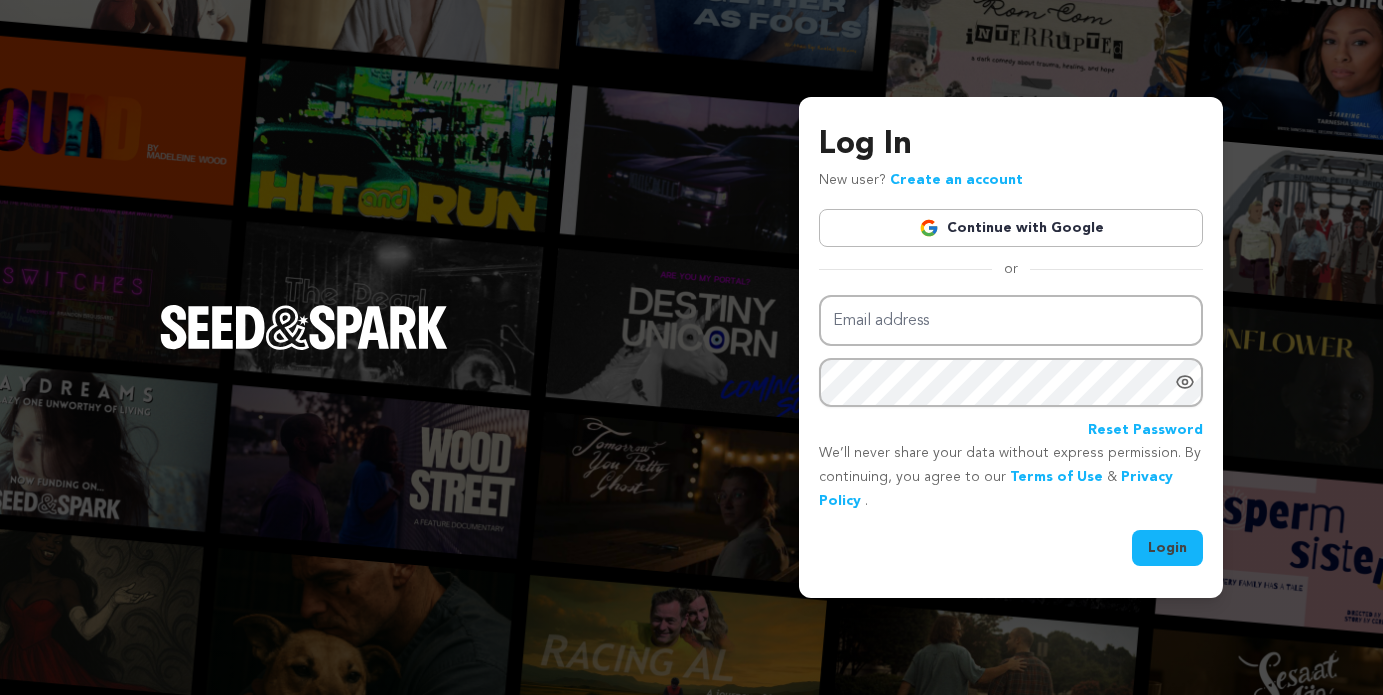 scroll, scrollTop: 0, scrollLeft: 0, axis: both 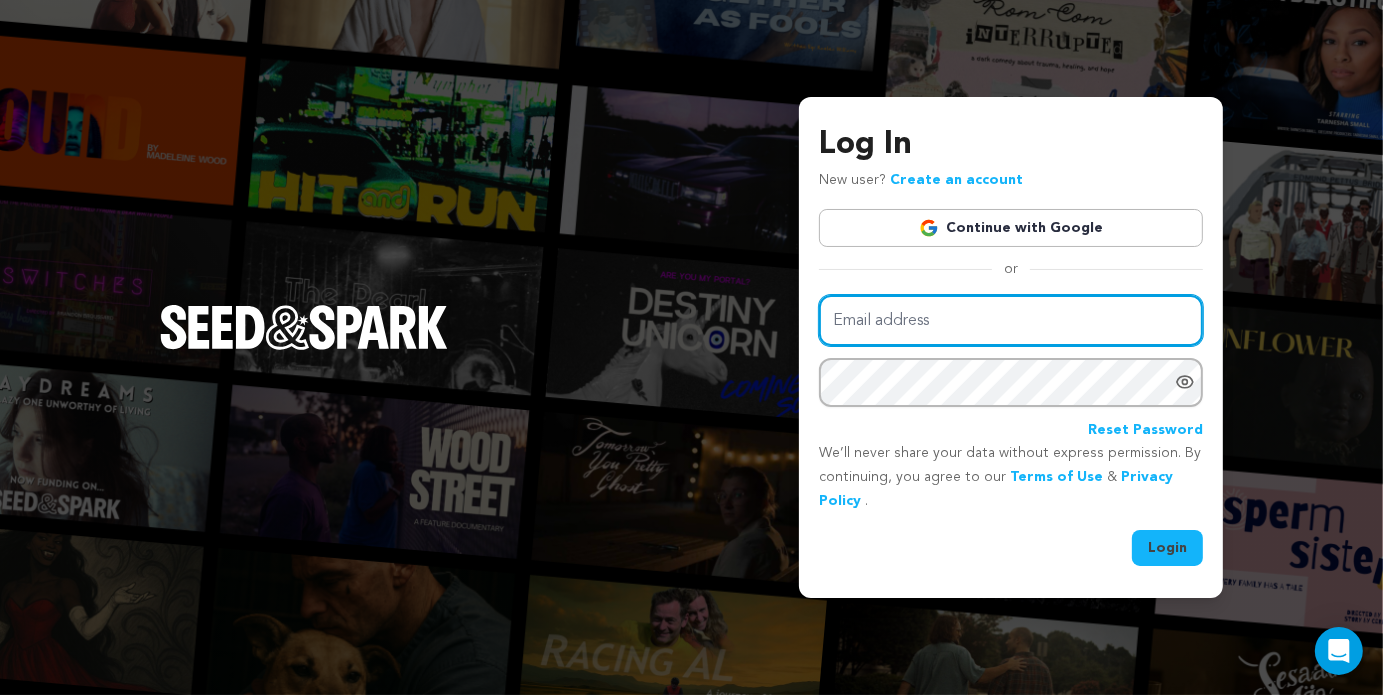 type on "jplested.media@gmail.com" 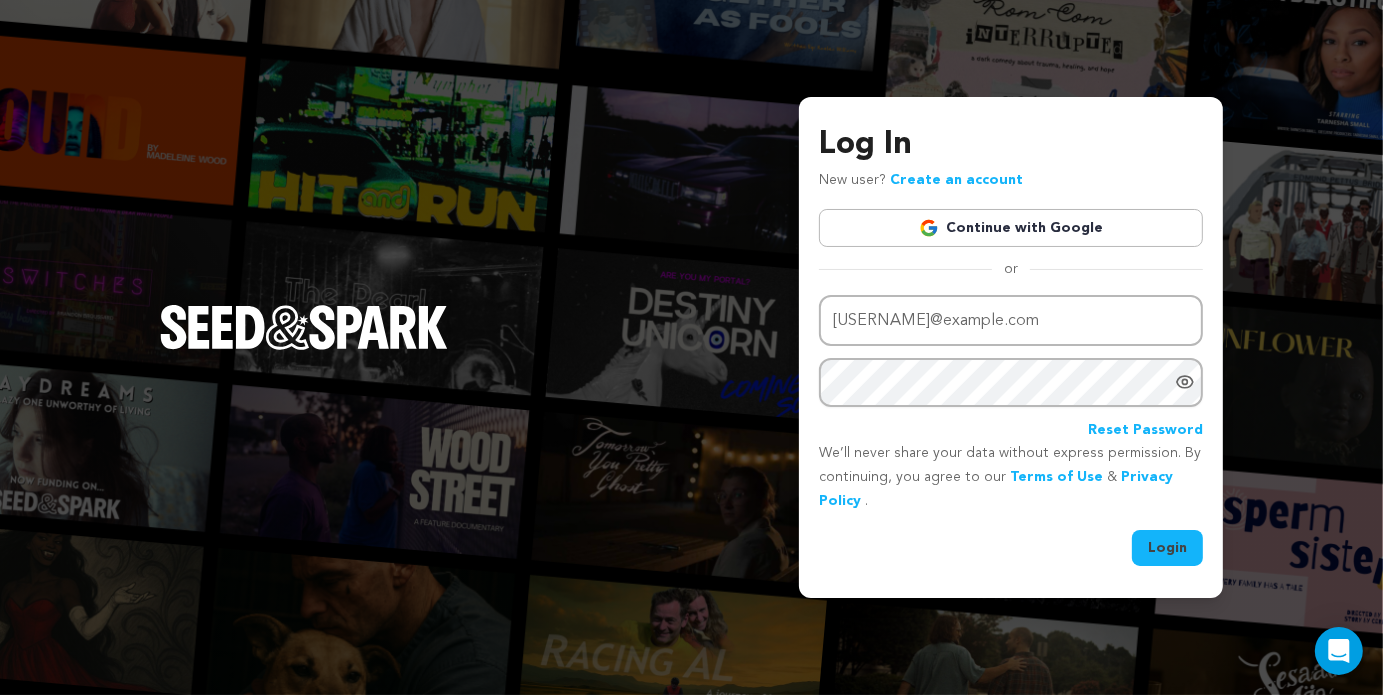 click on "Login" at bounding box center (1167, 548) 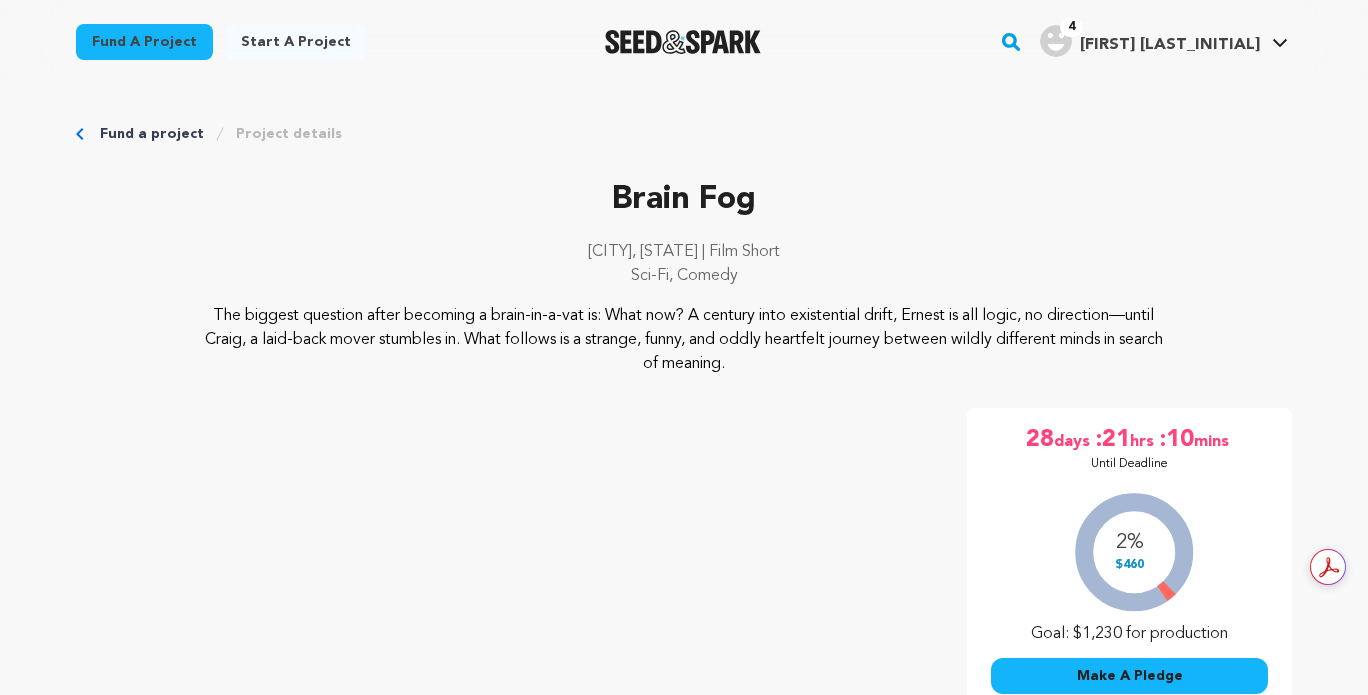 scroll, scrollTop: 0, scrollLeft: 0, axis: both 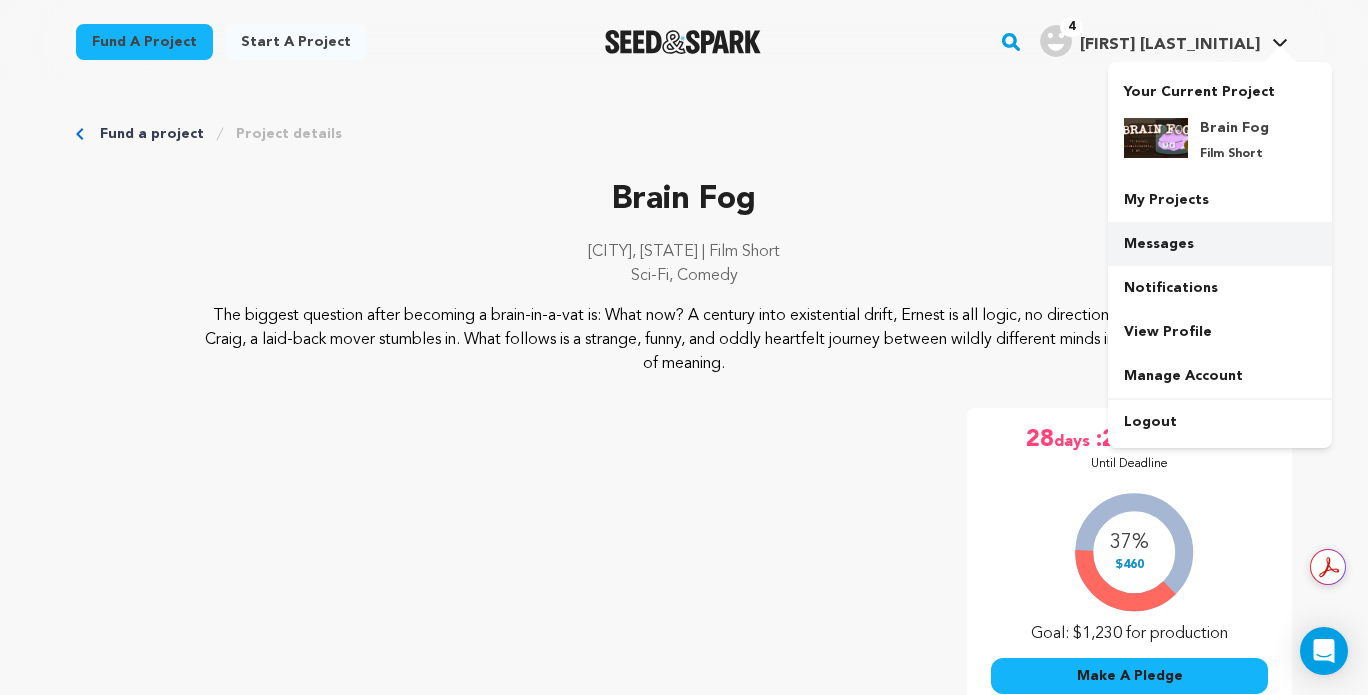 click on "Messages" at bounding box center (1220, 244) 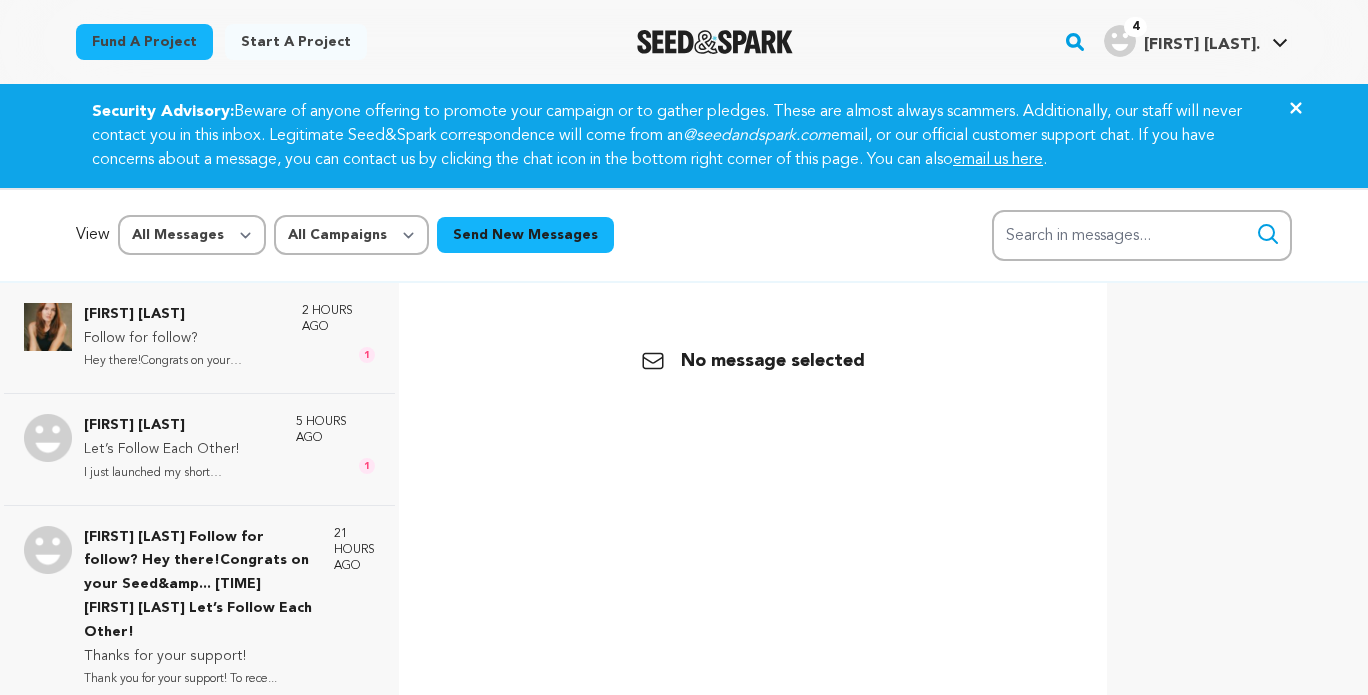 scroll, scrollTop: 0, scrollLeft: 0, axis: both 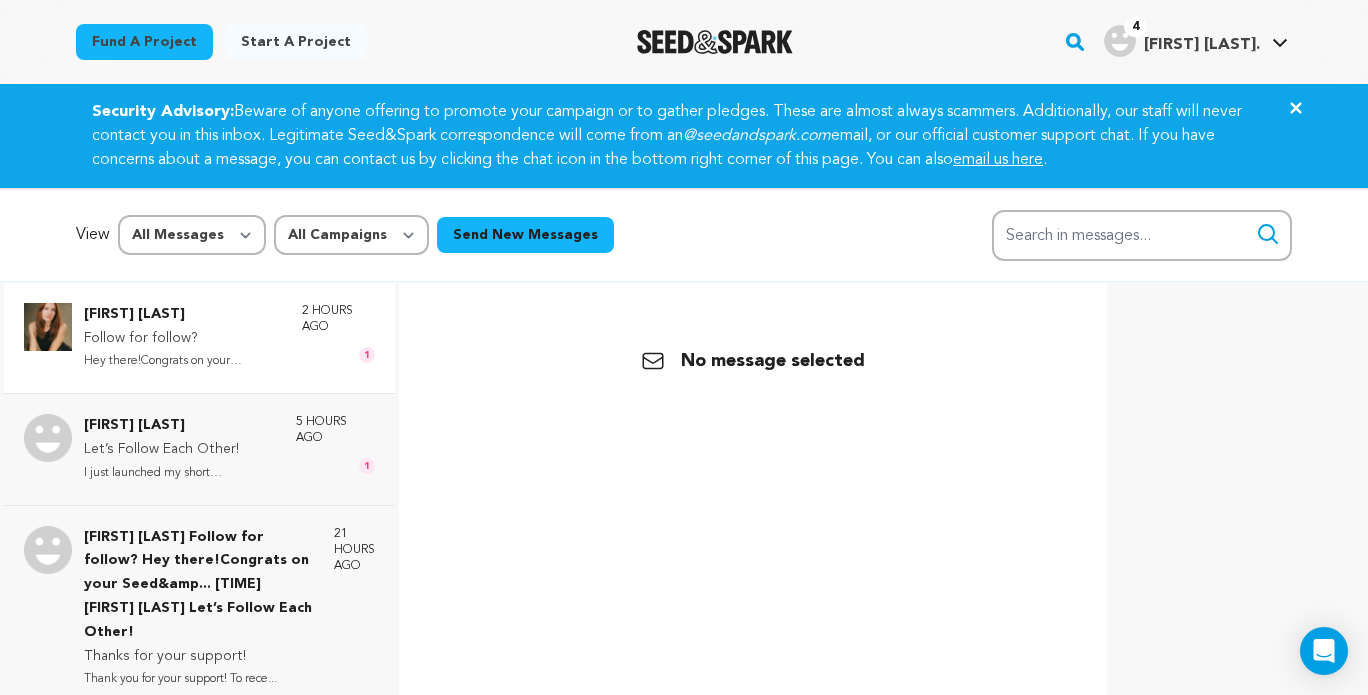 click on "Hey there!Congrats on your Seed&amp..." at bounding box center (183, 361) 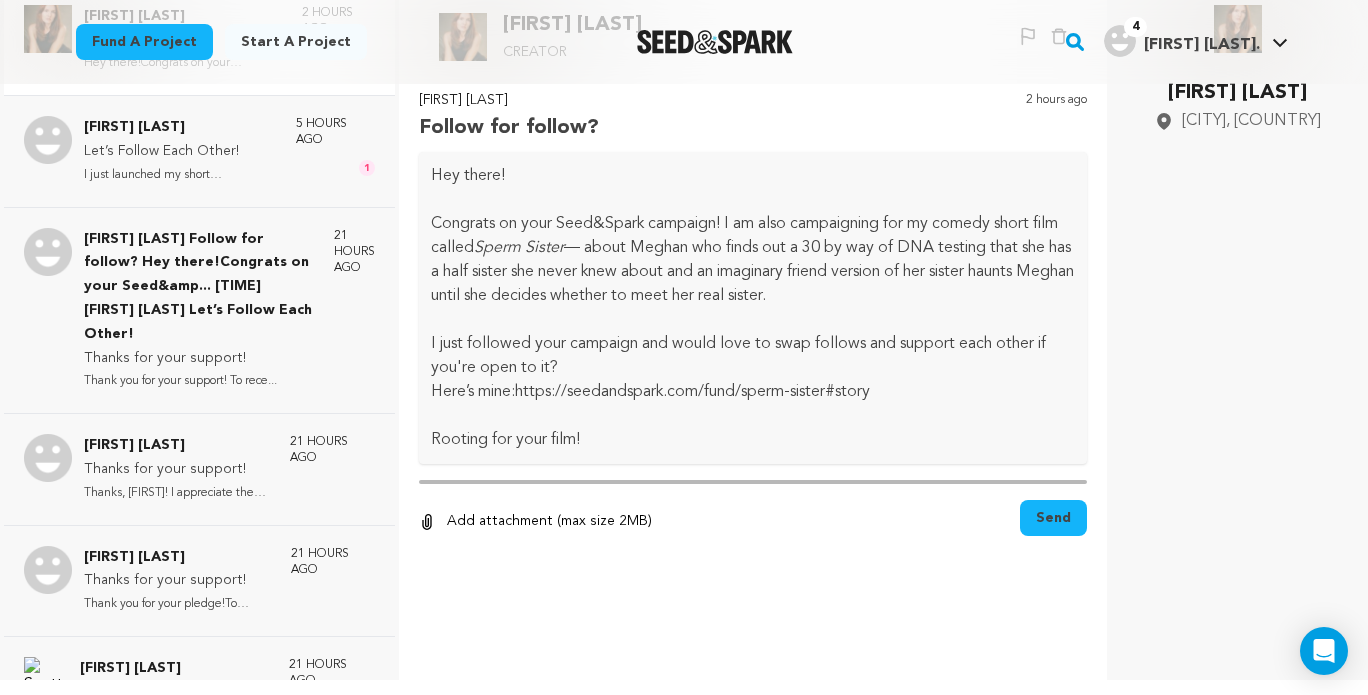 scroll, scrollTop: 299, scrollLeft: 0, axis: vertical 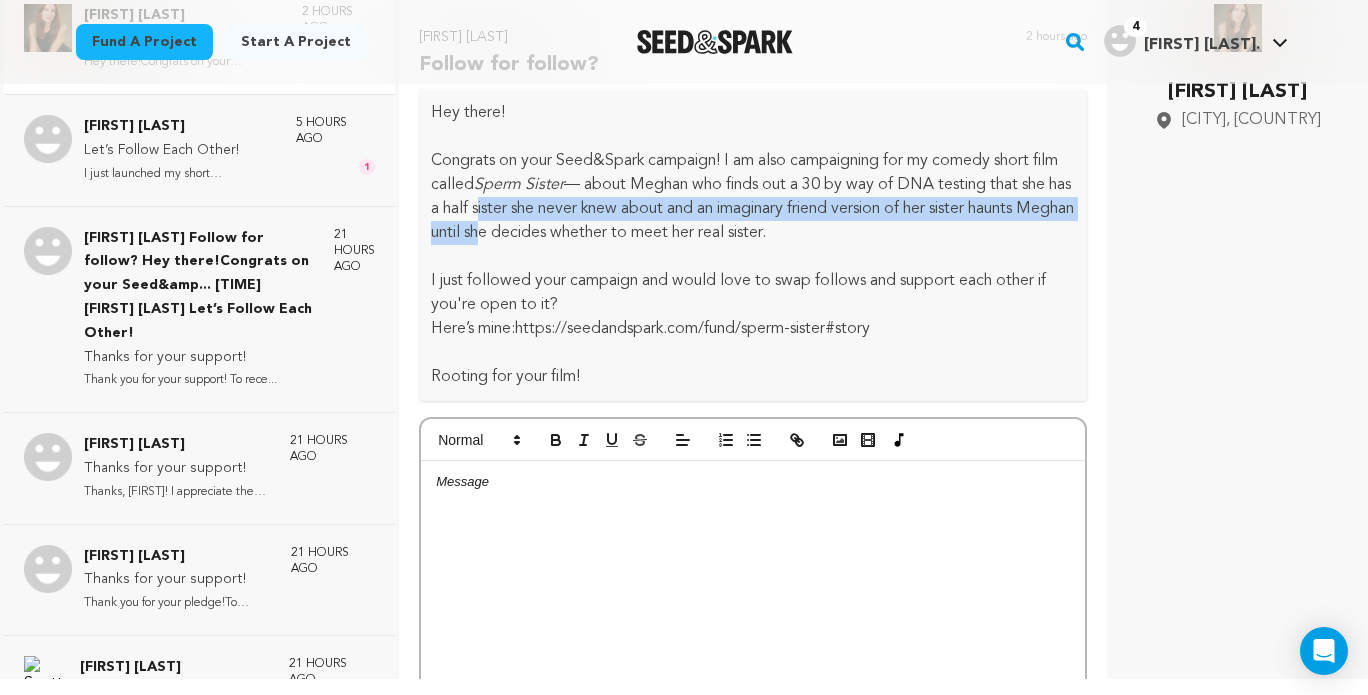 drag, startPoint x: 564, startPoint y: 211, endPoint x: 630, endPoint y: 230, distance: 68.68042 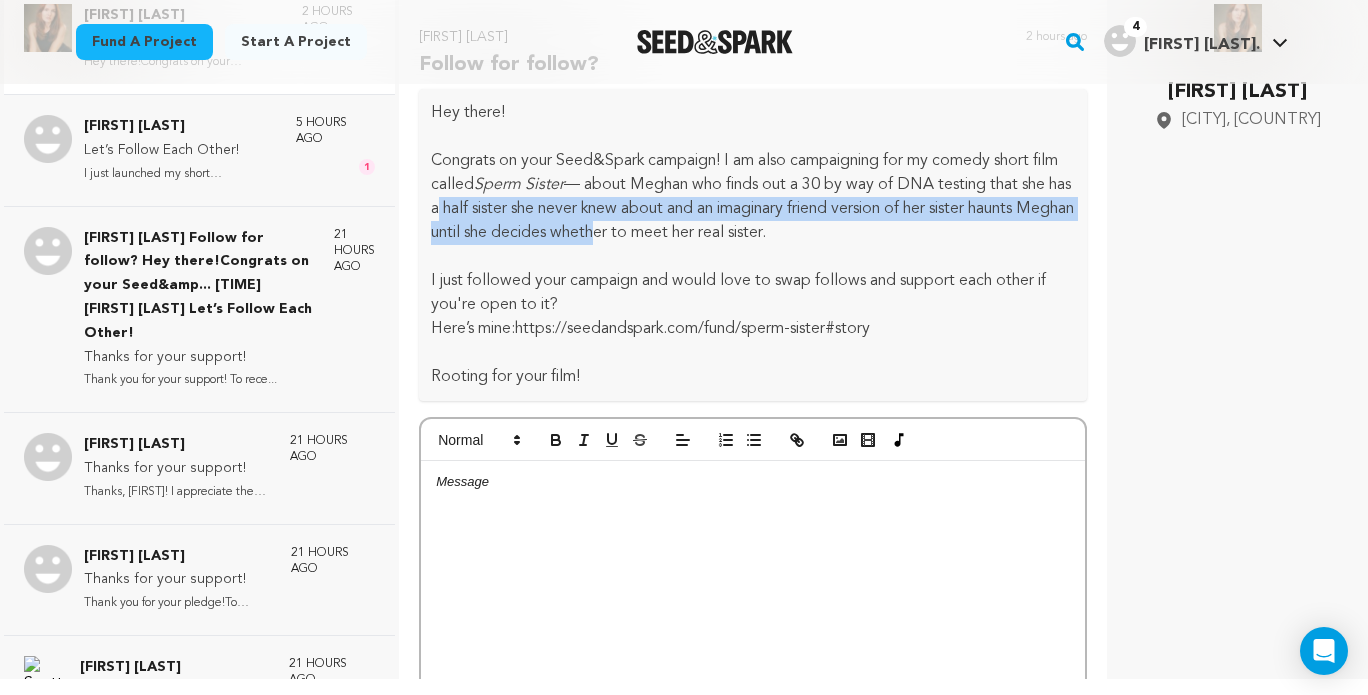 drag, startPoint x: 524, startPoint y: 213, endPoint x: 749, endPoint y: 225, distance: 225.31978 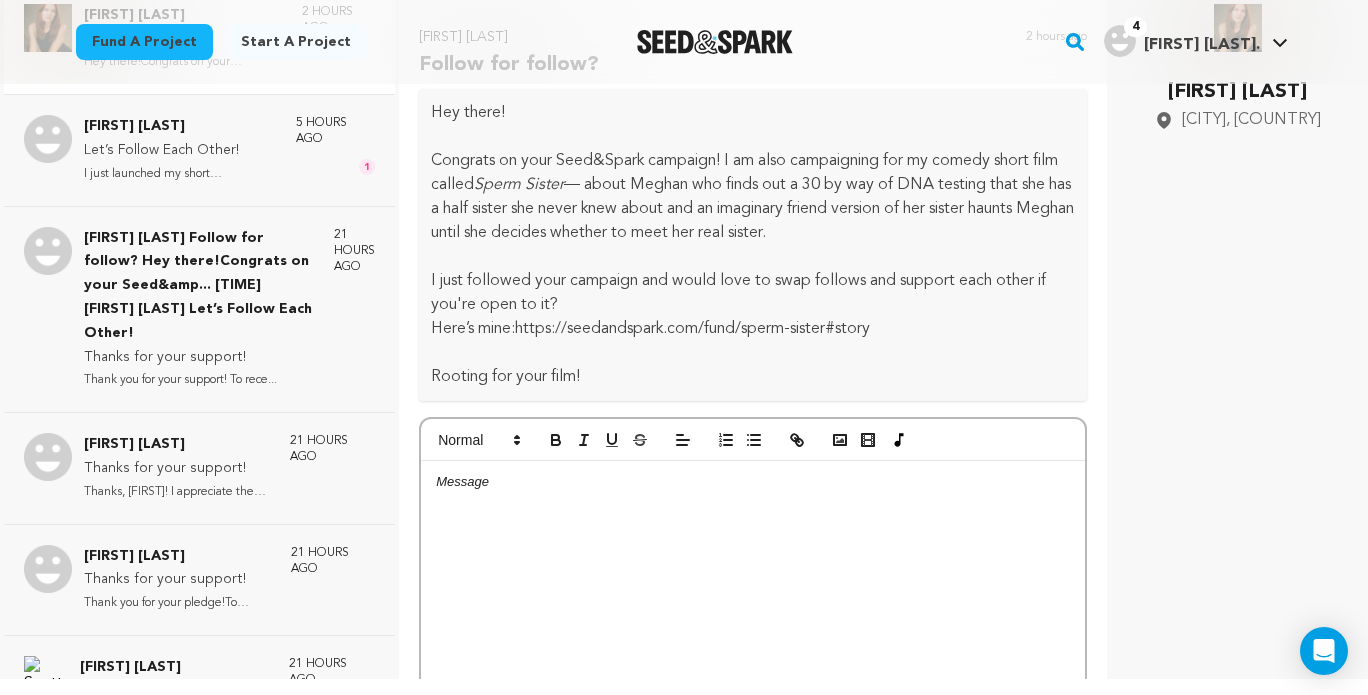 click on "I just followed your campaign and would love to swap follows and support each other if you're open to it?" at bounding box center [753, 293] 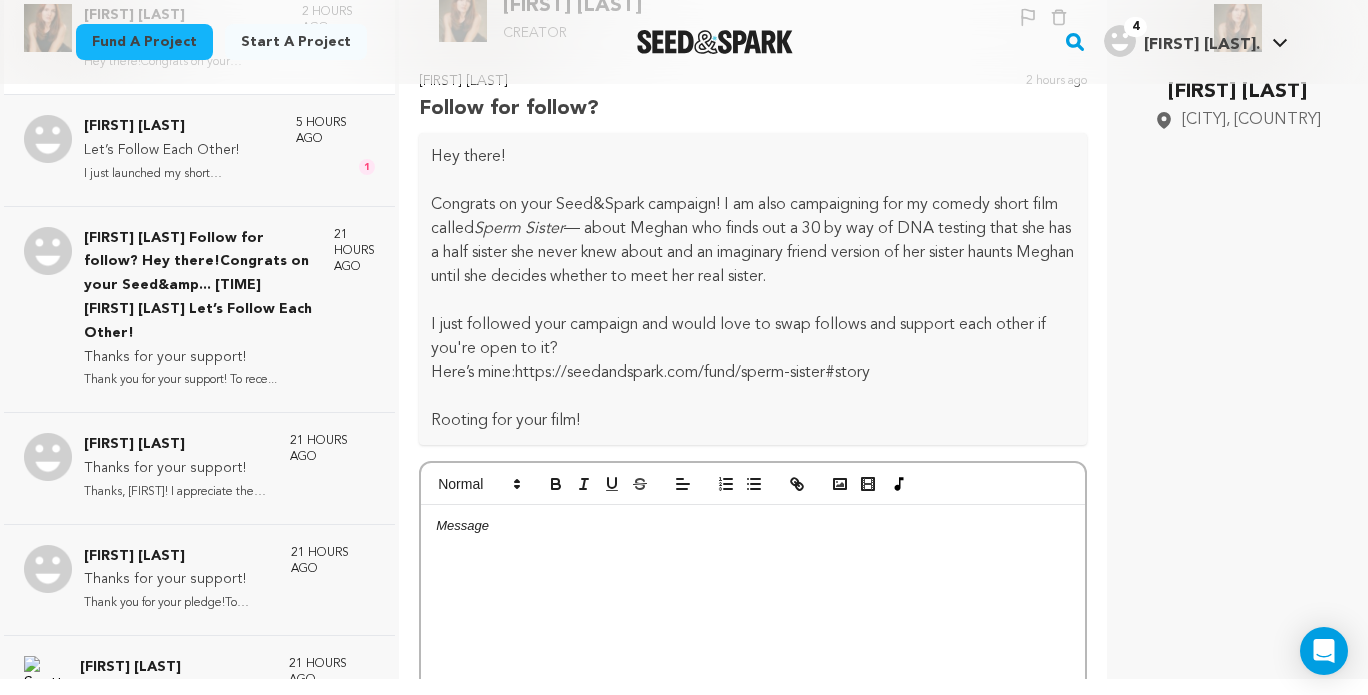 scroll, scrollTop: 0, scrollLeft: 0, axis: both 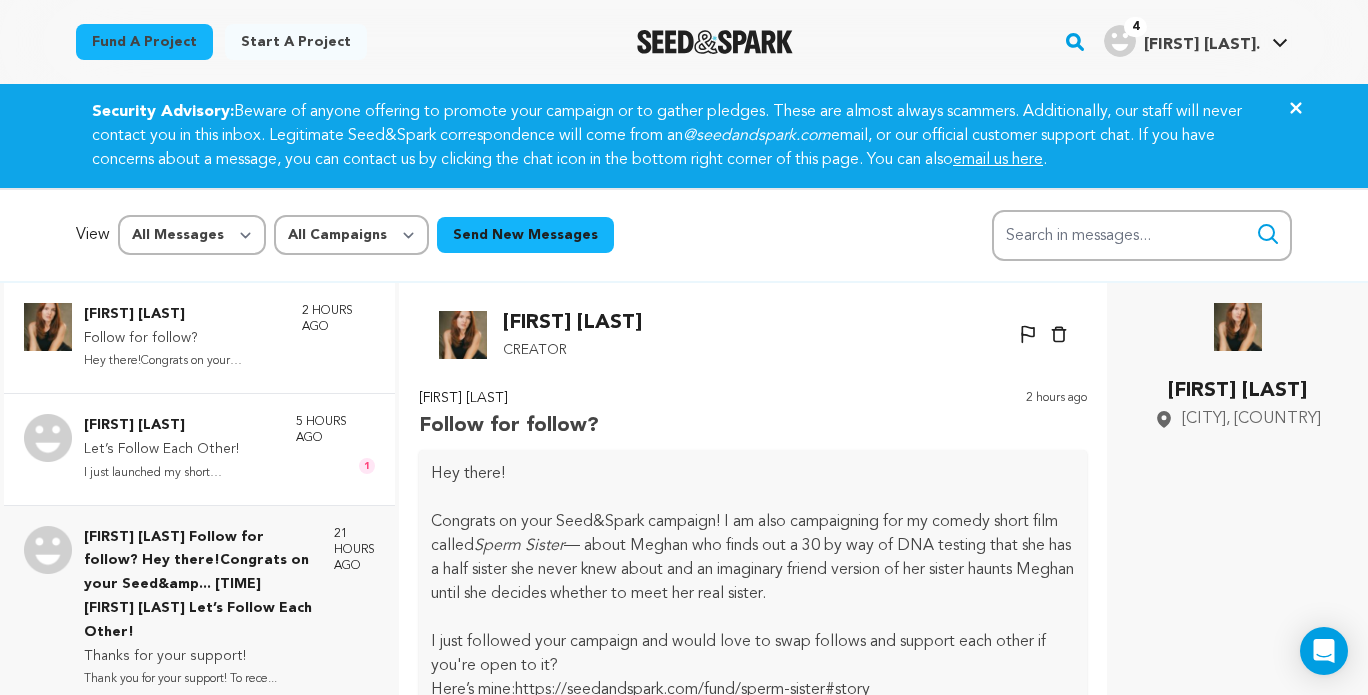 click on "Let’s Follow Each Other!" at bounding box center [180, 450] 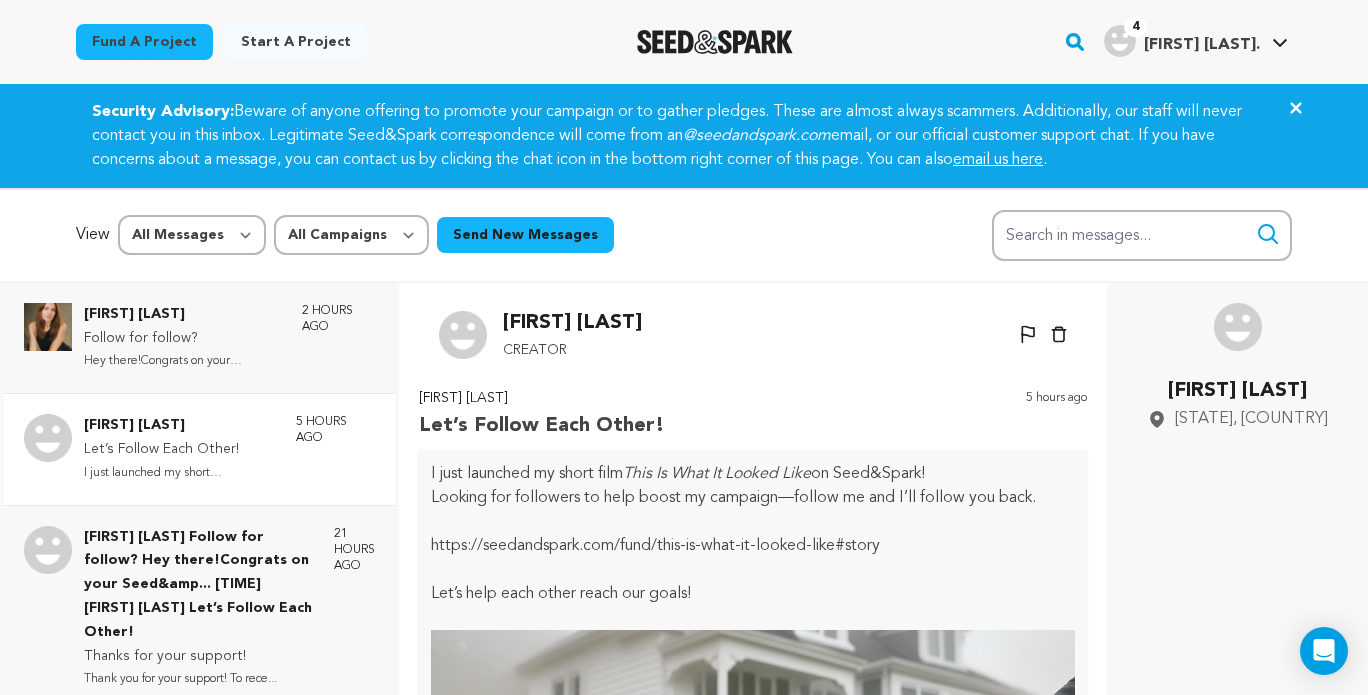 scroll, scrollTop: 40, scrollLeft: 0, axis: vertical 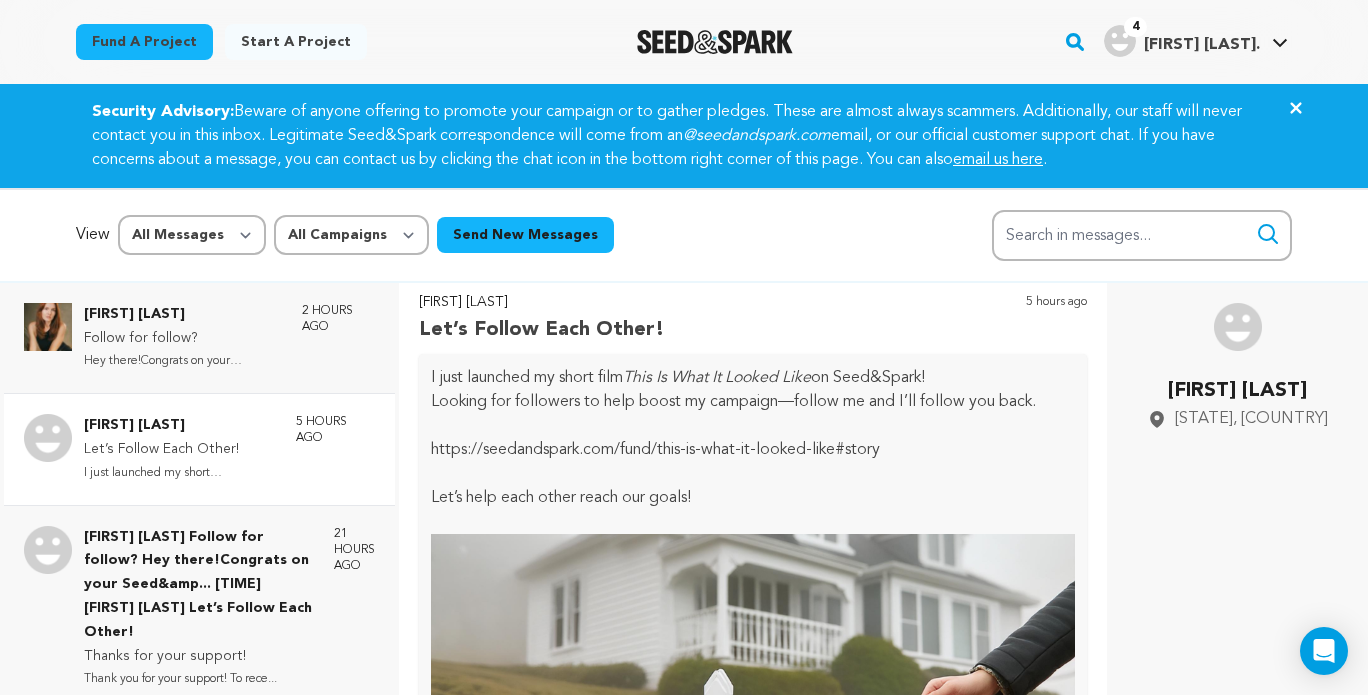 drag, startPoint x: 902, startPoint y: 443, endPoint x: 400, endPoint y: 446, distance: 502.00897 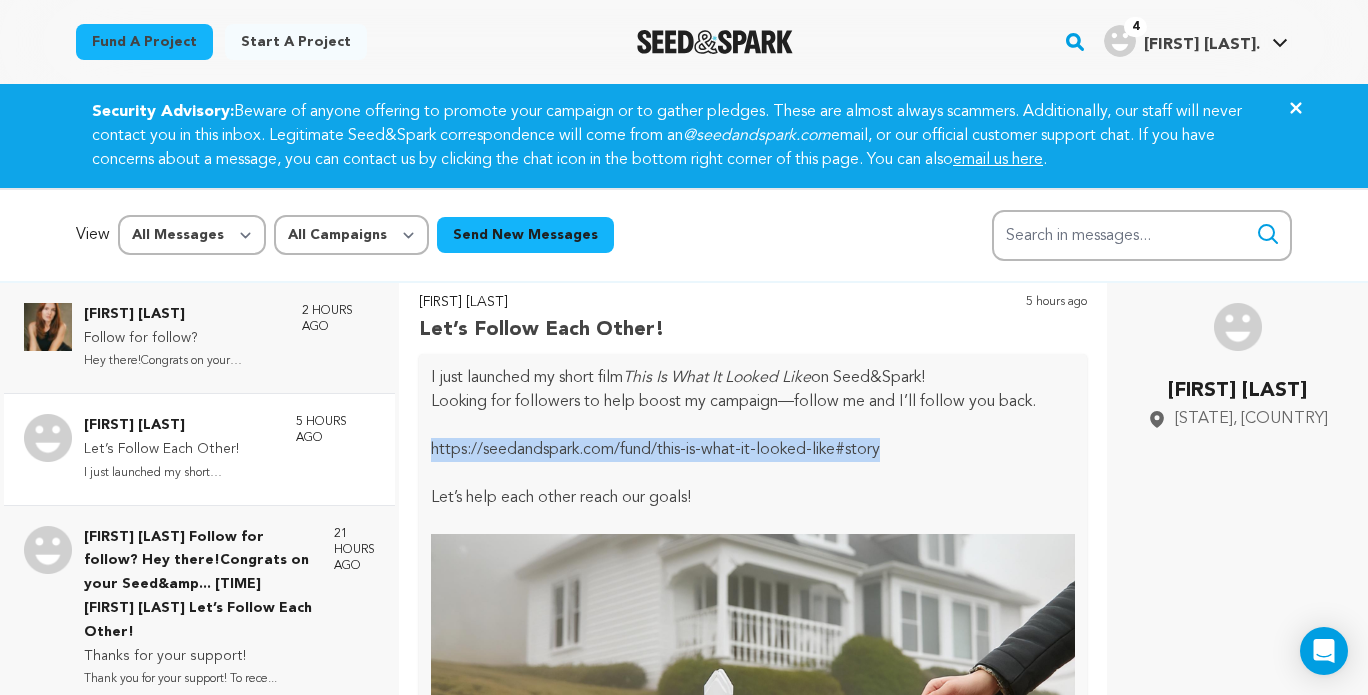 drag, startPoint x: 434, startPoint y: 455, endPoint x: 912, endPoint y: 459, distance: 478.01672 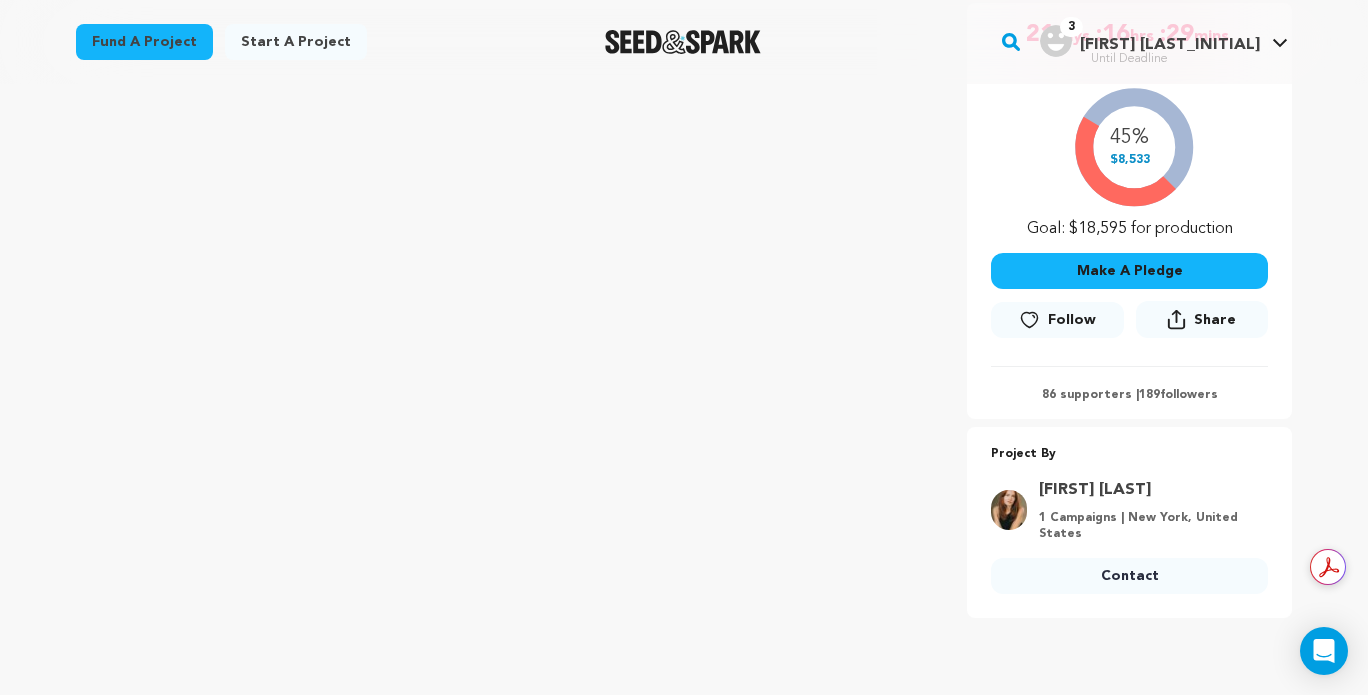 scroll, scrollTop: 400, scrollLeft: 0, axis: vertical 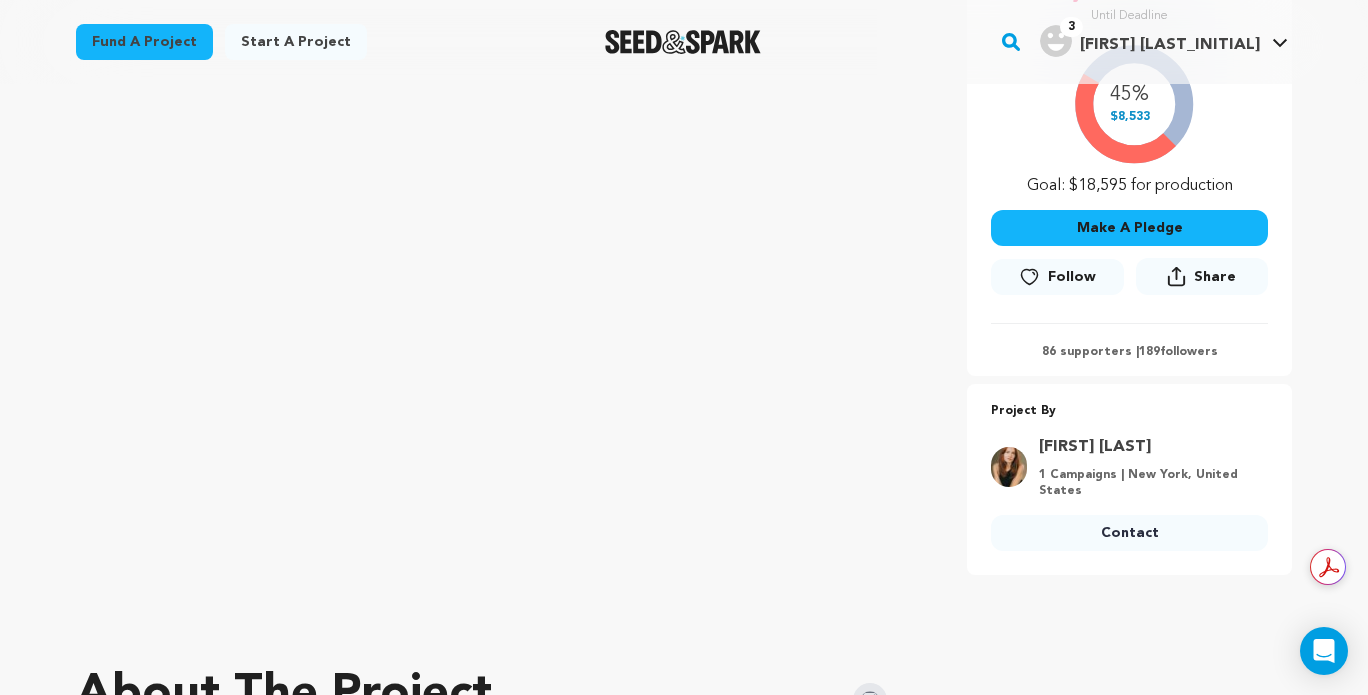 click on "Follow" at bounding box center (1072, 277) 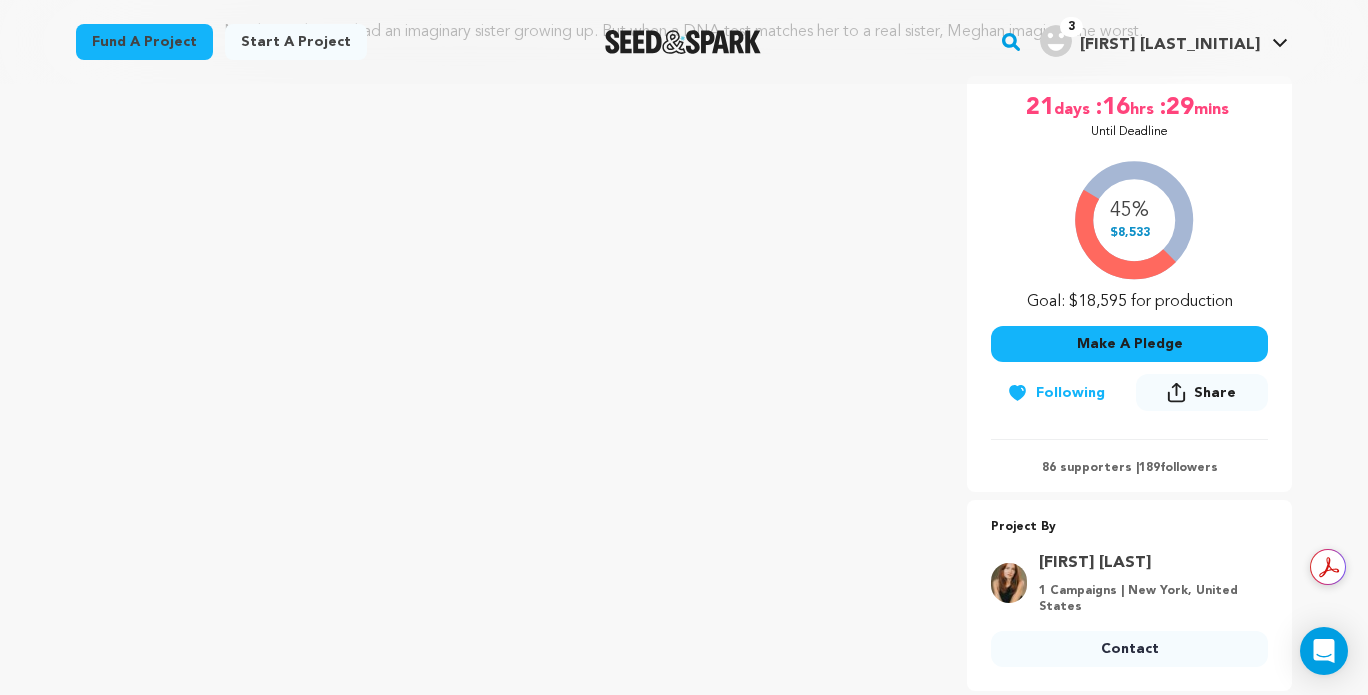 scroll, scrollTop: 400, scrollLeft: 0, axis: vertical 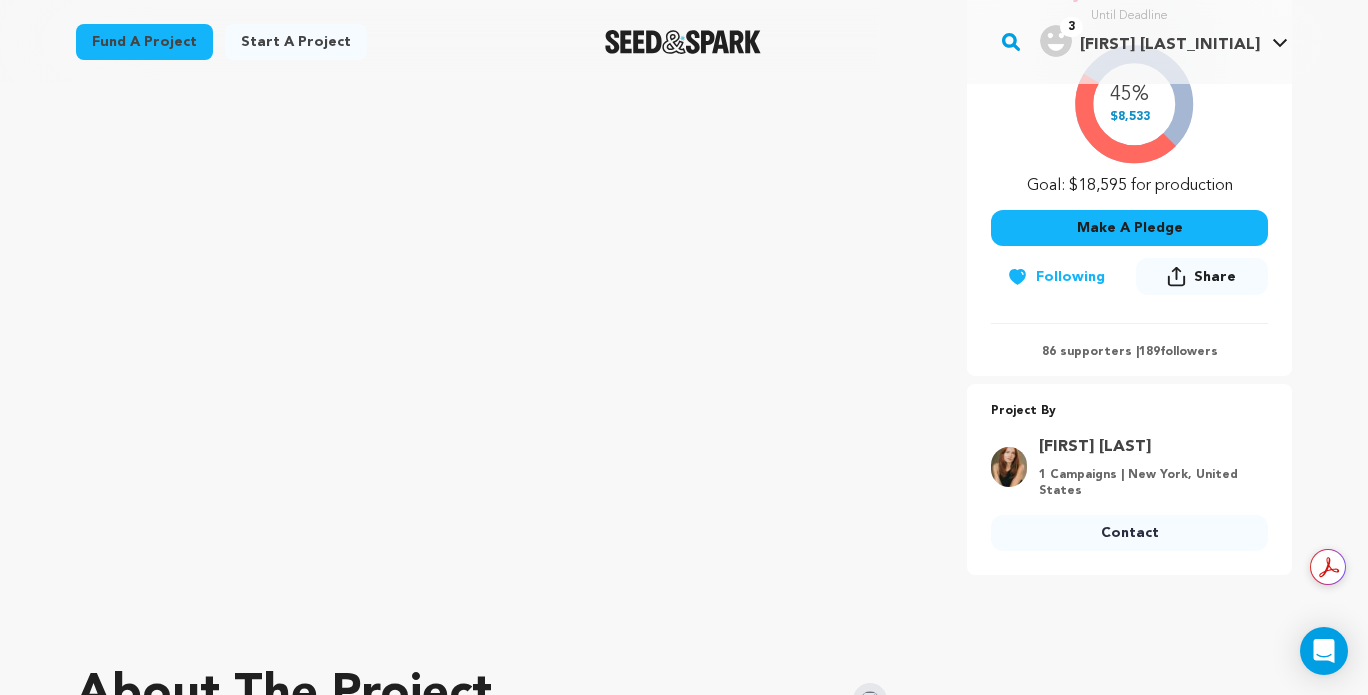 click at bounding box center (1008, 467) 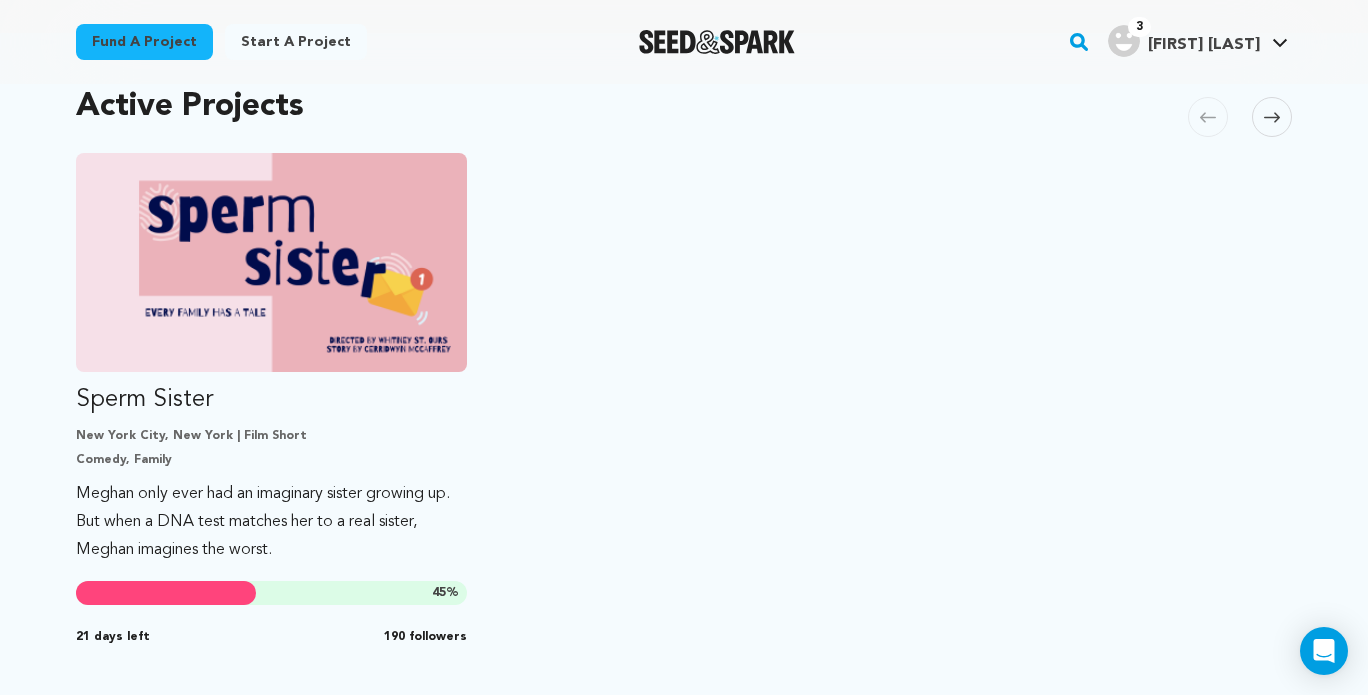 scroll, scrollTop: 500, scrollLeft: 0, axis: vertical 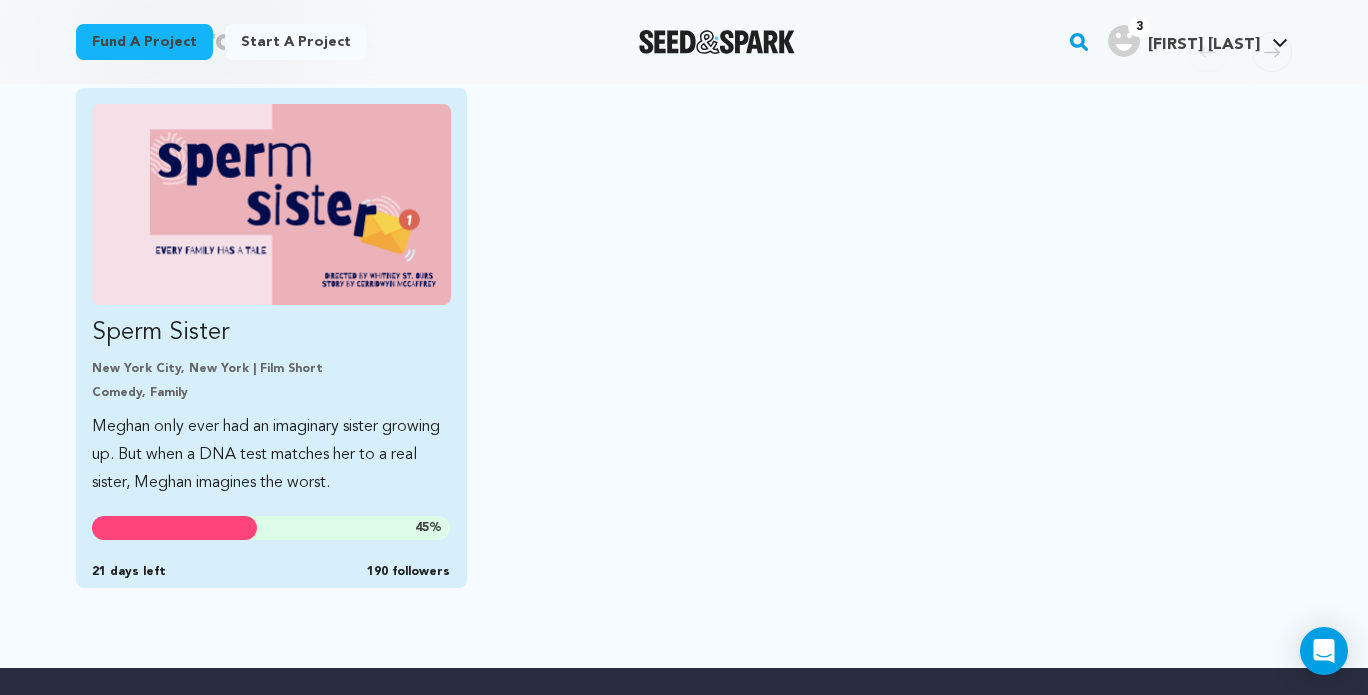 click on "Sperm Sister
New York City, New York | Film Short
Comedy, Family
Meghan only ever had an imaginary sister growing up. But when a DNA test matches her to a real sister, Meghan imagines the worst.
45 %
21 days left
190 followers" at bounding box center (271, 300) 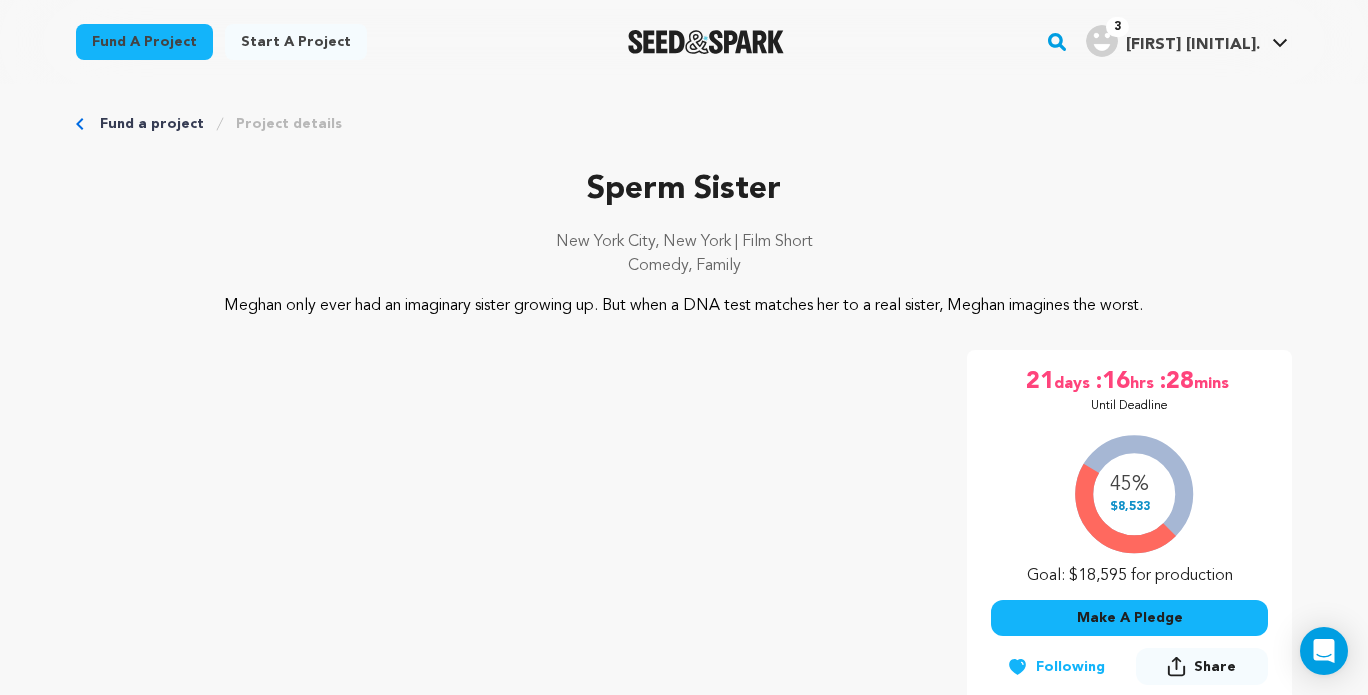 scroll, scrollTop: 0, scrollLeft: 0, axis: both 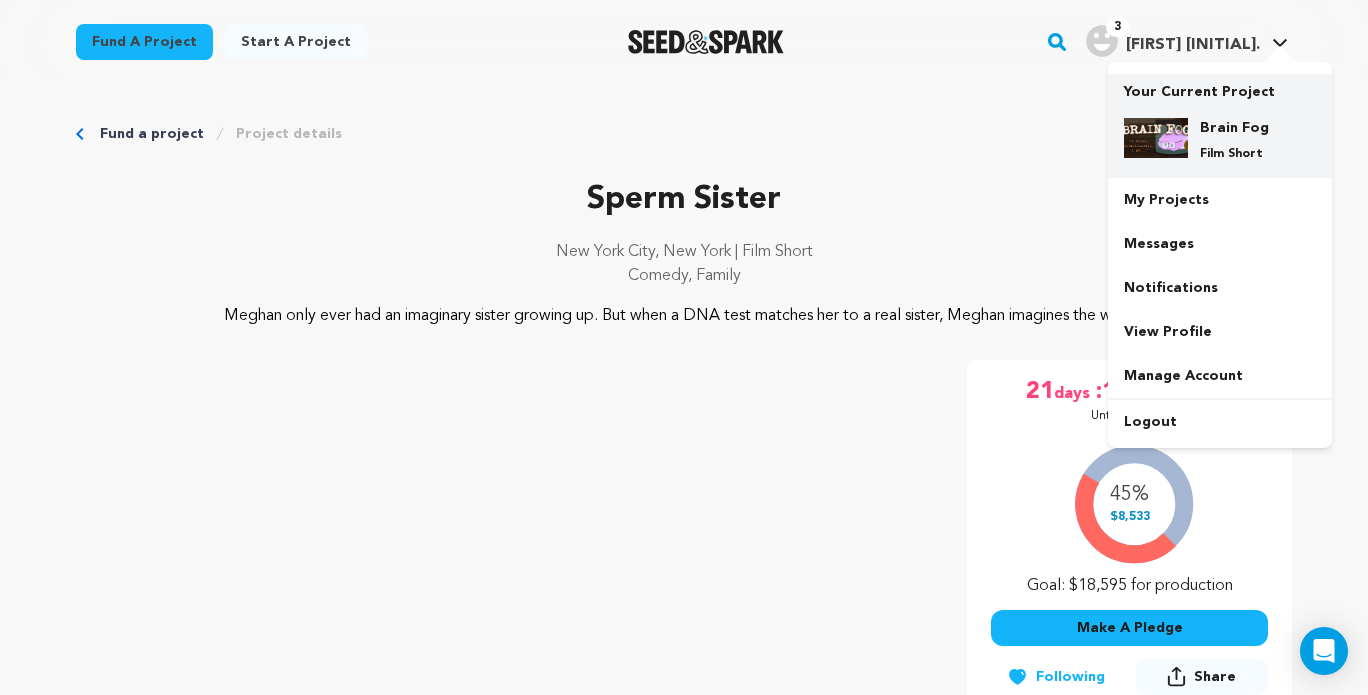 click on "Brain Fog" at bounding box center [1236, 128] 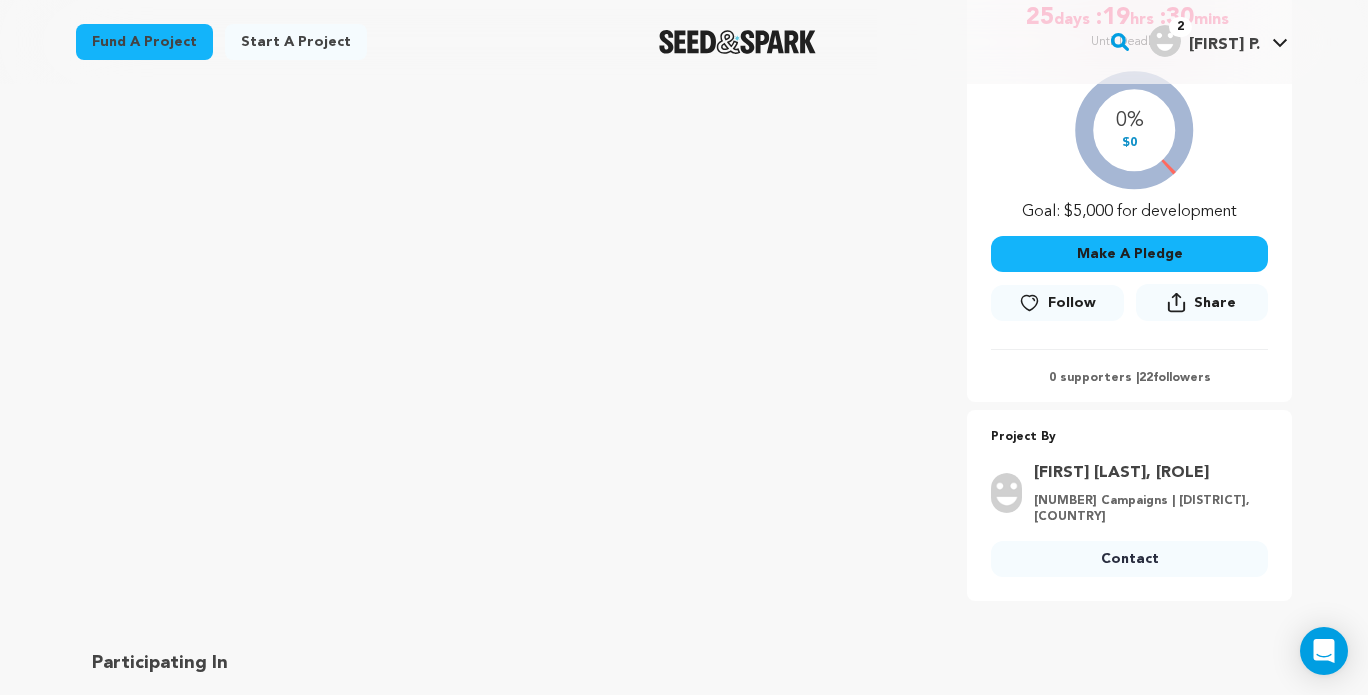 scroll, scrollTop: 500, scrollLeft: 0, axis: vertical 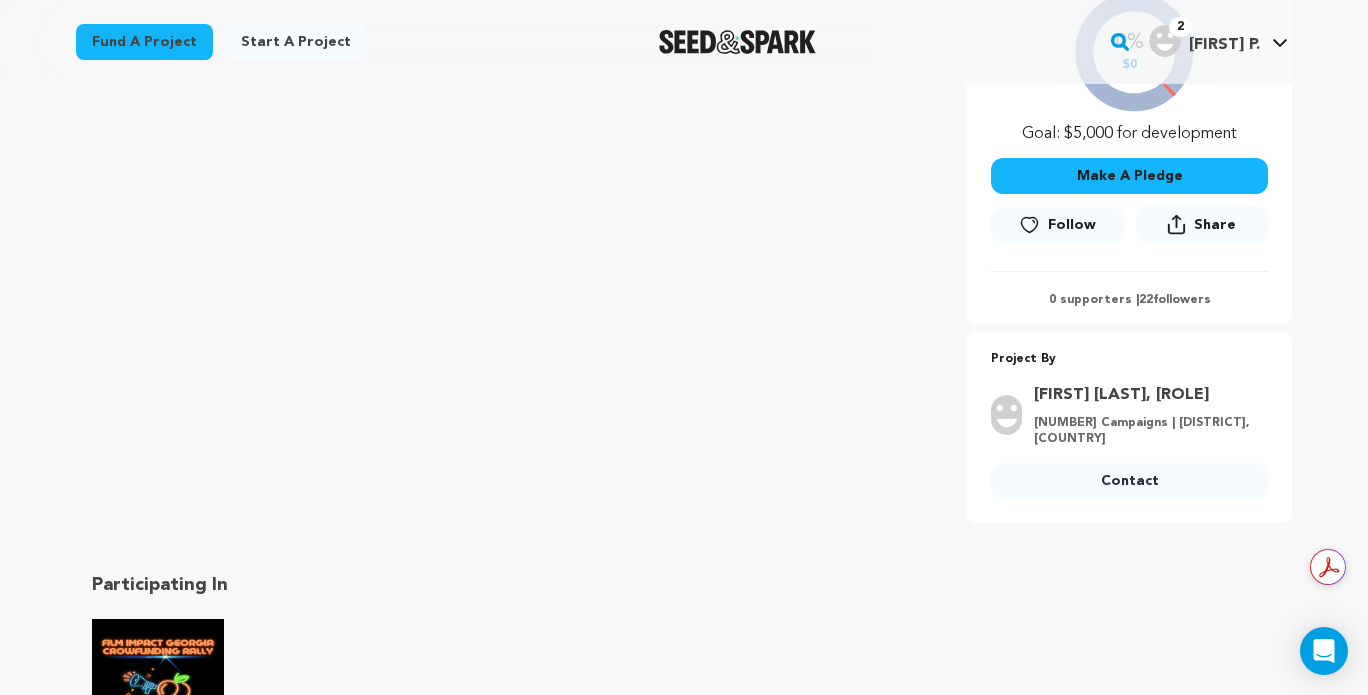 click on "Follow" at bounding box center [1072, 225] 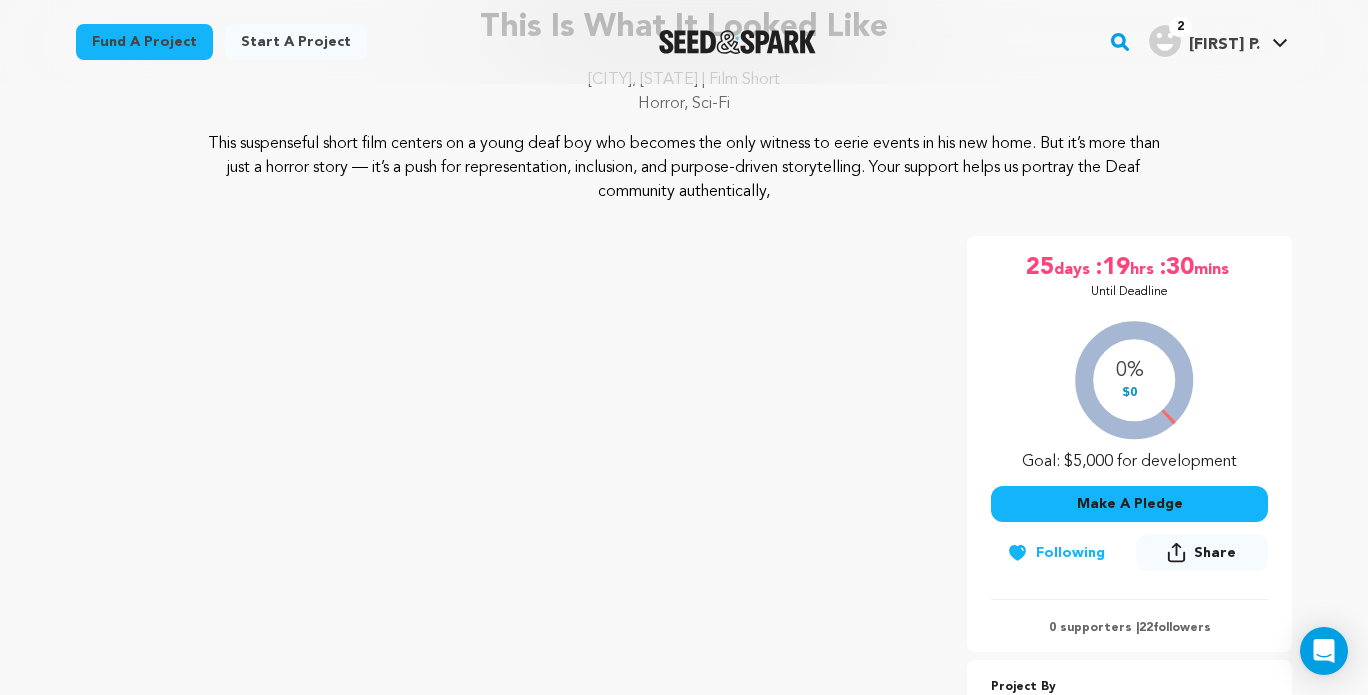 scroll, scrollTop: 200, scrollLeft: 0, axis: vertical 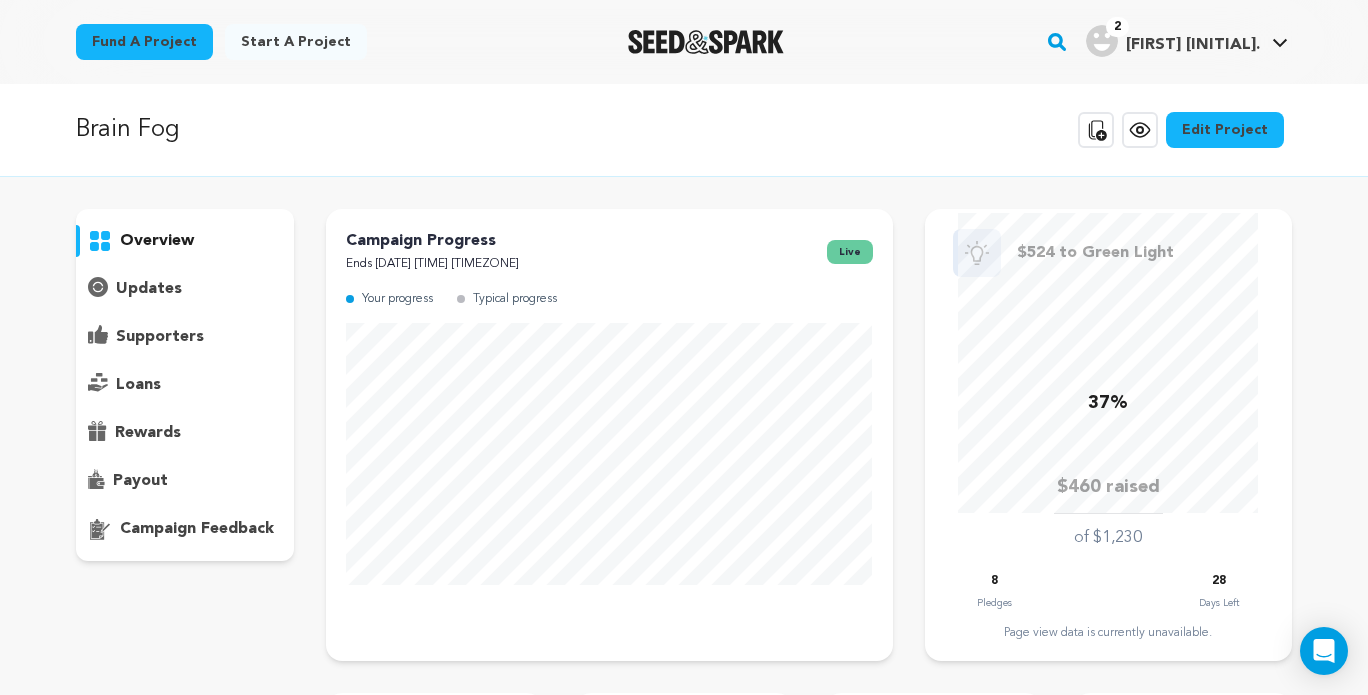 click on "supporters" at bounding box center [160, 337] 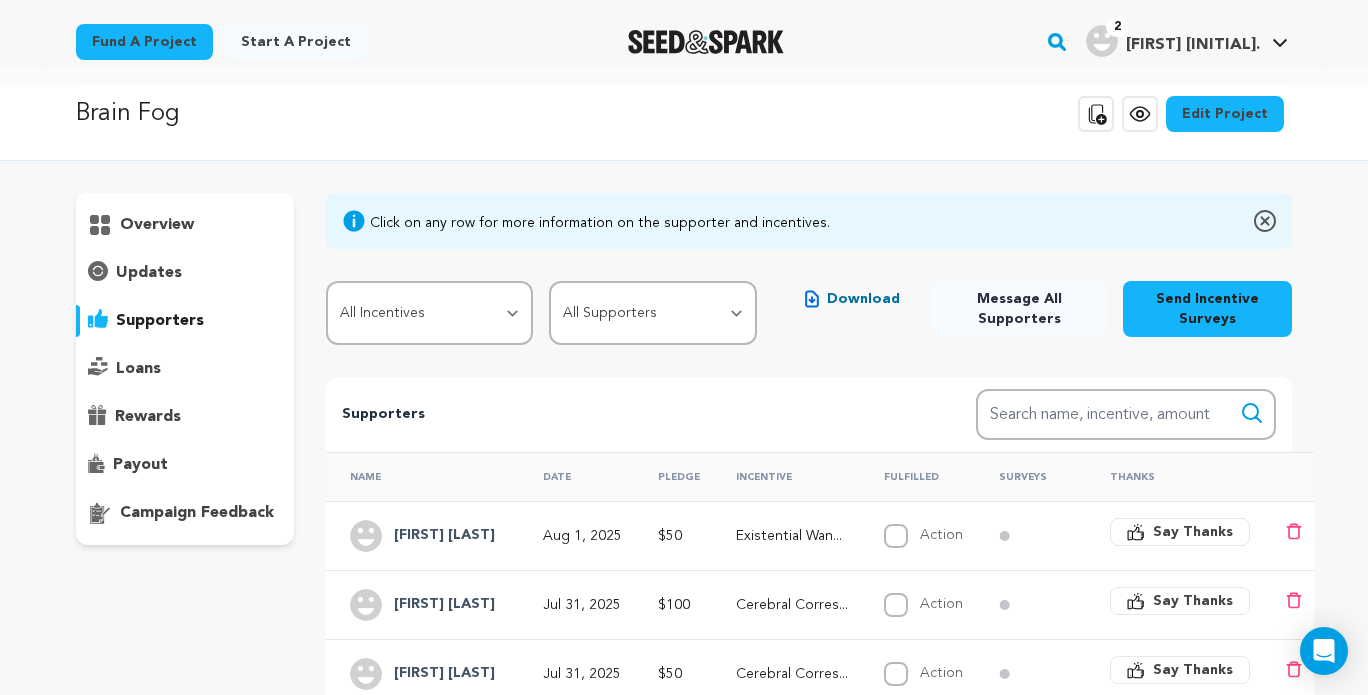 scroll, scrollTop: 0, scrollLeft: 0, axis: both 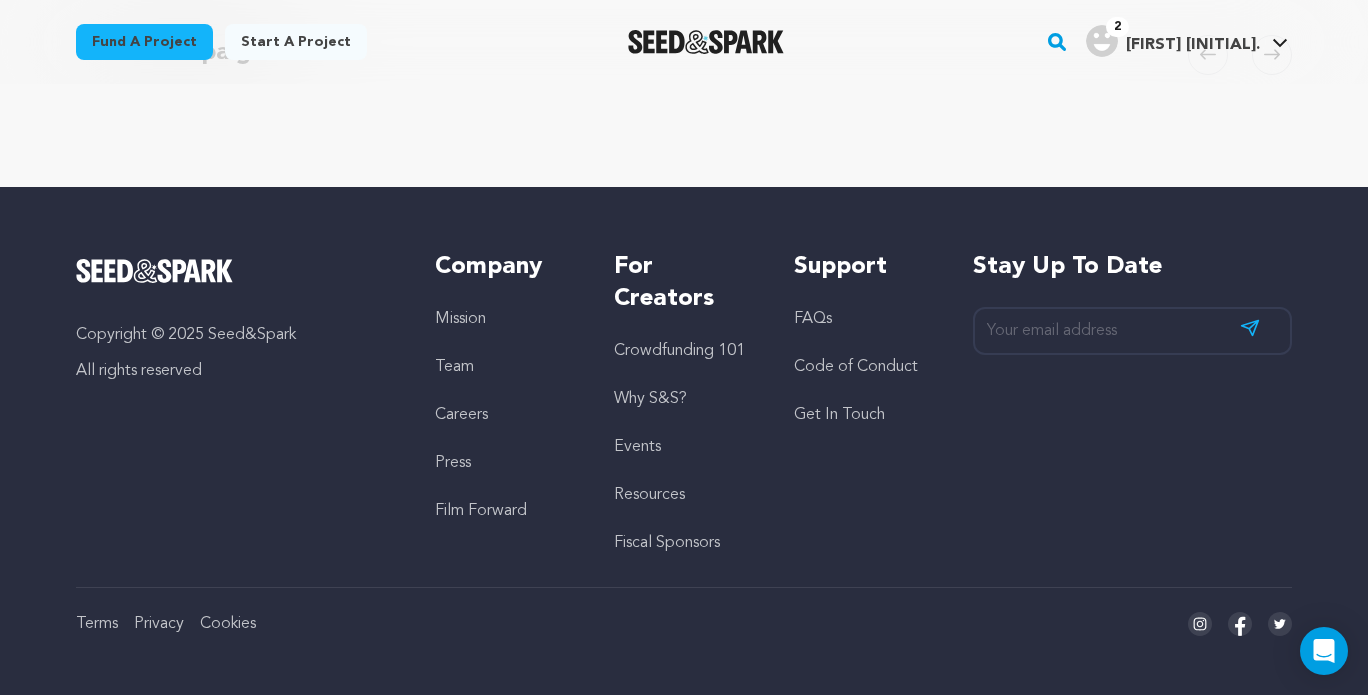 click on "Support
FAQs
Code
of Conduct
Get
In Touch" at bounding box center [863, 403] 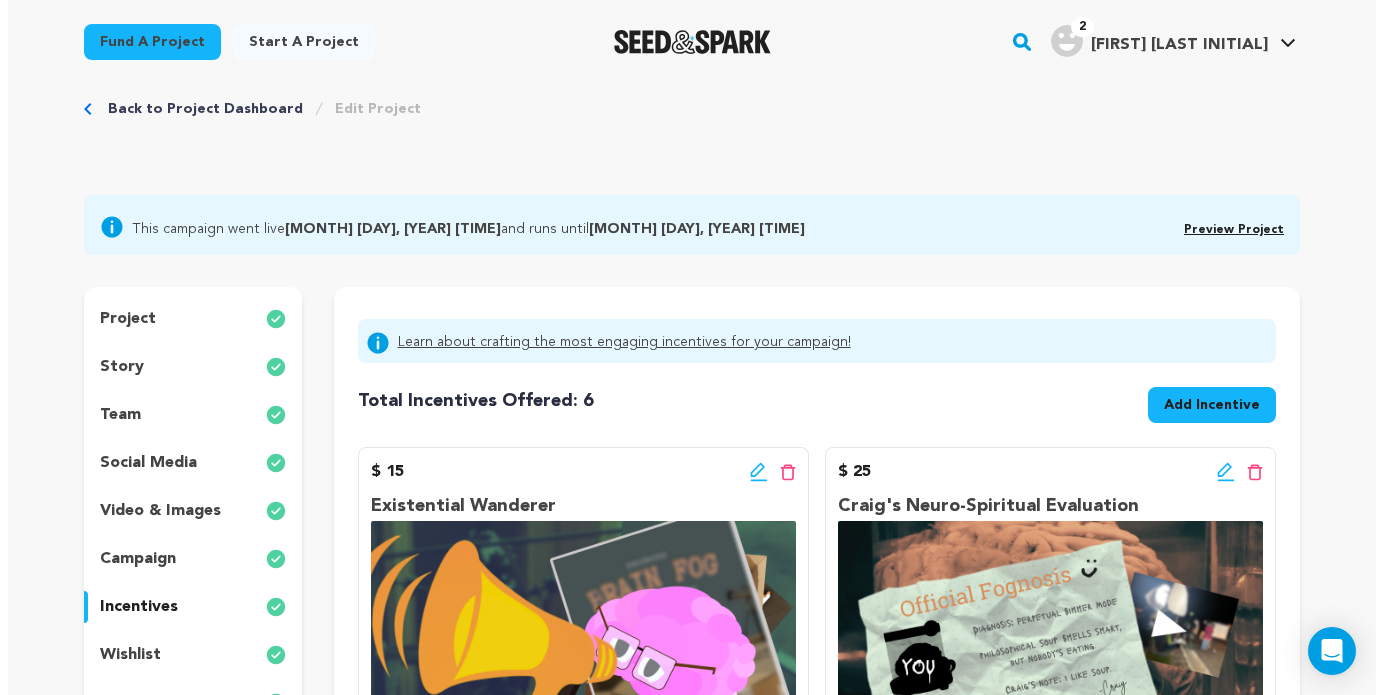 scroll, scrollTop: 322, scrollLeft: 0, axis: vertical 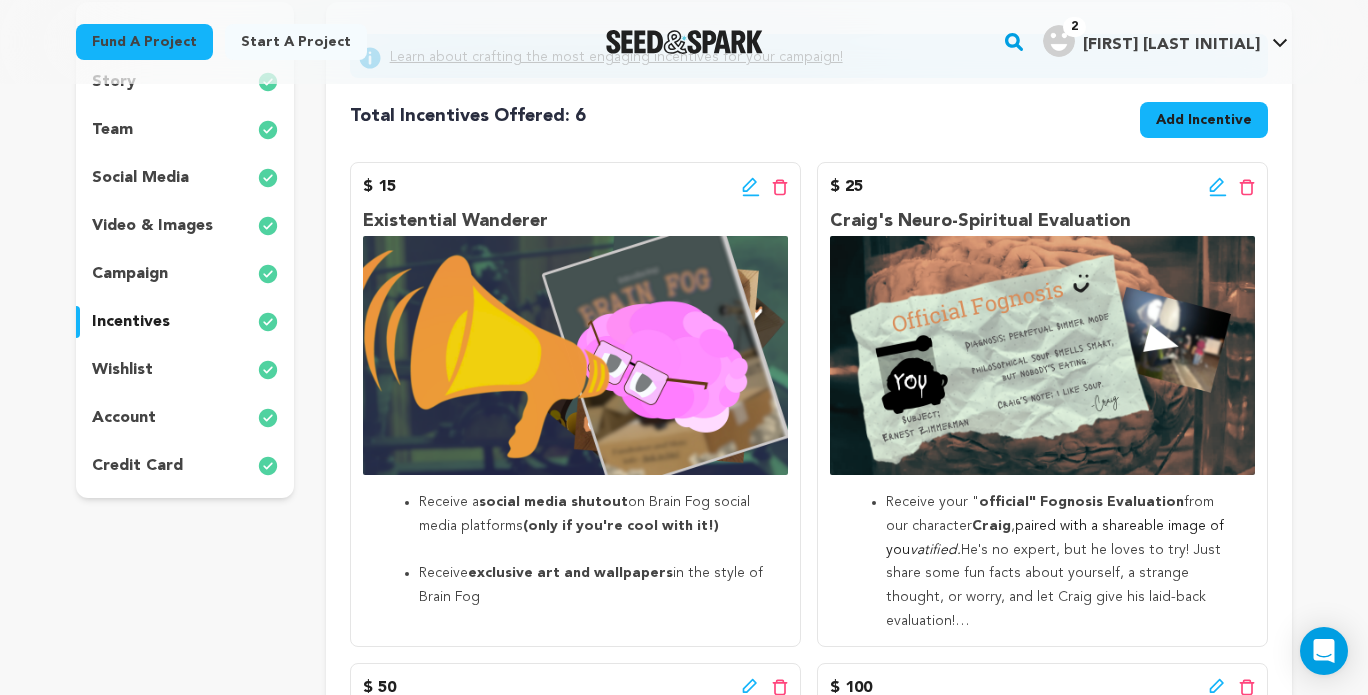 click 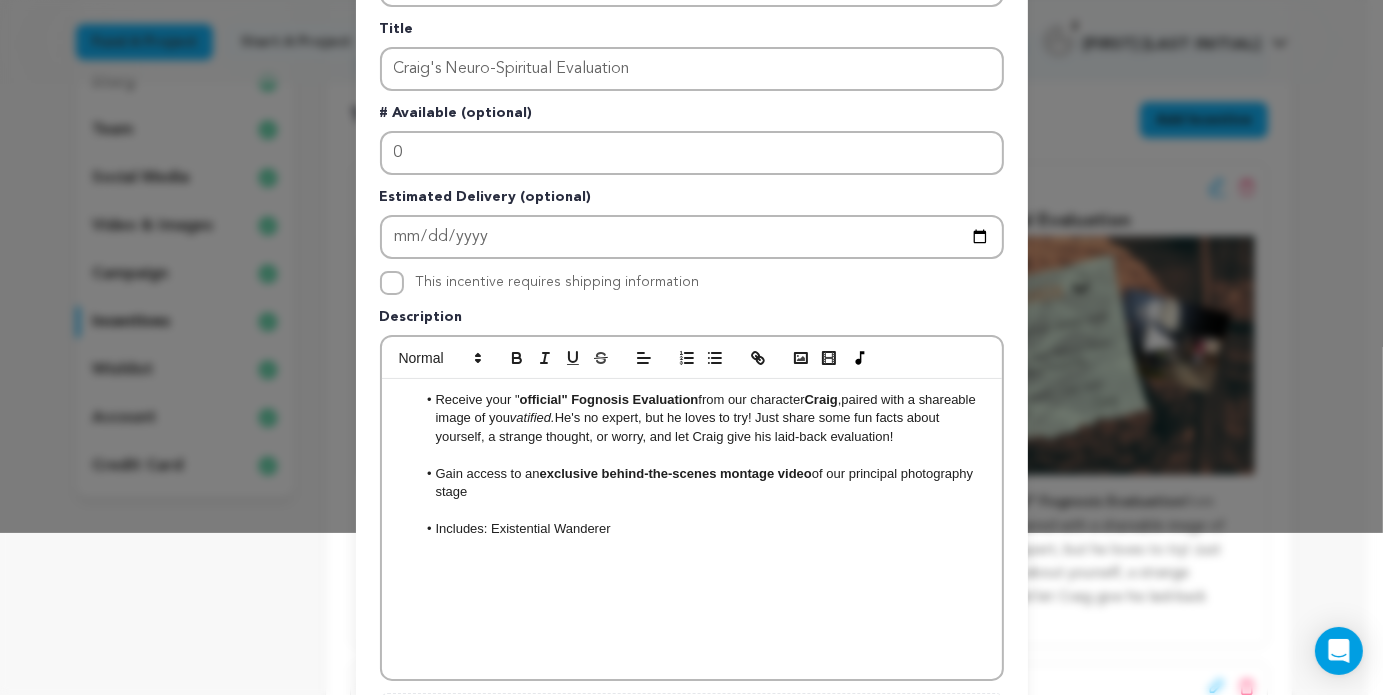 scroll, scrollTop: 164, scrollLeft: 0, axis: vertical 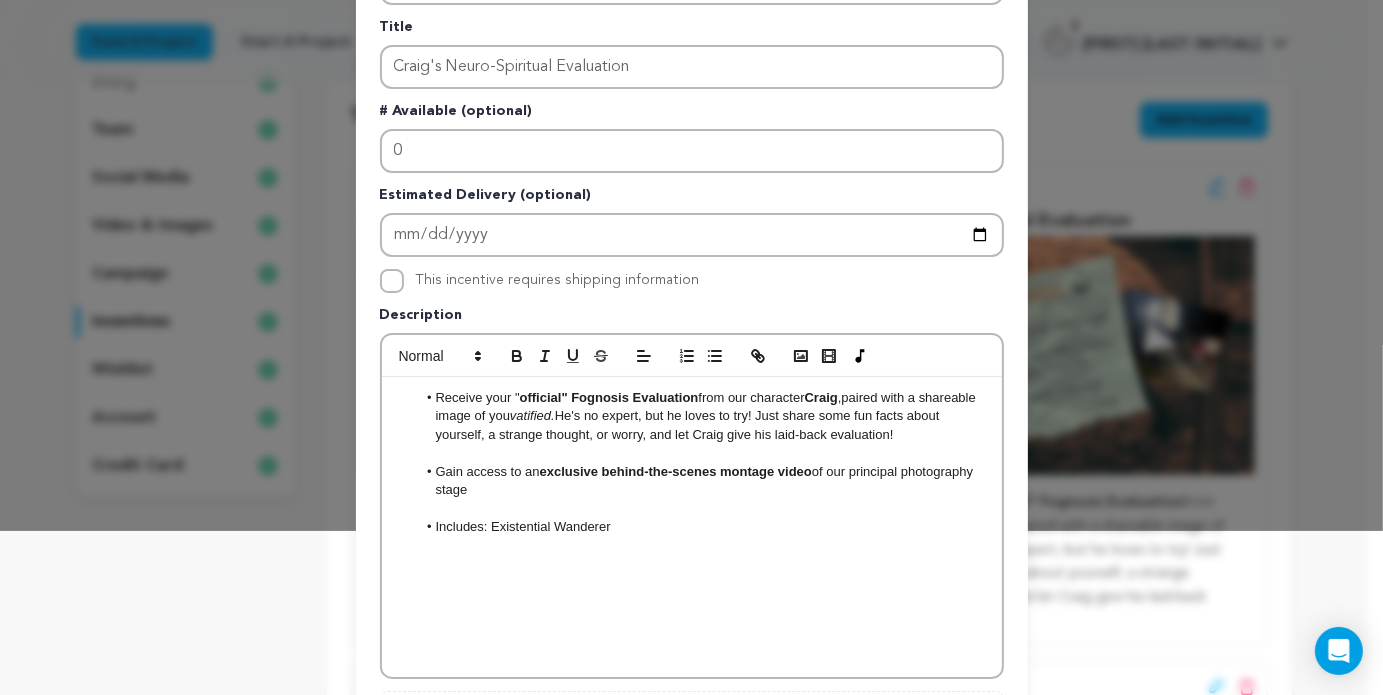 click on "official" Fognosis Evaluation" at bounding box center [609, 397] 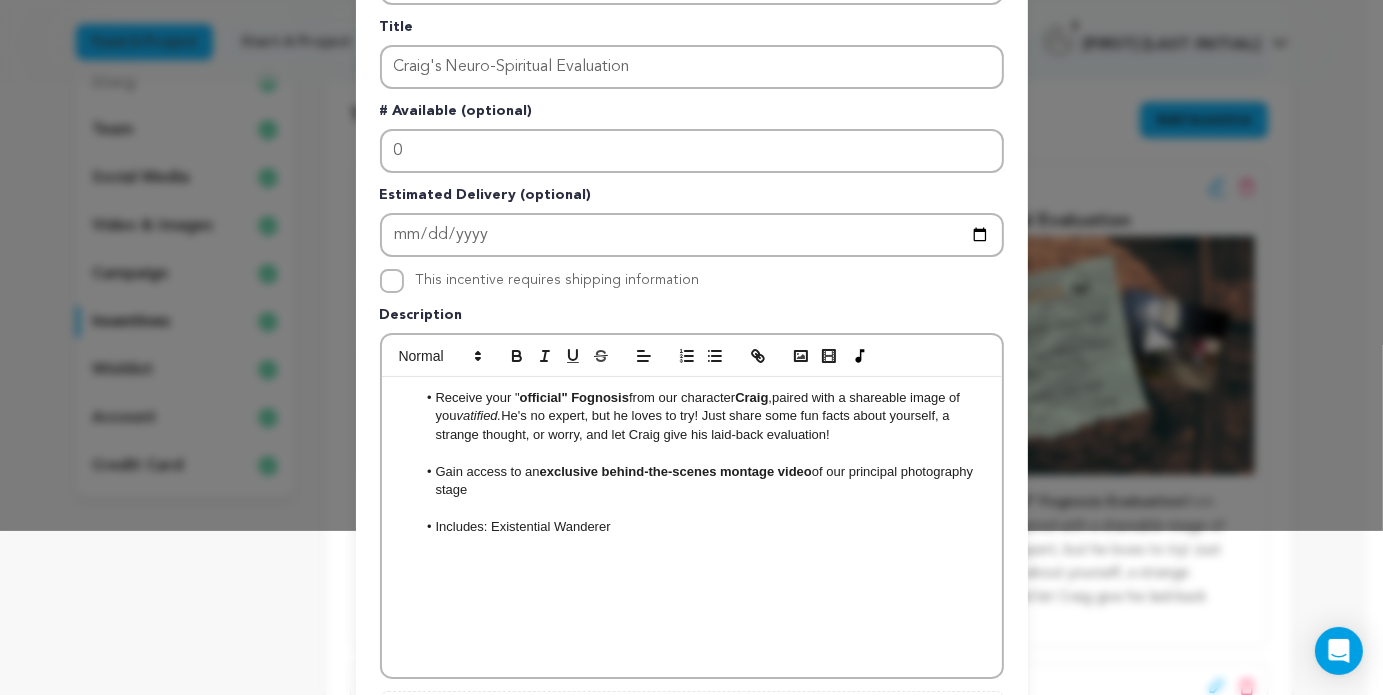 click on "Receive your " official" Fognosis  from our character  Craig ,  paired with a shareable image of you  vatified.  He's no expert, but he loves to try! Just share some fun facts about yourself, a strange thought, or worry, and let Craig give his laid-back evaluation!" at bounding box center [701, 416] 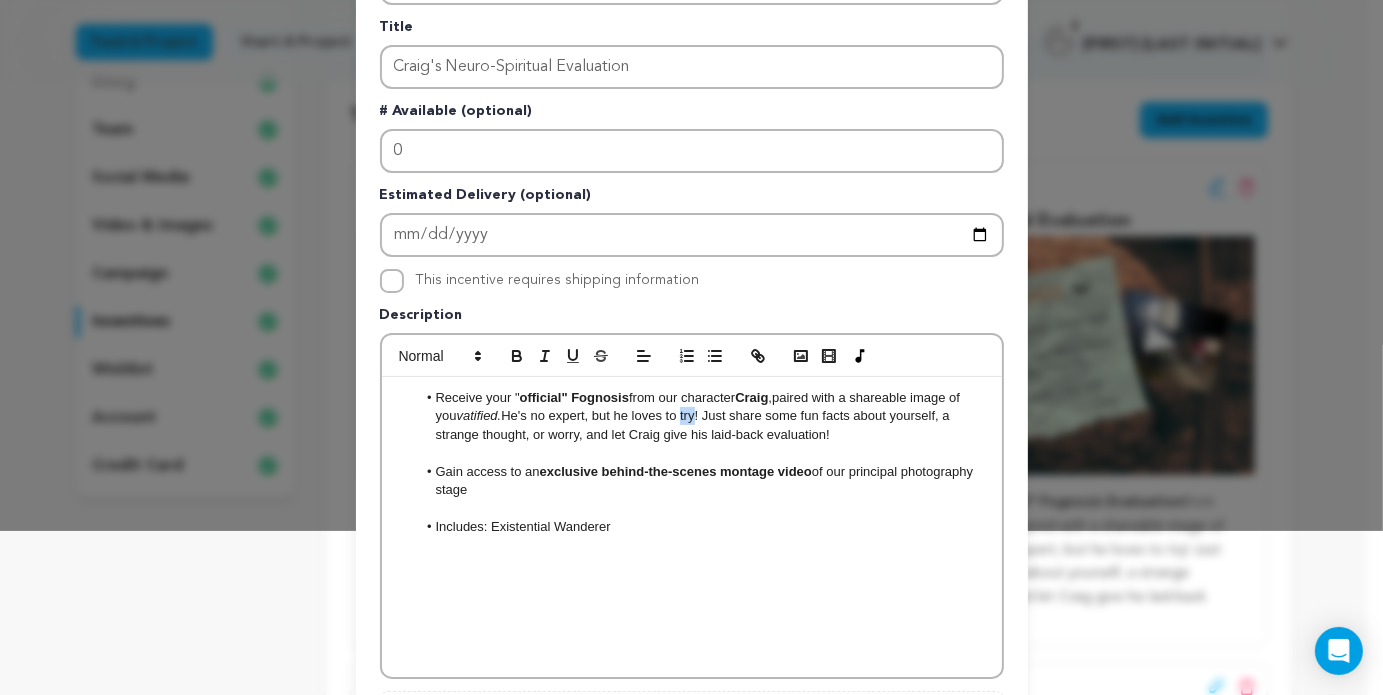 drag, startPoint x: 694, startPoint y: 419, endPoint x: 681, endPoint y: 419, distance: 13 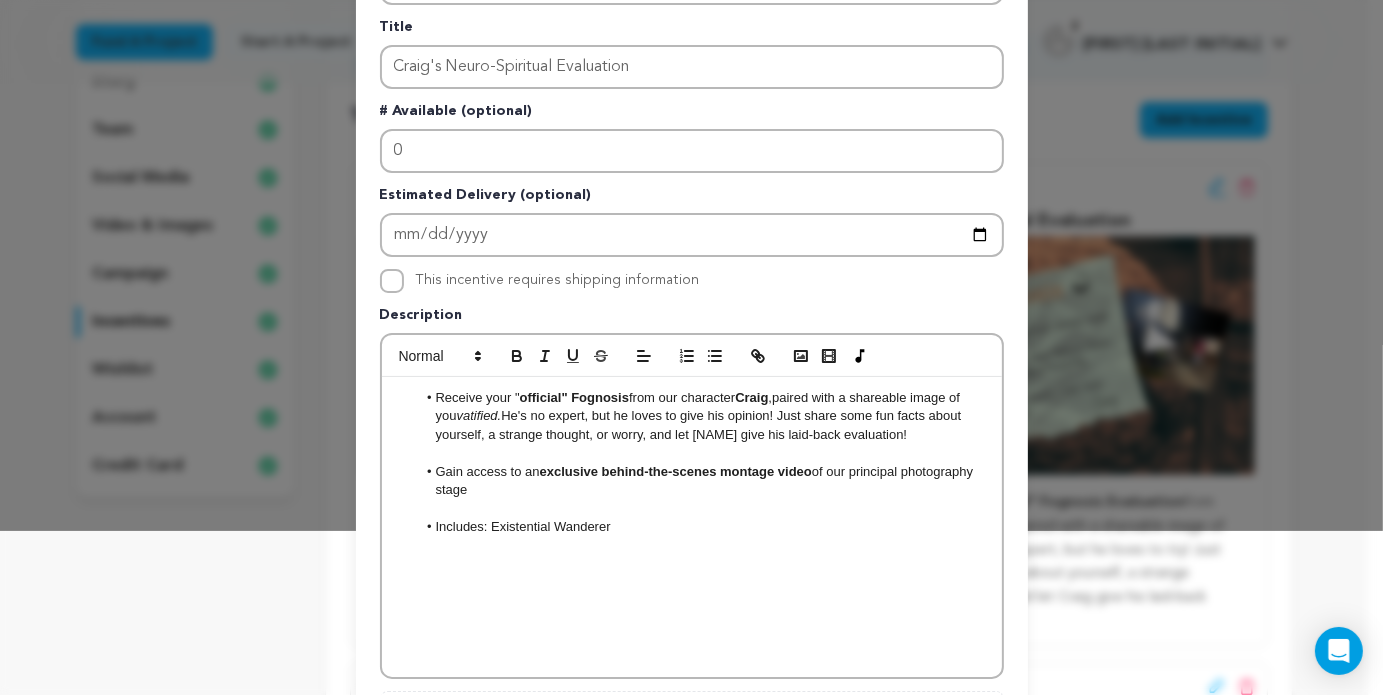 click on "Receive your " official" Fognosis  from our character  Craig ,  paired with a shareable image of you  vatified.  He's no expert, but he loves to give his opinion! Just share some fun facts about yourself, a strange thought, or worry, and let Craig give his laid-back evaluation!" at bounding box center [701, 416] 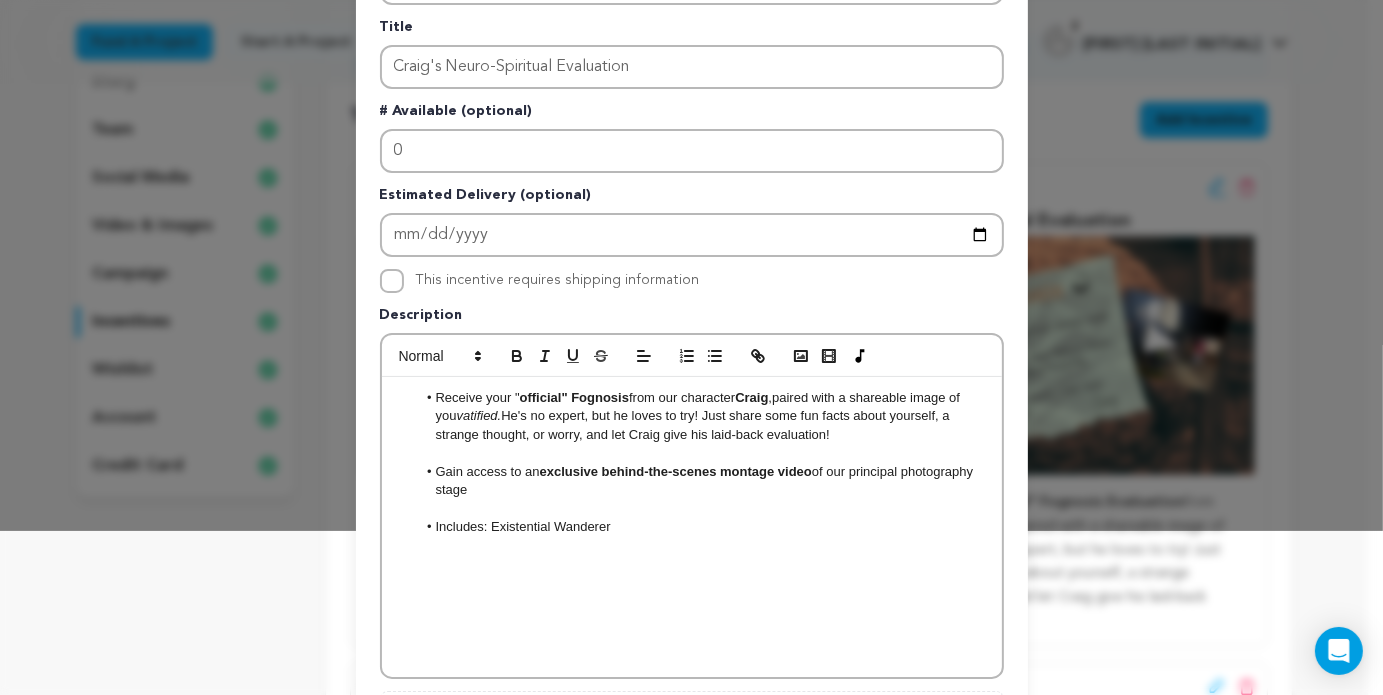 click on "Receive your " official" Fognosis  from our character  Craig ,  paired with a shareable image of you  vatified.  He's no expert, but he loves to try! Just share some fun facts about yourself, a strange thought, or worry, and let Craig give his laid-back evaluation!" at bounding box center [701, 416] 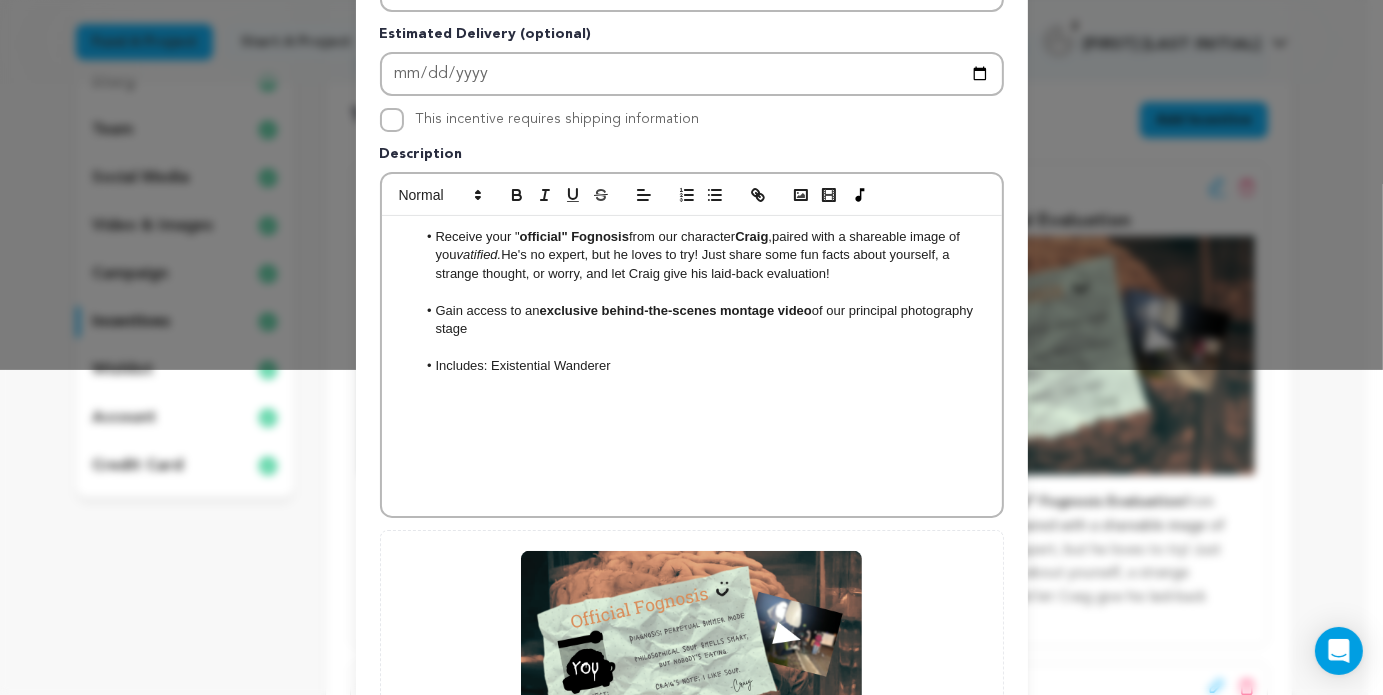 scroll, scrollTop: 581, scrollLeft: 0, axis: vertical 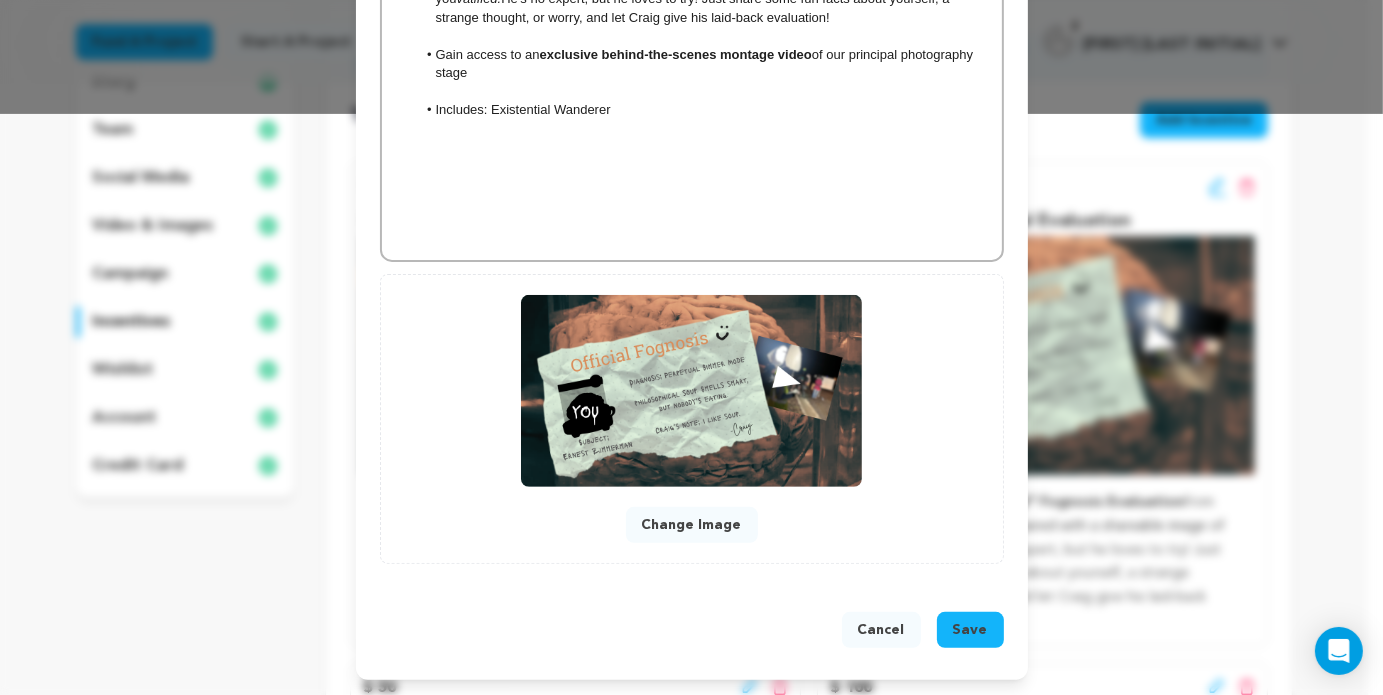 click on "Save" at bounding box center (970, 630) 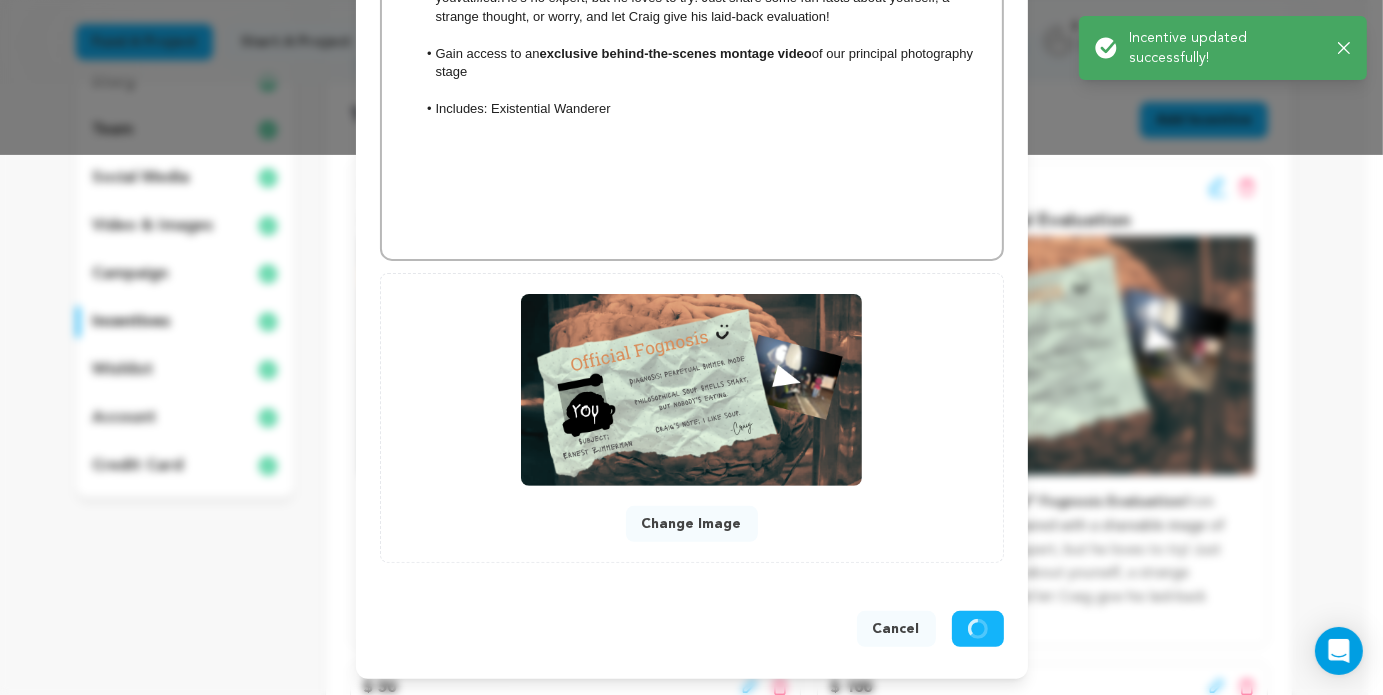 scroll, scrollTop: 539, scrollLeft: 0, axis: vertical 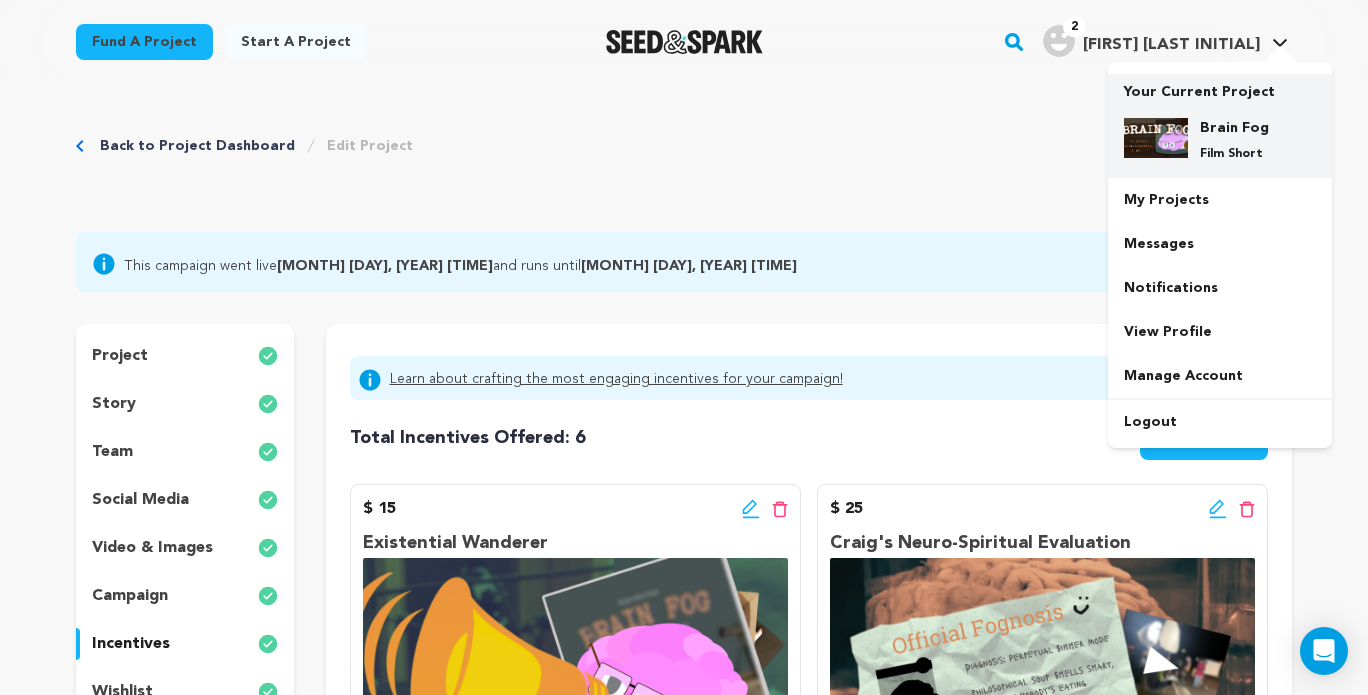 click at bounding box center [1156, 140] 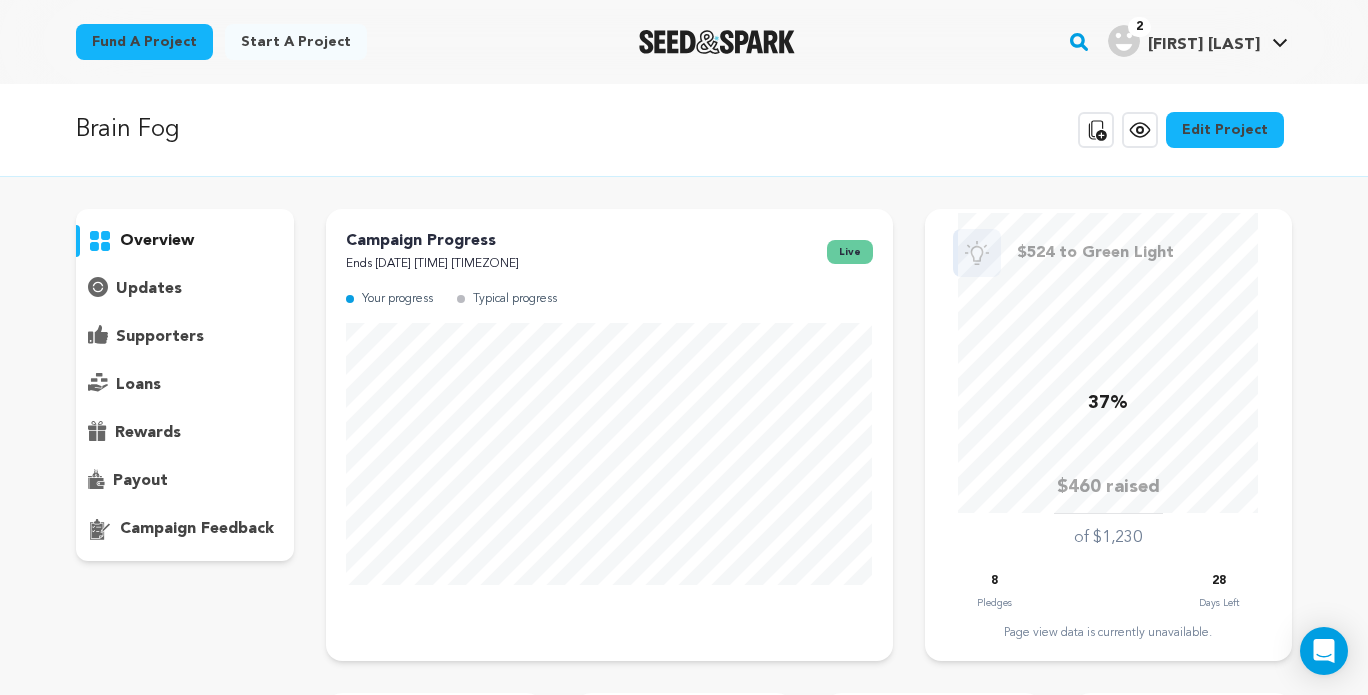 scroll, scrollTop: 0, scrollLeft: 0, axis: both 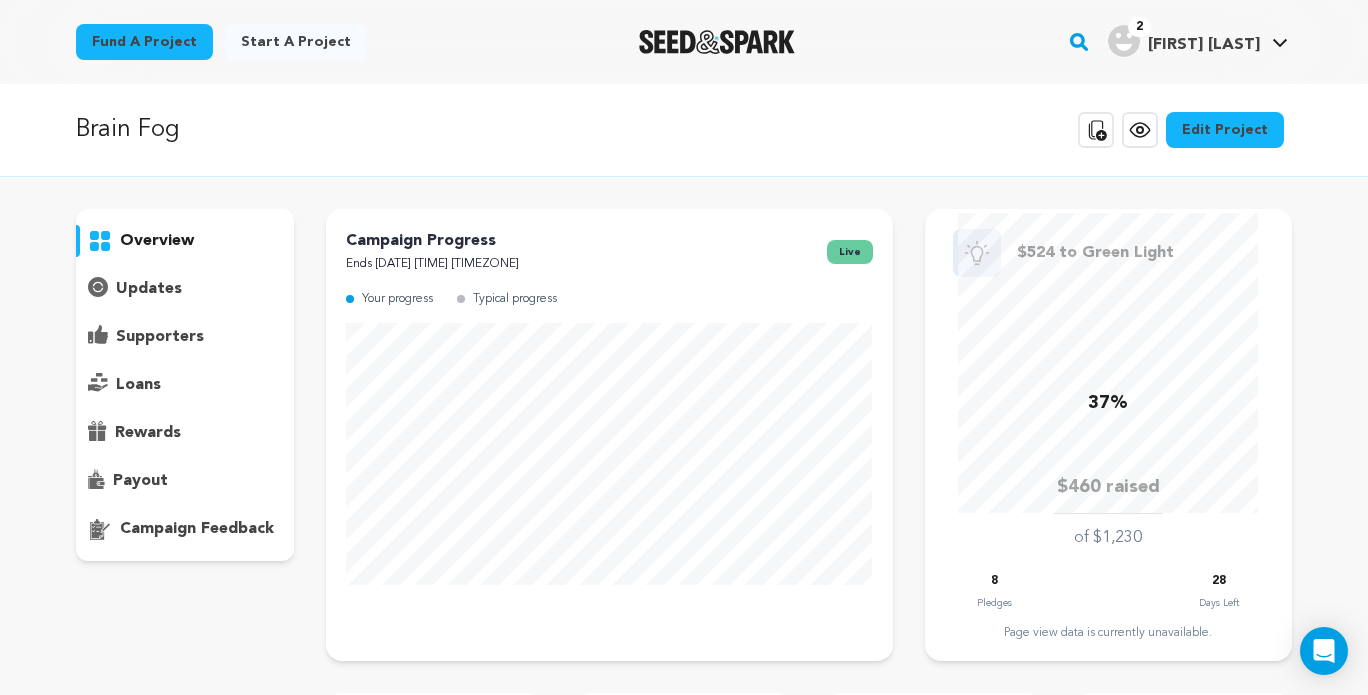 click on "supporters" at bounding box center [160, 337] 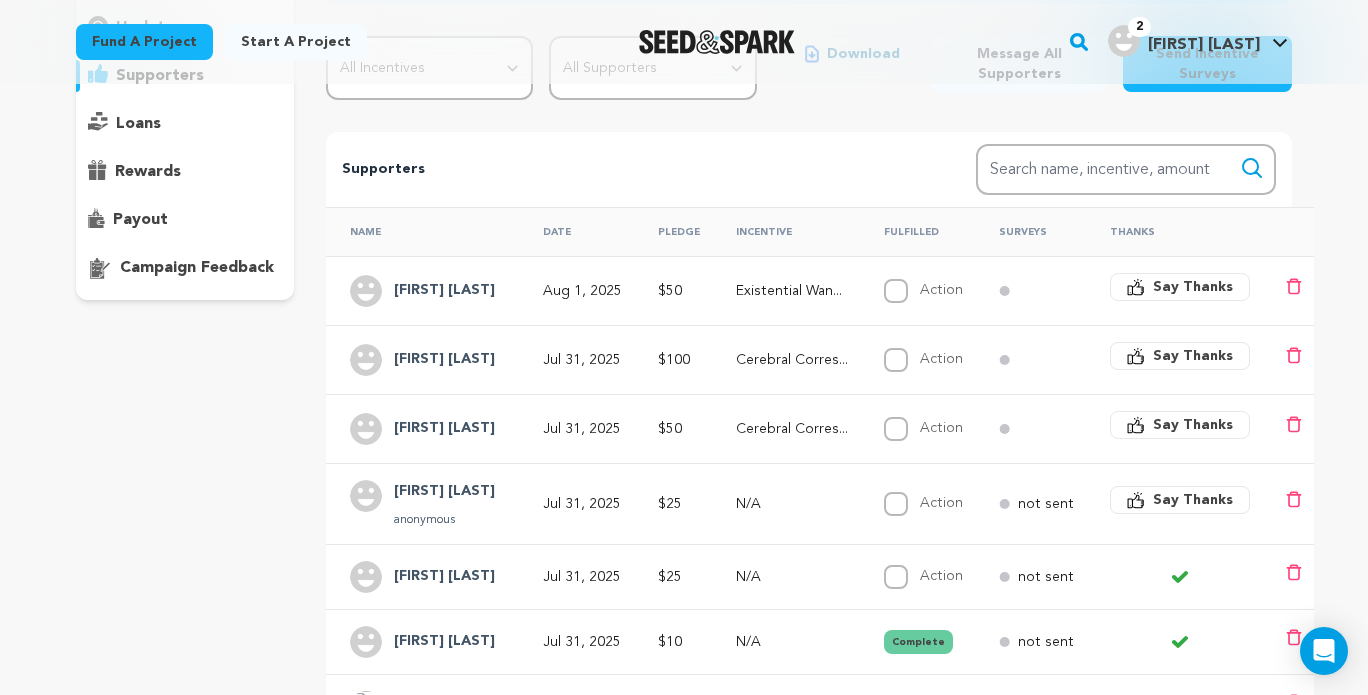 scroll, scrollTop: 262, scrollLeft: 0, axis: vertical 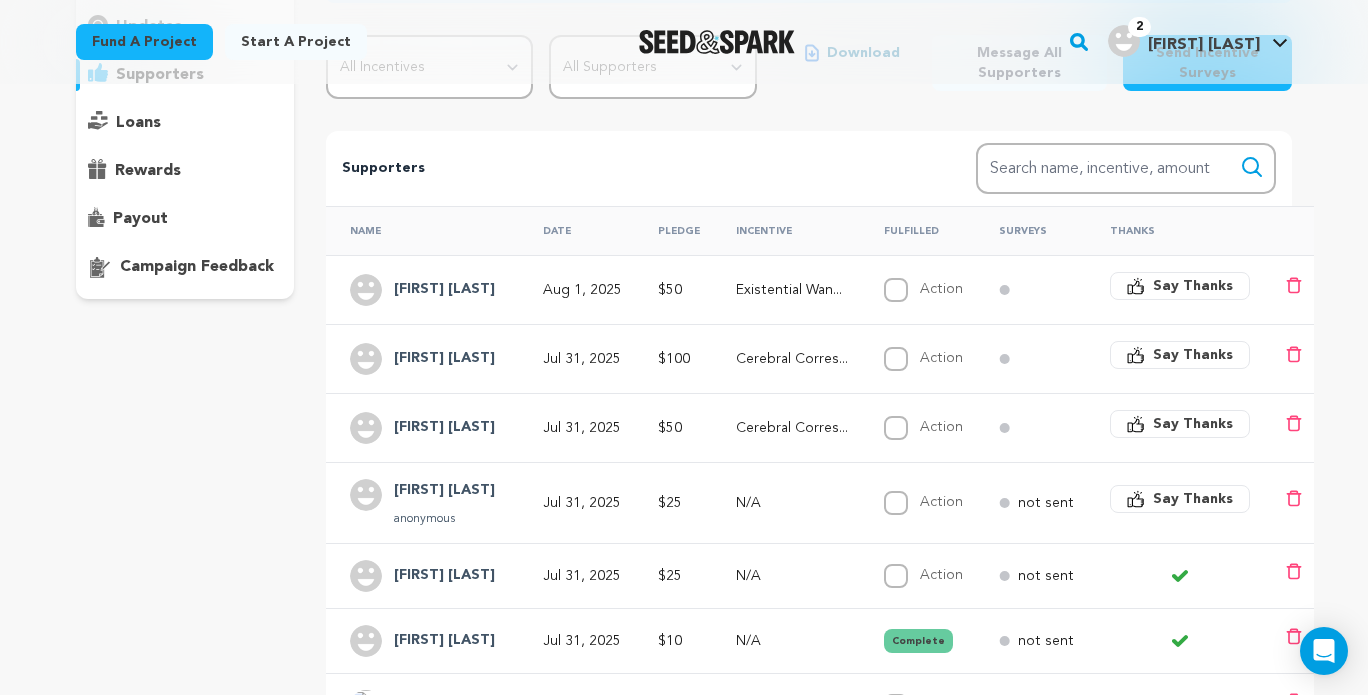 click on "[FIRST] [LAST]" at bounding box center (444, 290) 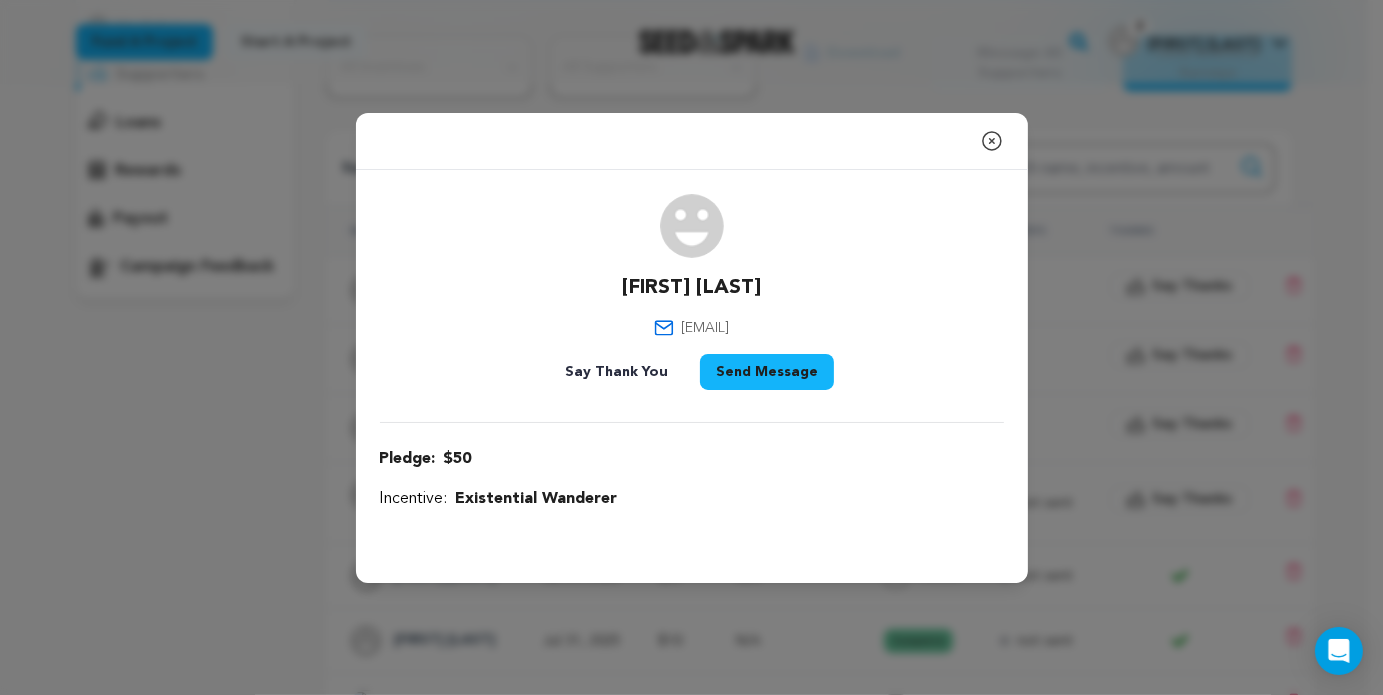 click 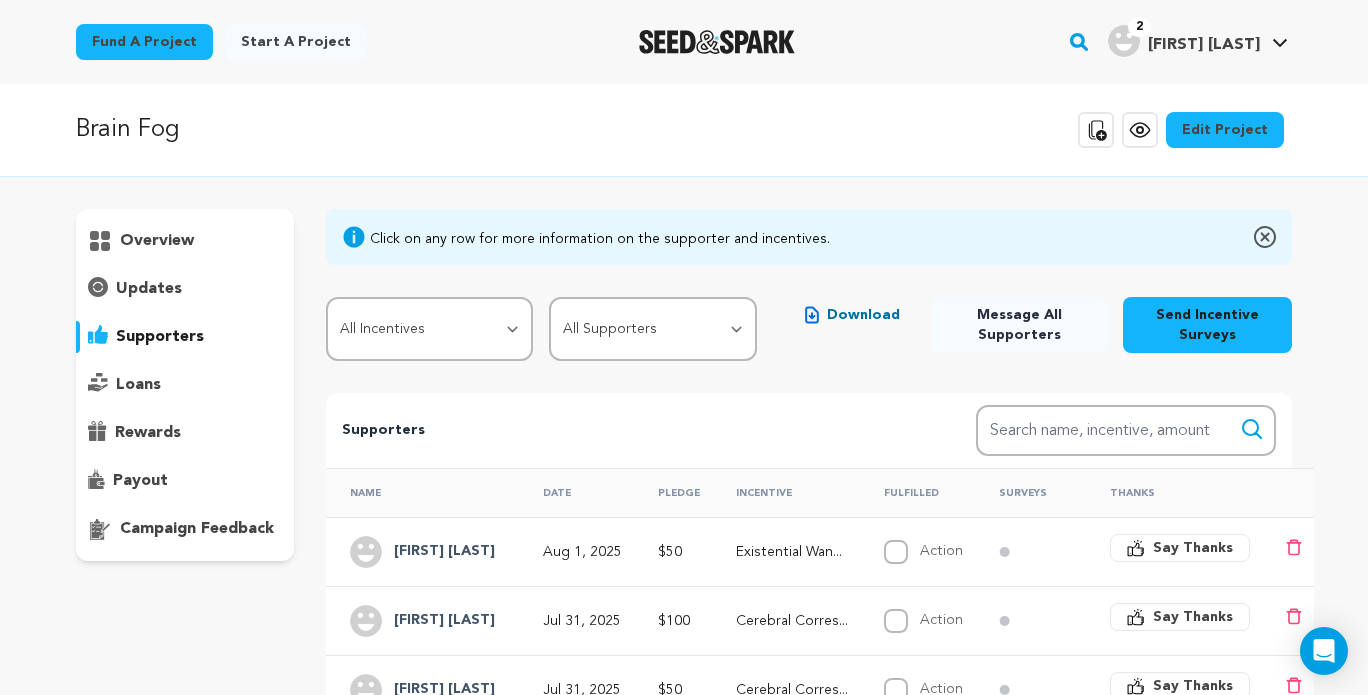 scroll, scrollTop: 123, scrollLeft: 0, axis: vertical 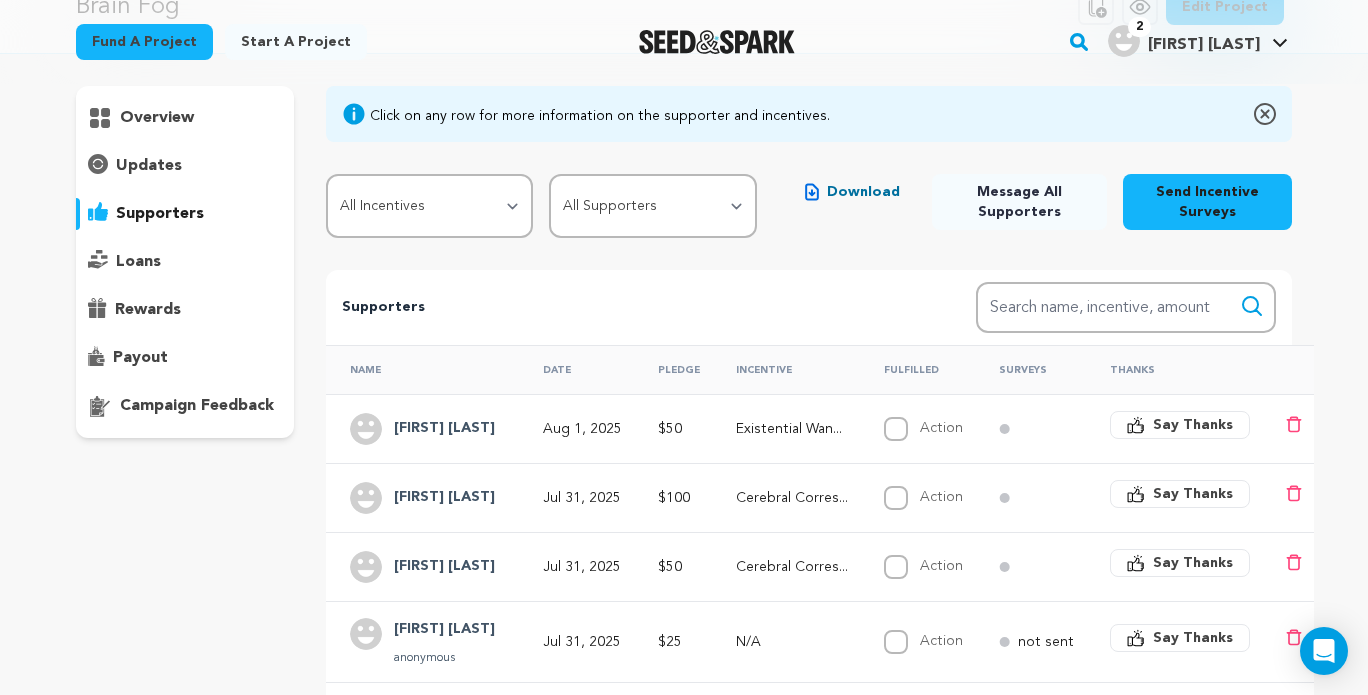 click on "Download" at bounding box center [852, 192] 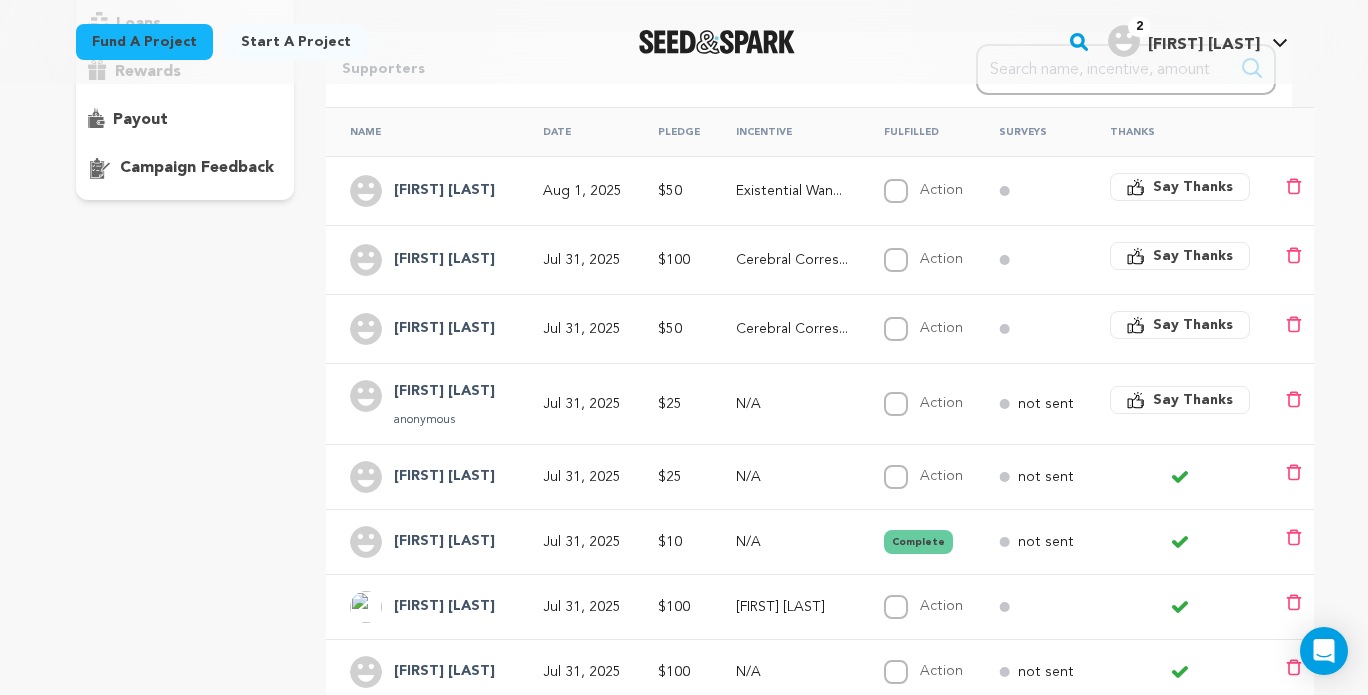 scroll, scrollTop: 365, scrollLeft: 0, axis: vertical 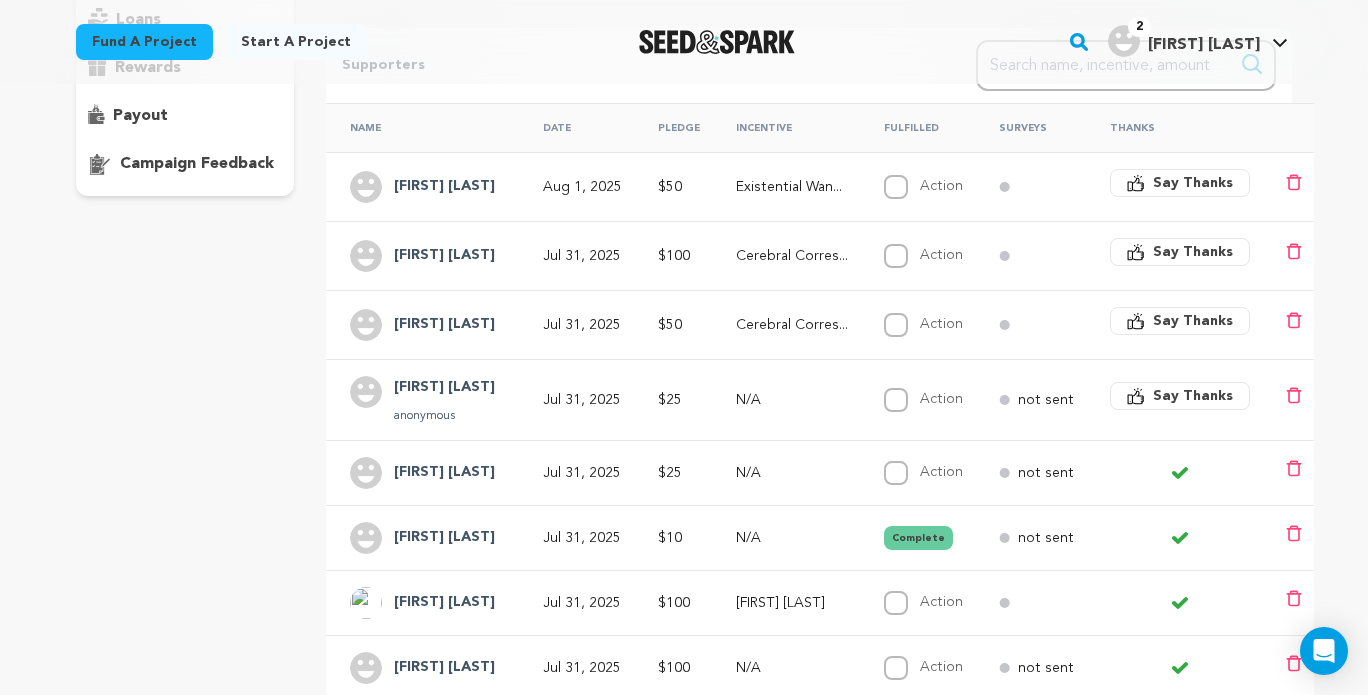click on "Say Thanks" at bounding box center [1180, 321] 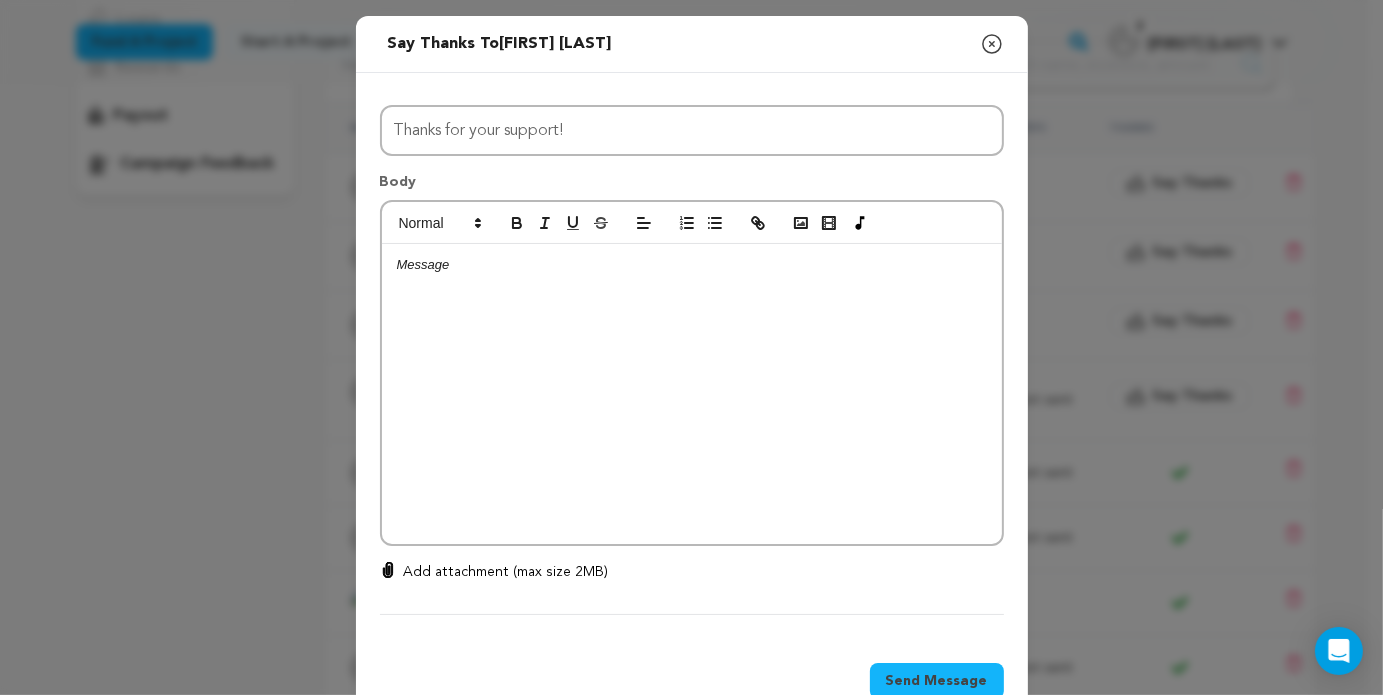 click at bounding box center [692, 394] 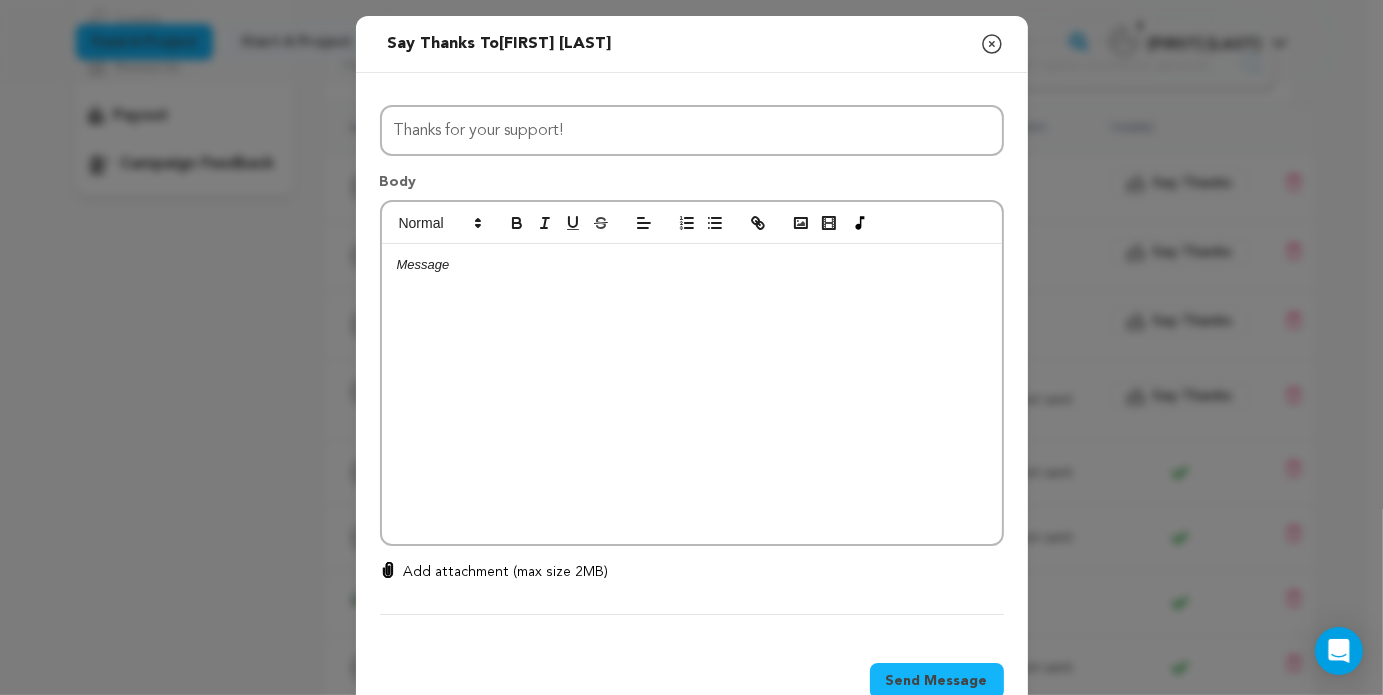 click 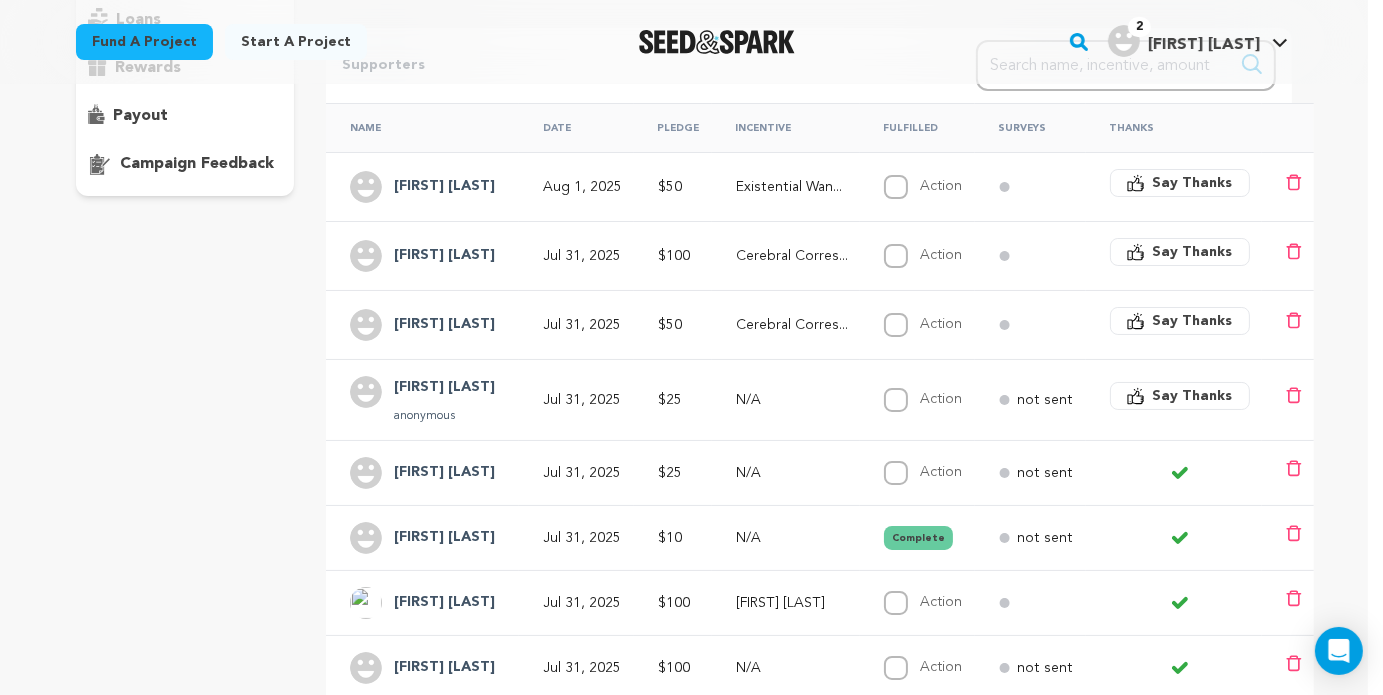 click 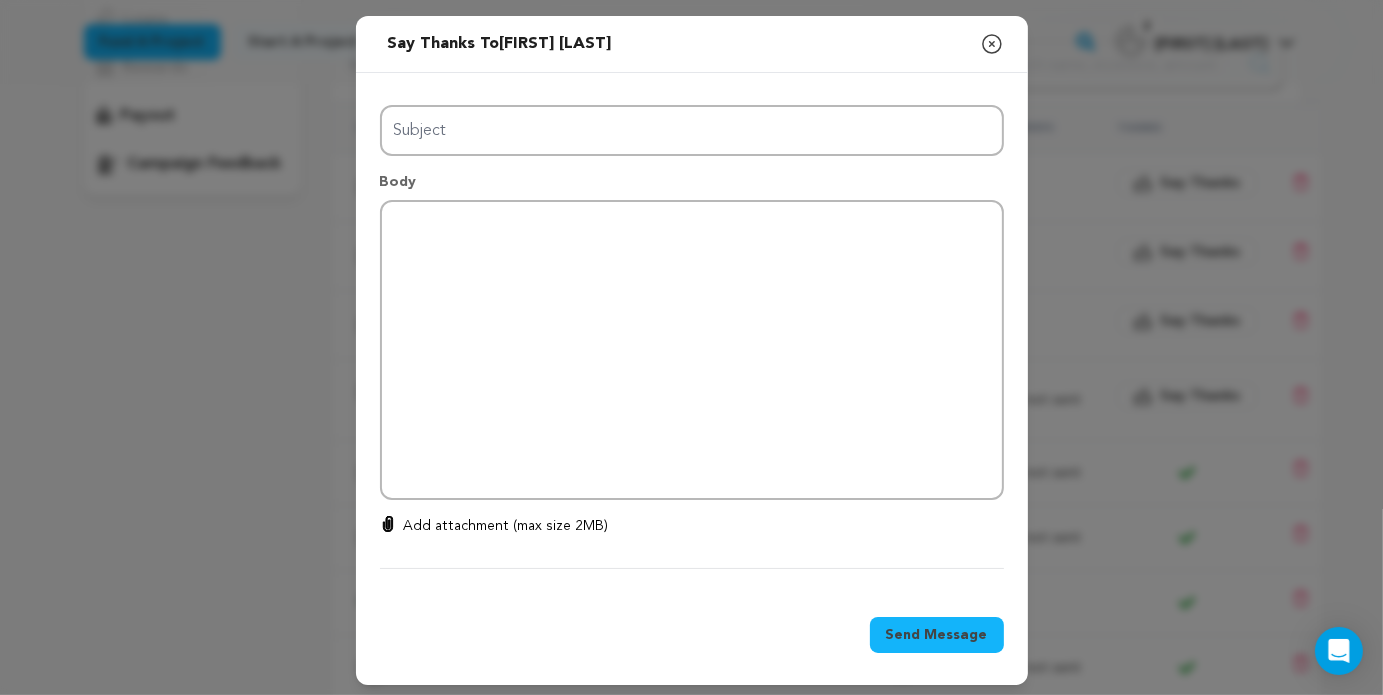 type on "Thanks for your support!" 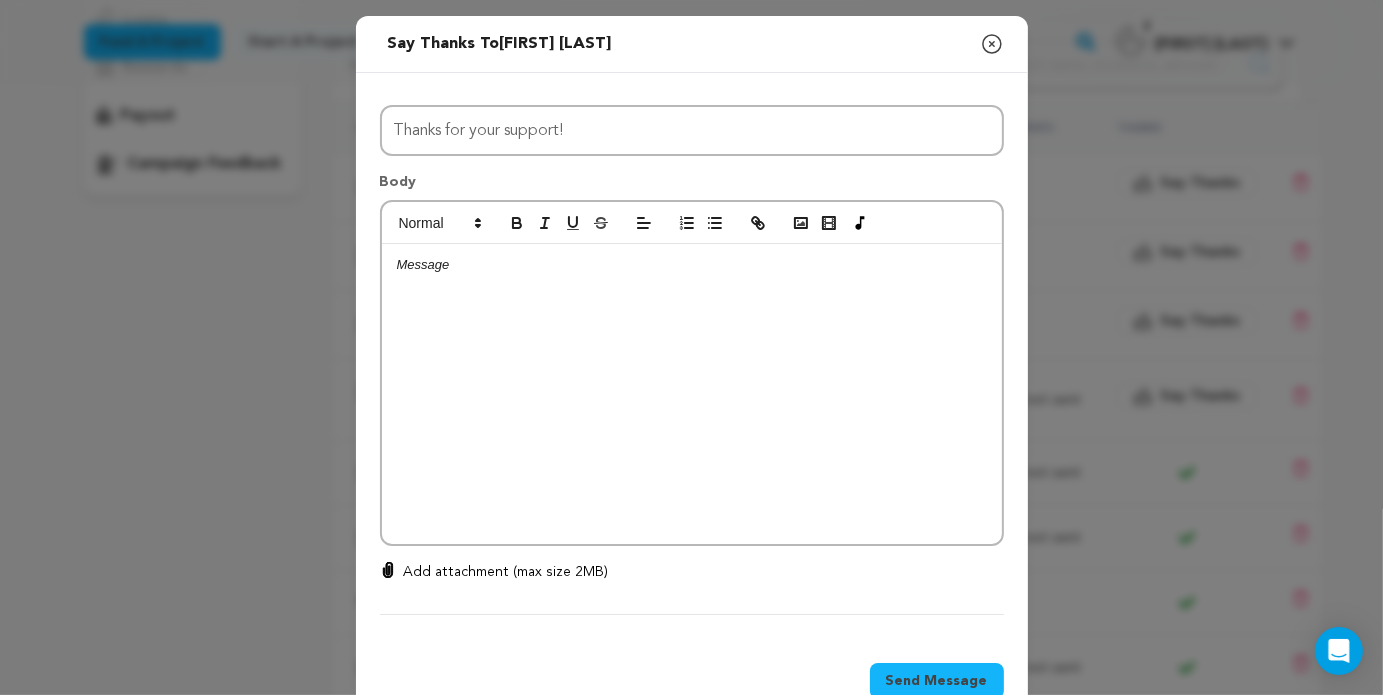 click 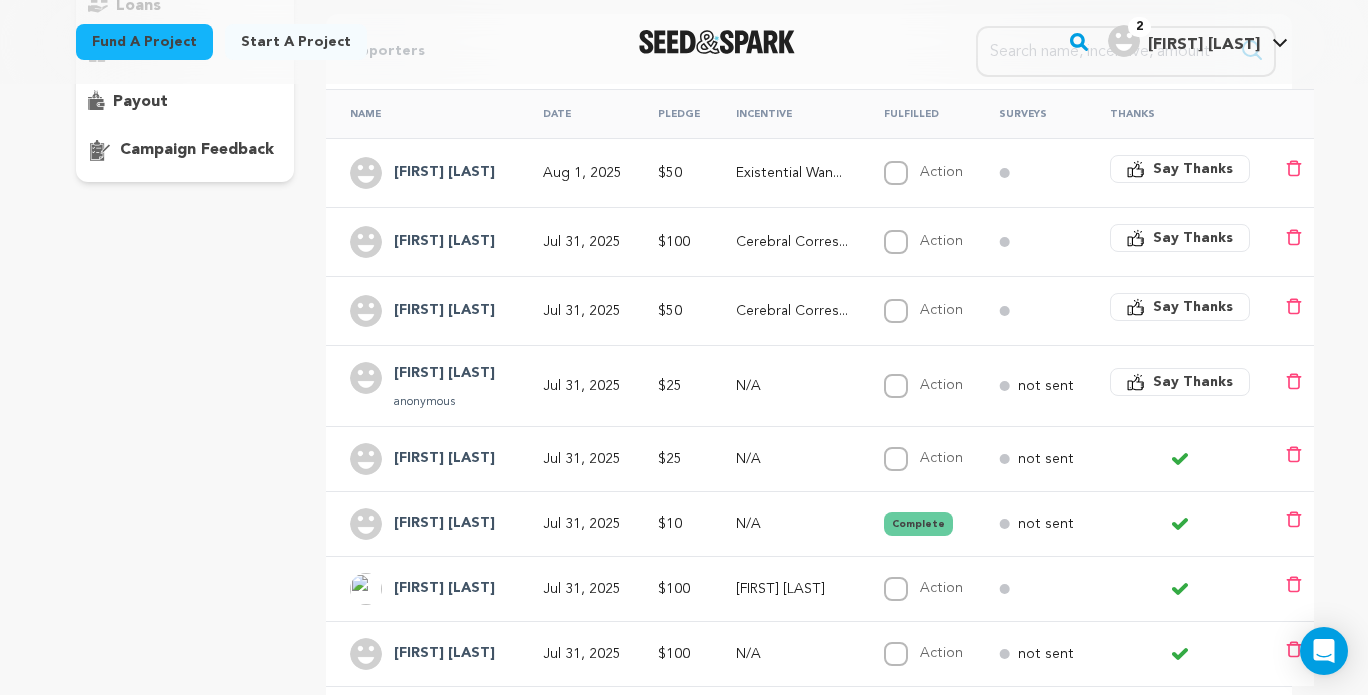 scroll, scrollTop: 376, scrollLeft: 0, axis: vertical 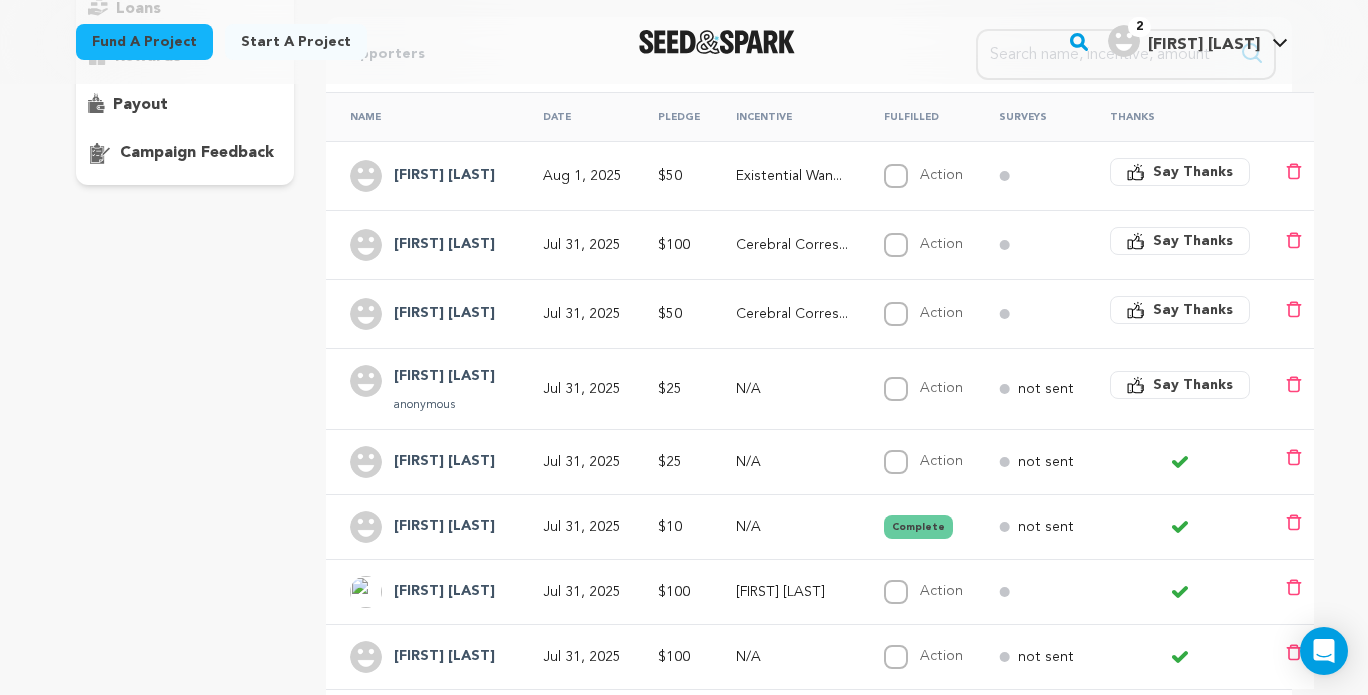 click on "Say Thanks" at bounding box center (1193, 310) 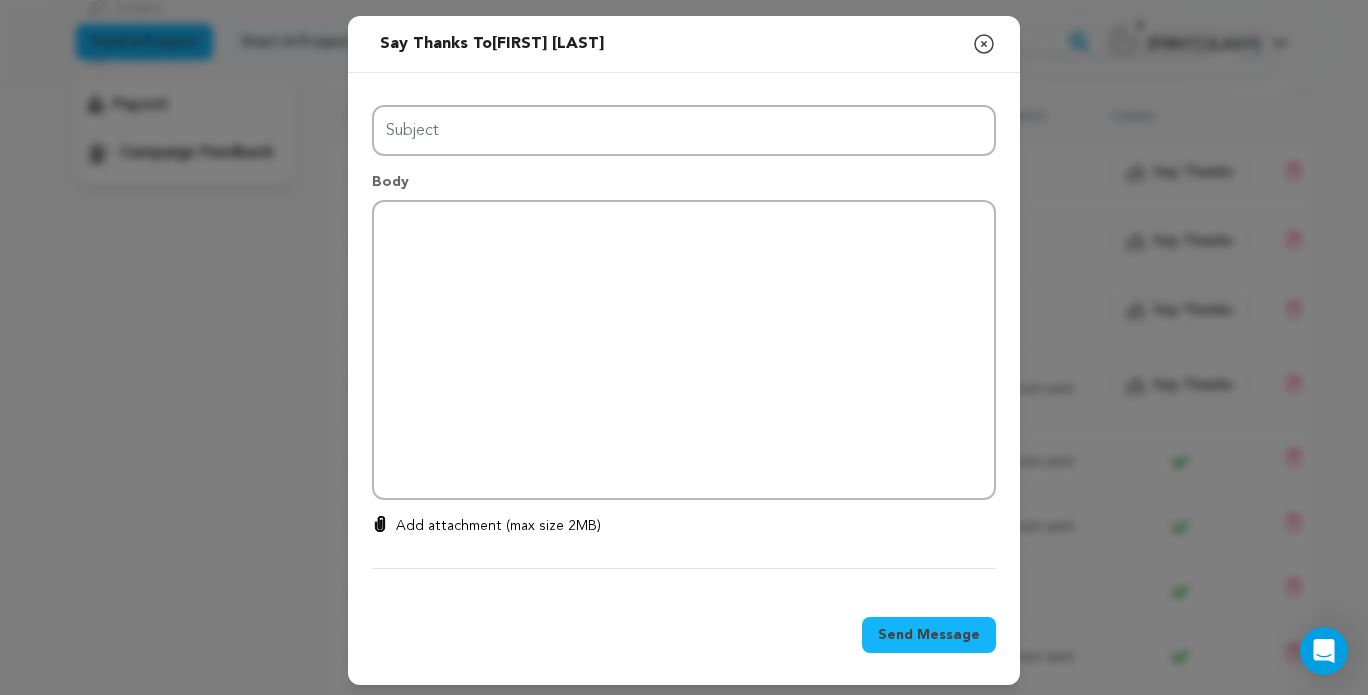 type on "Thanks for your support!" 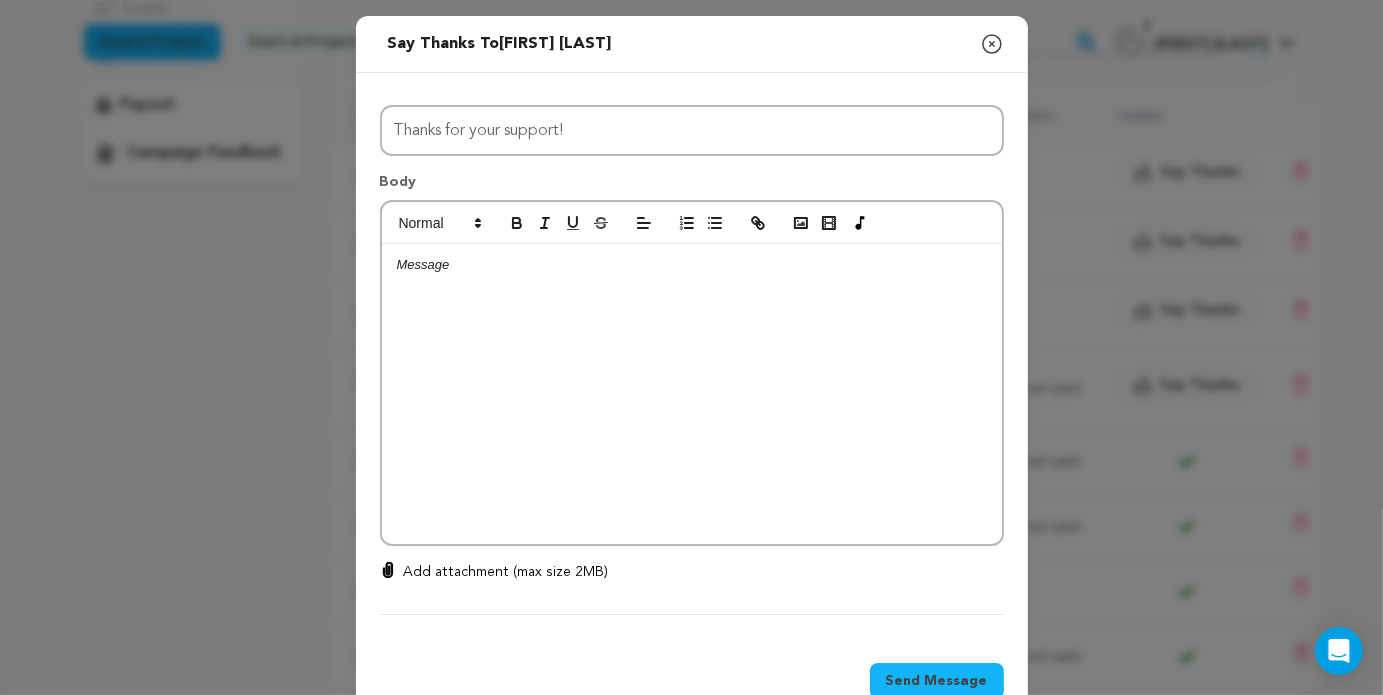 click at bounding box center [692, 394] 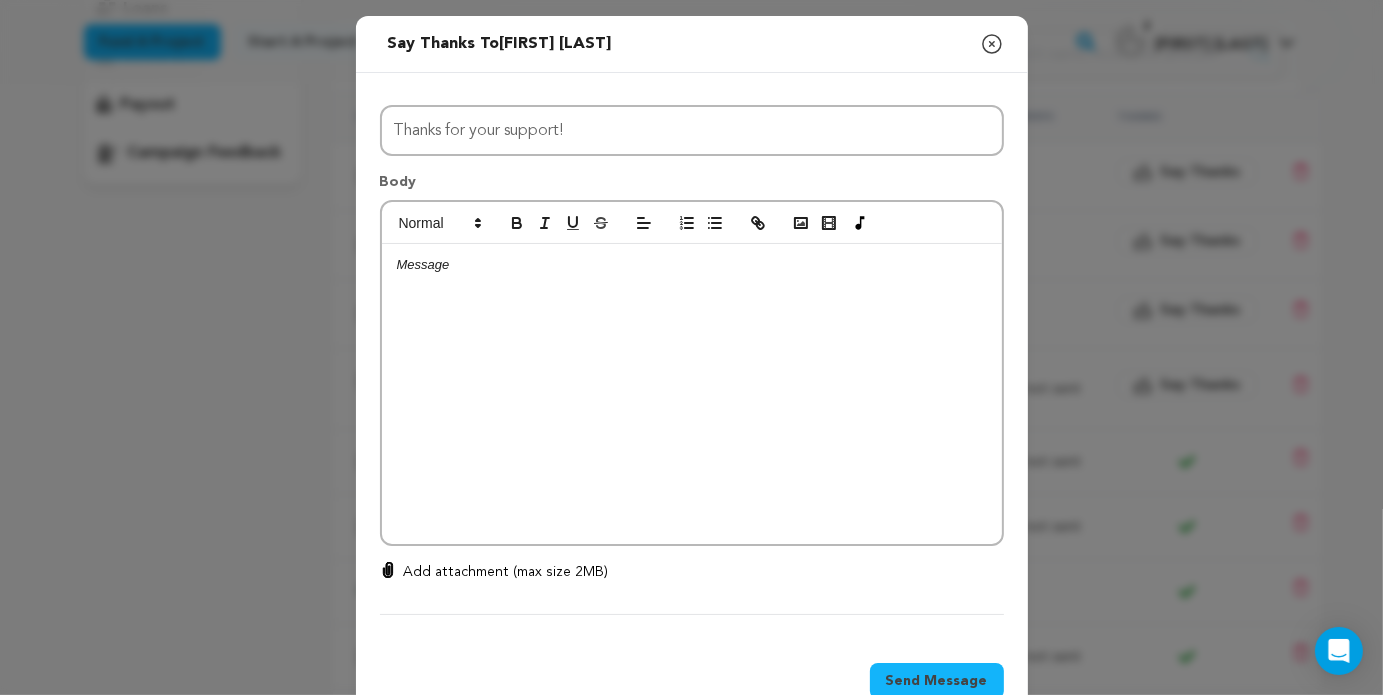 click 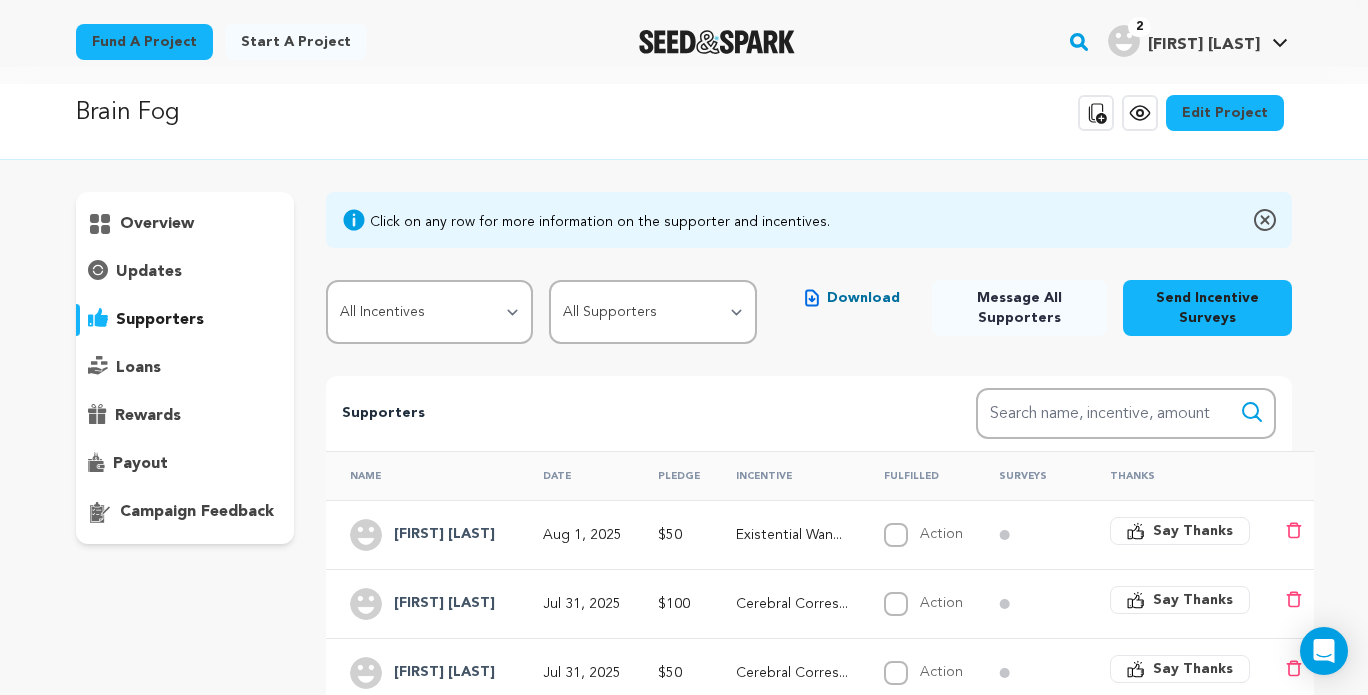 scroll, scrollTop: 13, scrollLeft: 0, axis: vertical 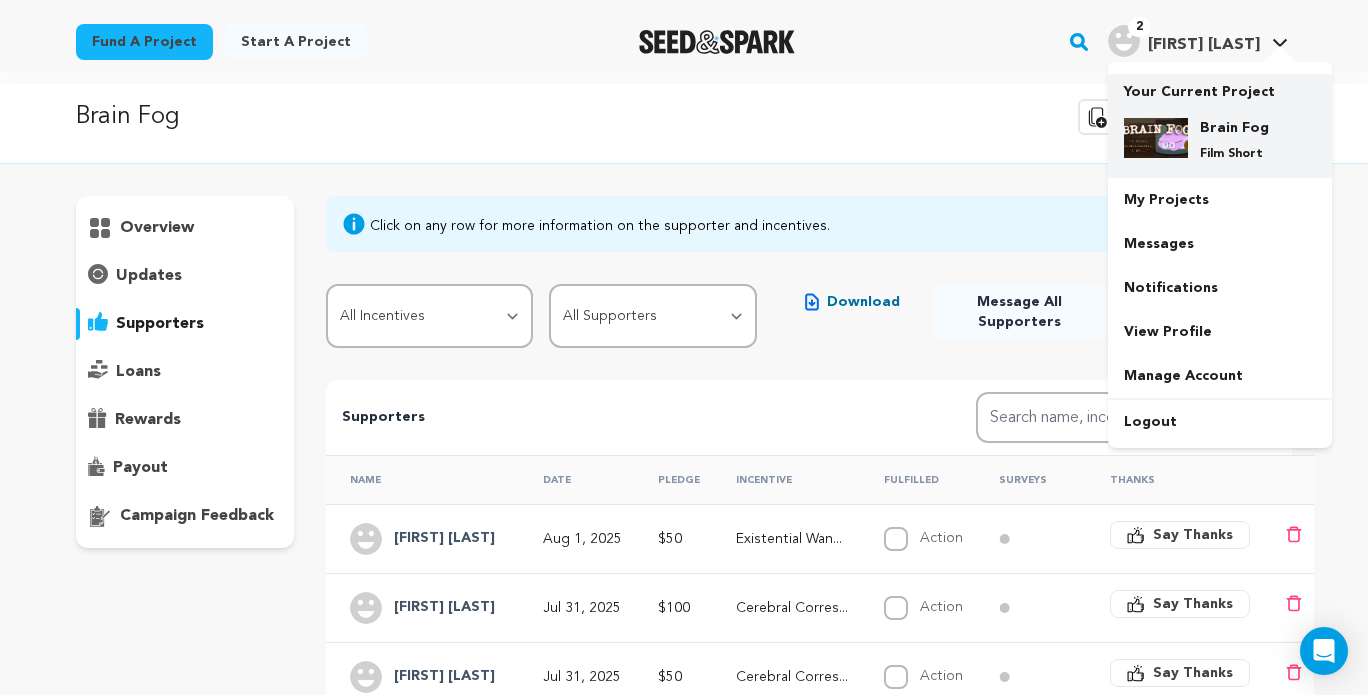 click on "Brain Fog
Film Short" at bounding box center (1236, 140) 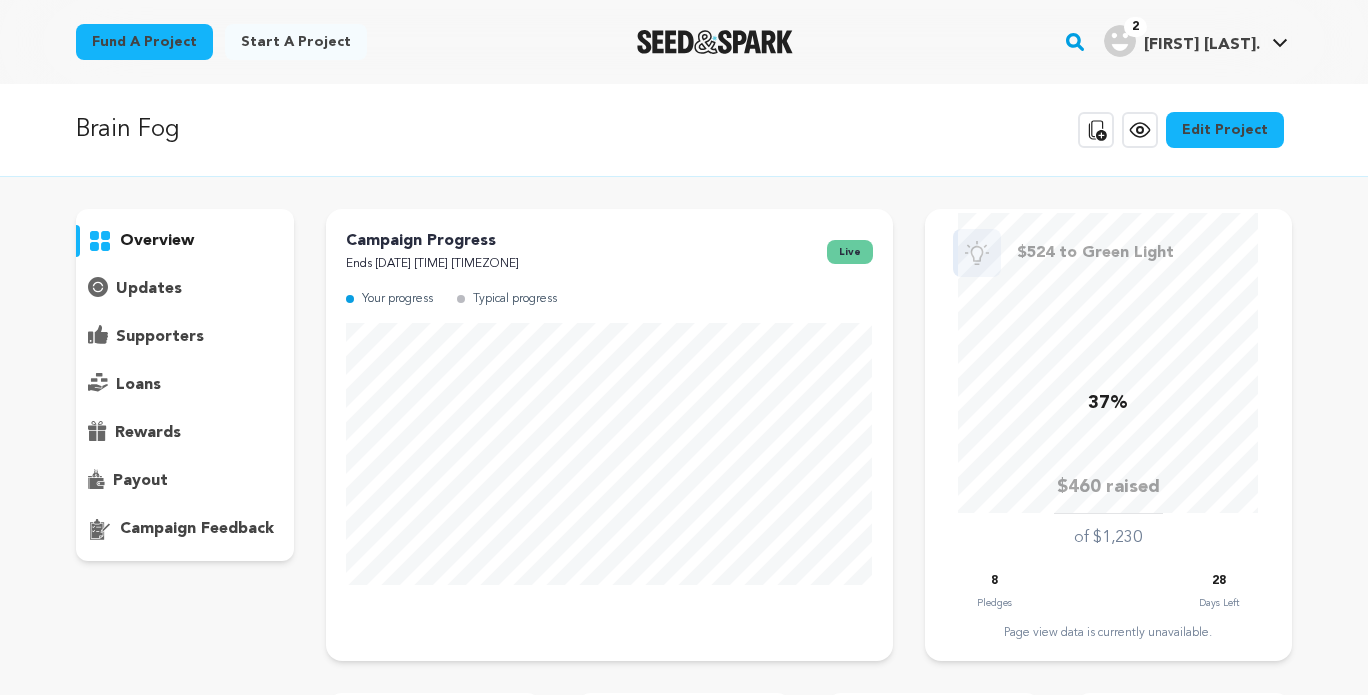 scroll, scrollTop: 0, scrollLeft: 0, axis: both 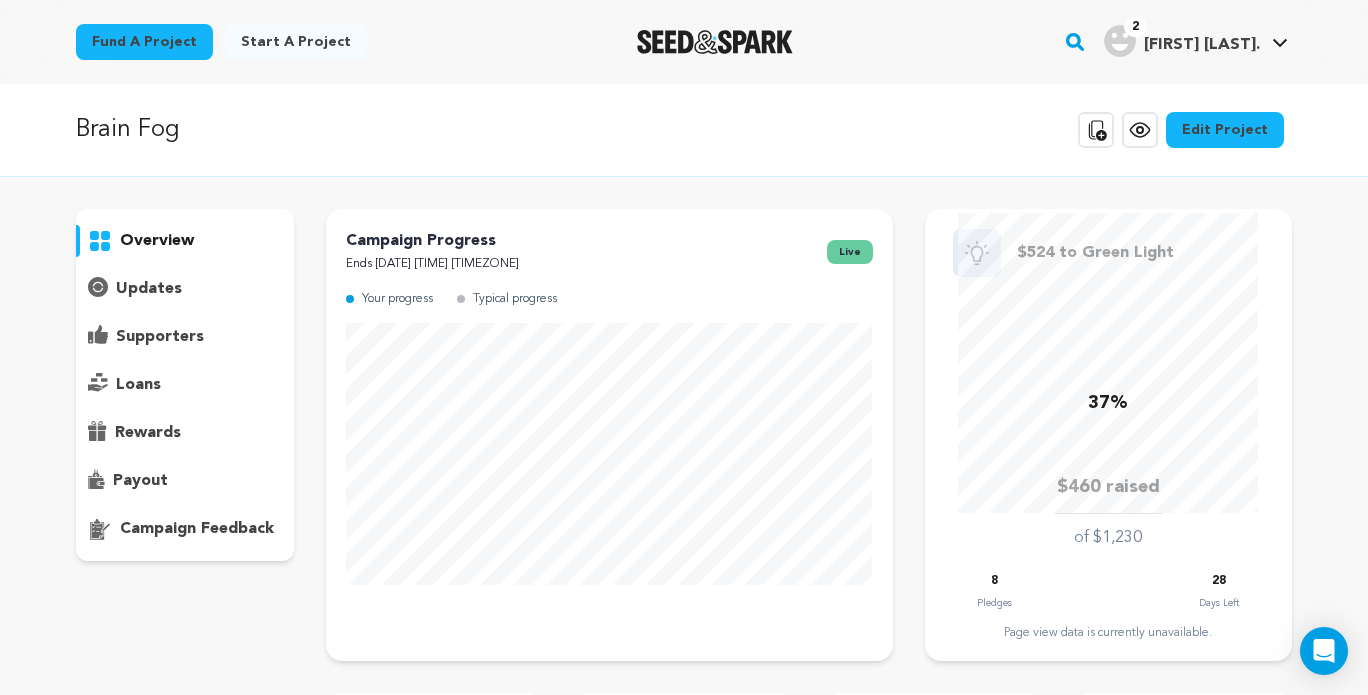 click on "Edit Project" at bounding box center (1225, 130) 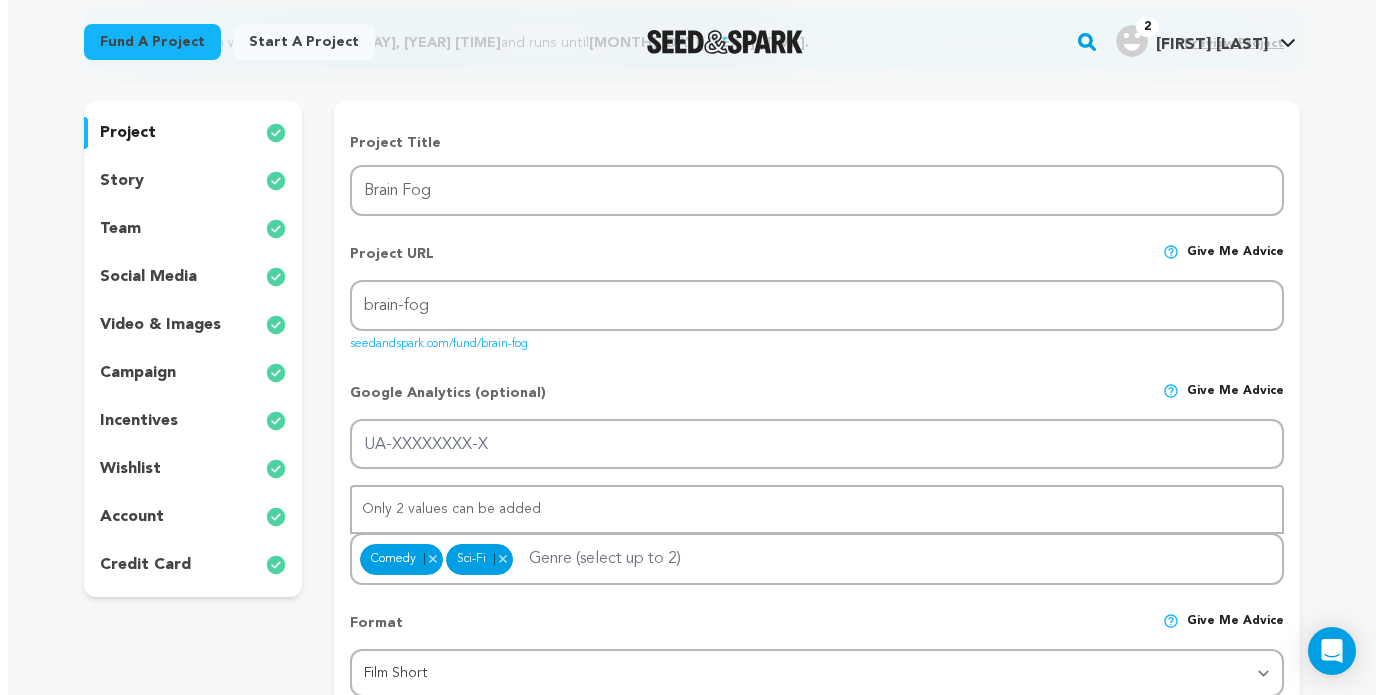 scroll, scrollTop: 224, scrollLeft: 0, axis: vertical 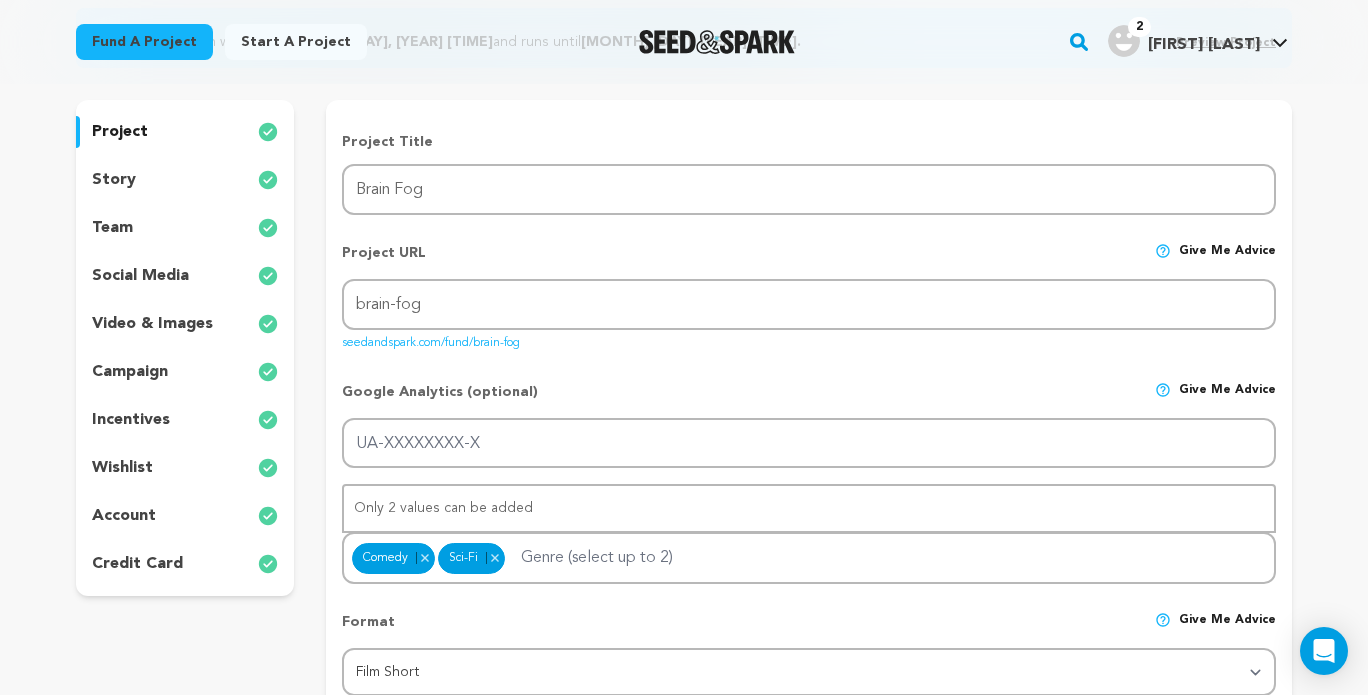 click on "incentives" at bounding box center [131, 420] 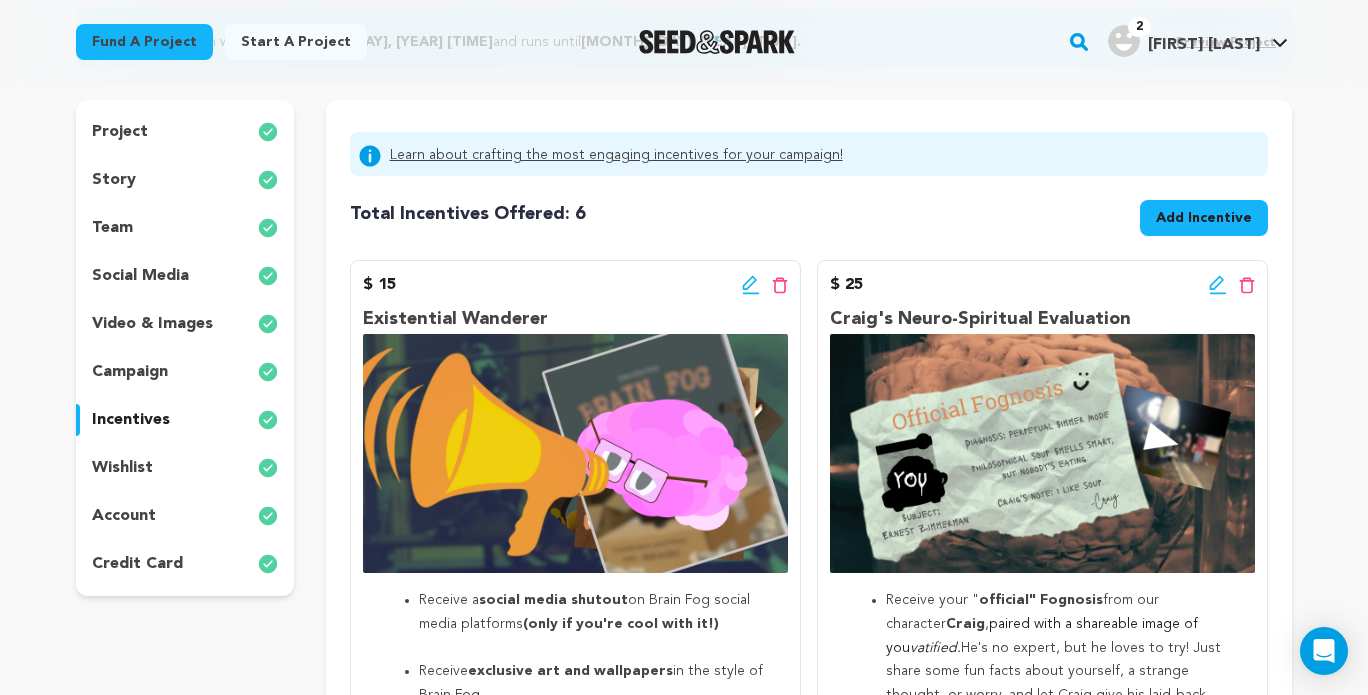 click 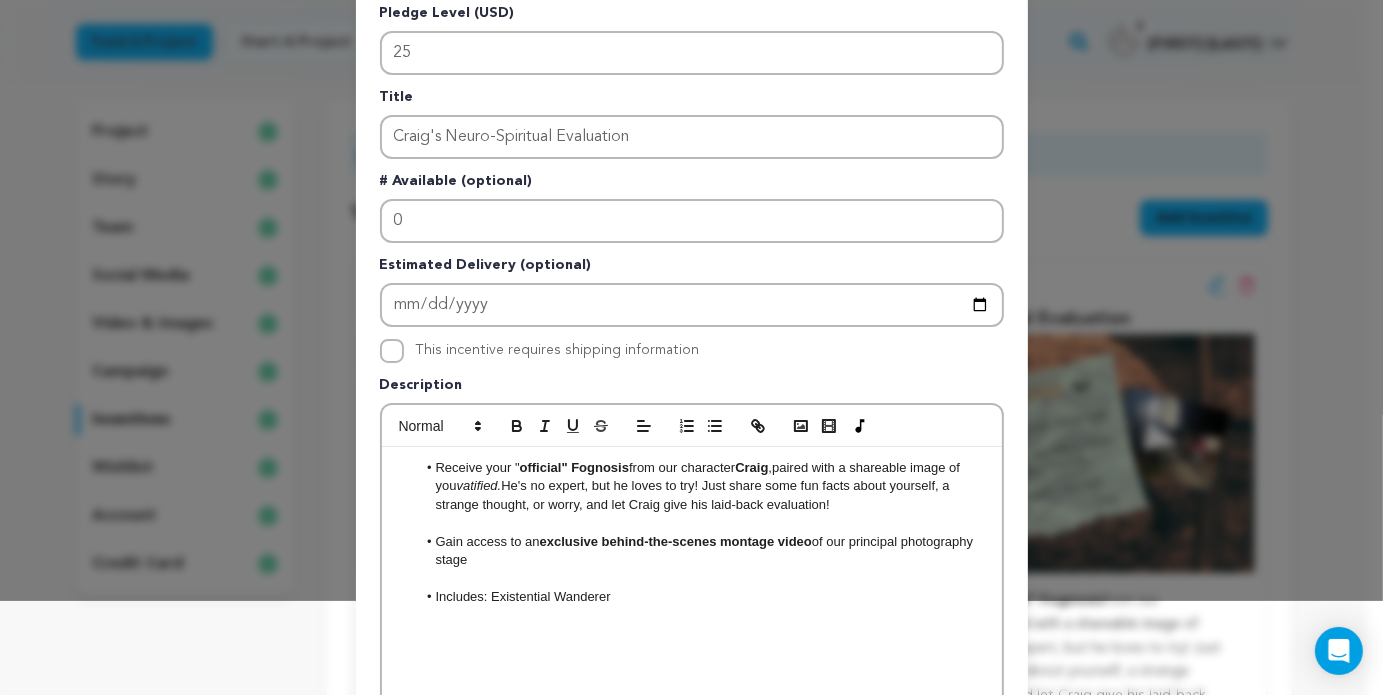 scroll, scrollTop: 105, scrollLeft: 0, axis: vertical 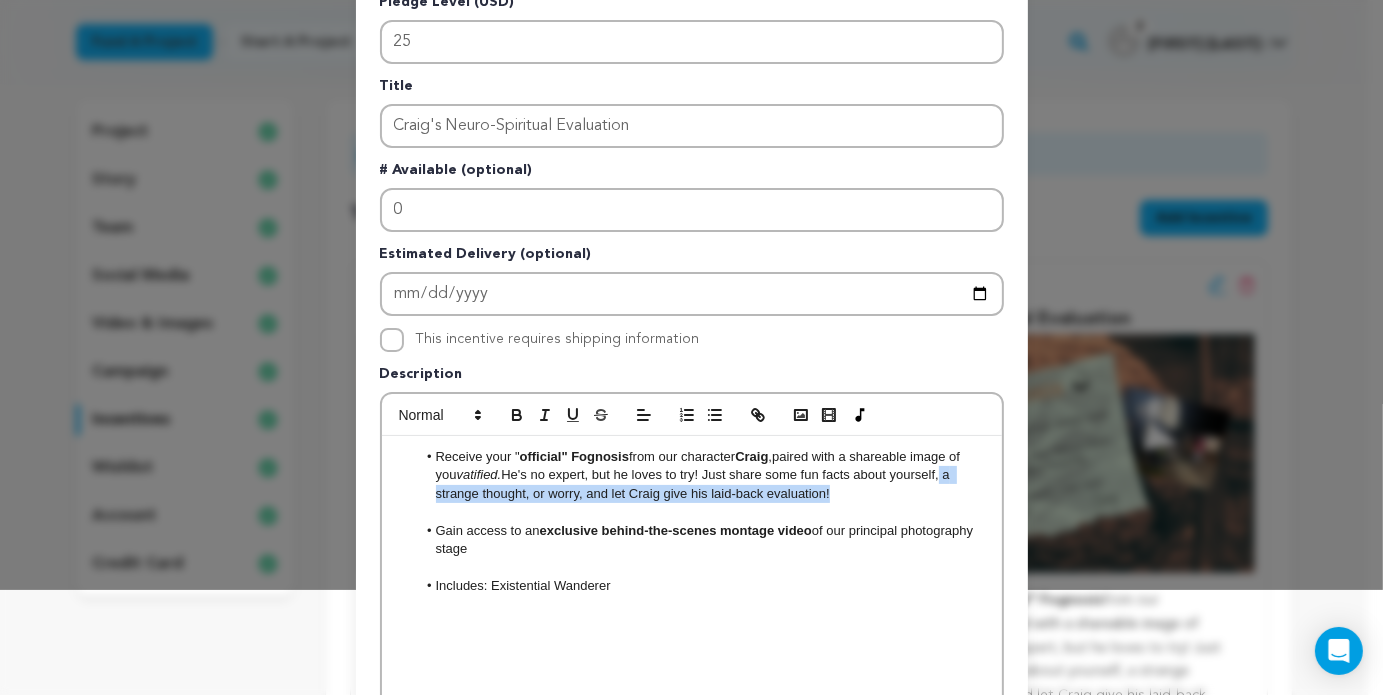 drag, startPoint x: 852, startPoint y: 497, endPoint x: 938, endPoint y: 477, distance: 88.29496 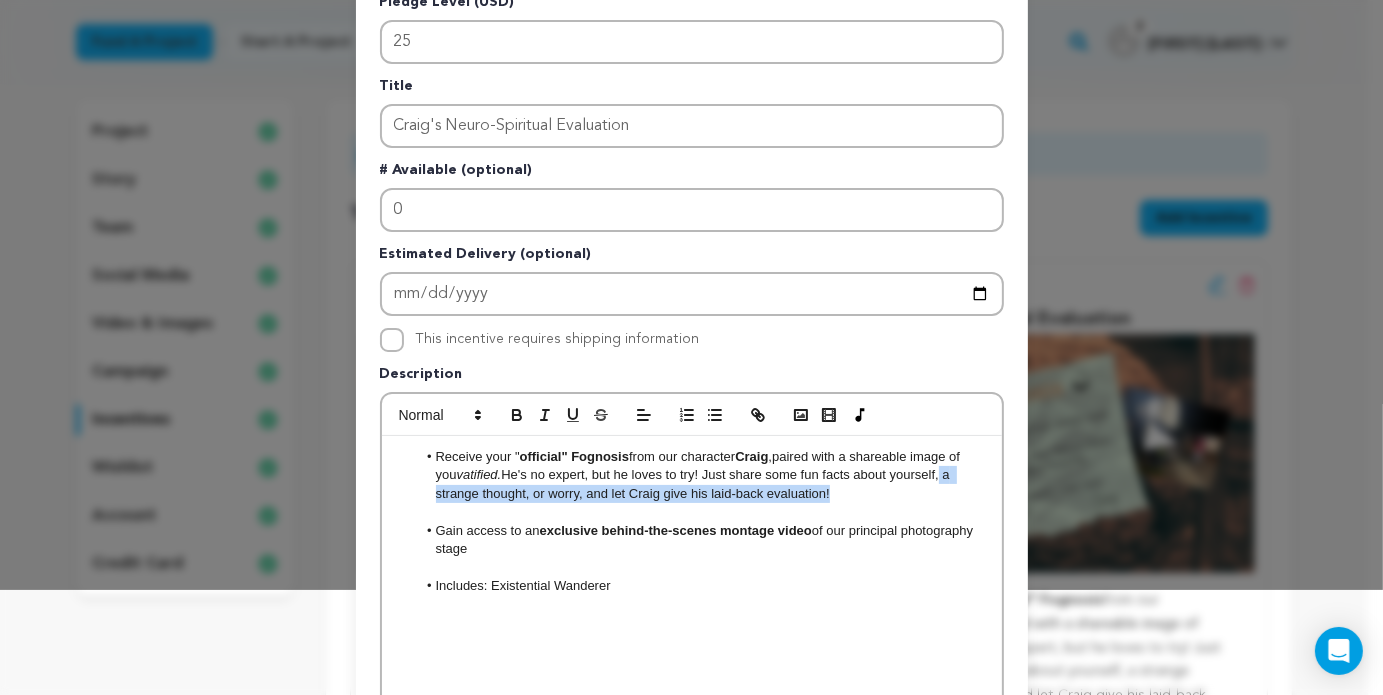 type 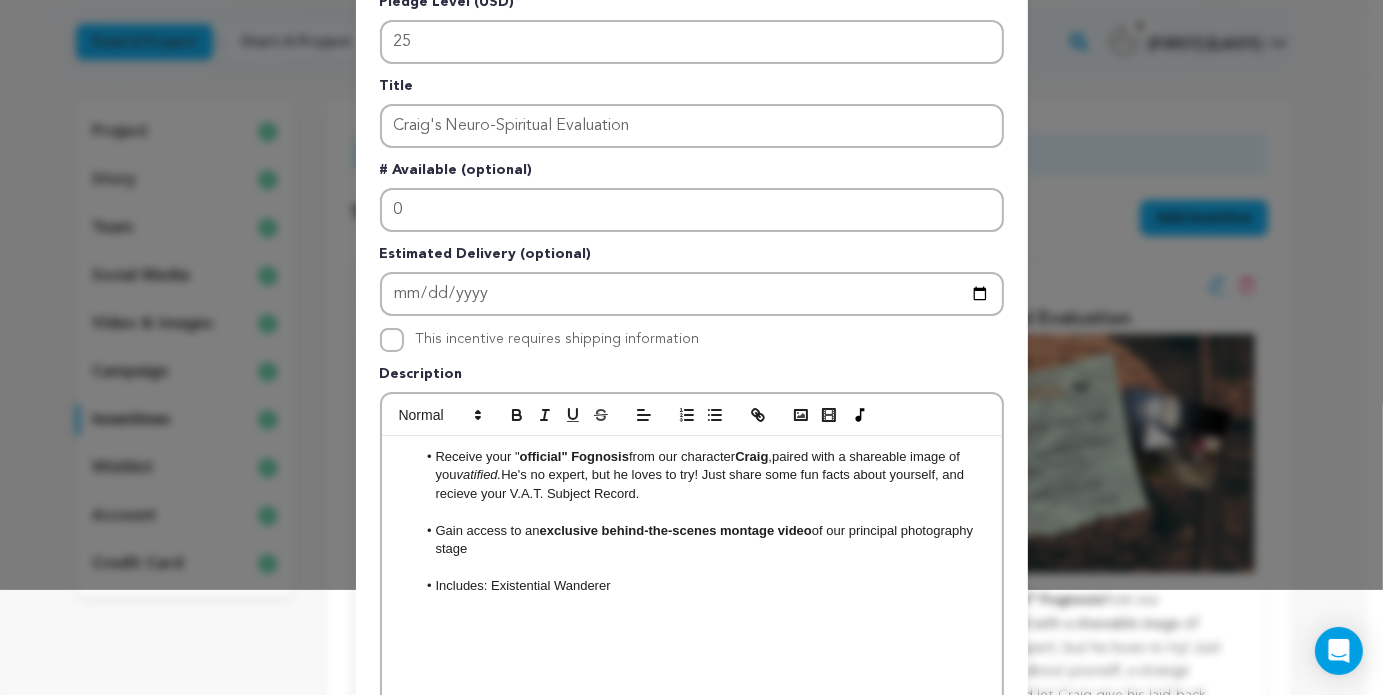 click on "Receive your " official" Fognosis  from our character  Craig ,  paired with a shareable image of you  vatified.  He's no expert, but he loves to try! Just share some fun facts about yourself, and recieve your V.A.T. Subject Record." at bounding box center [701, 475] 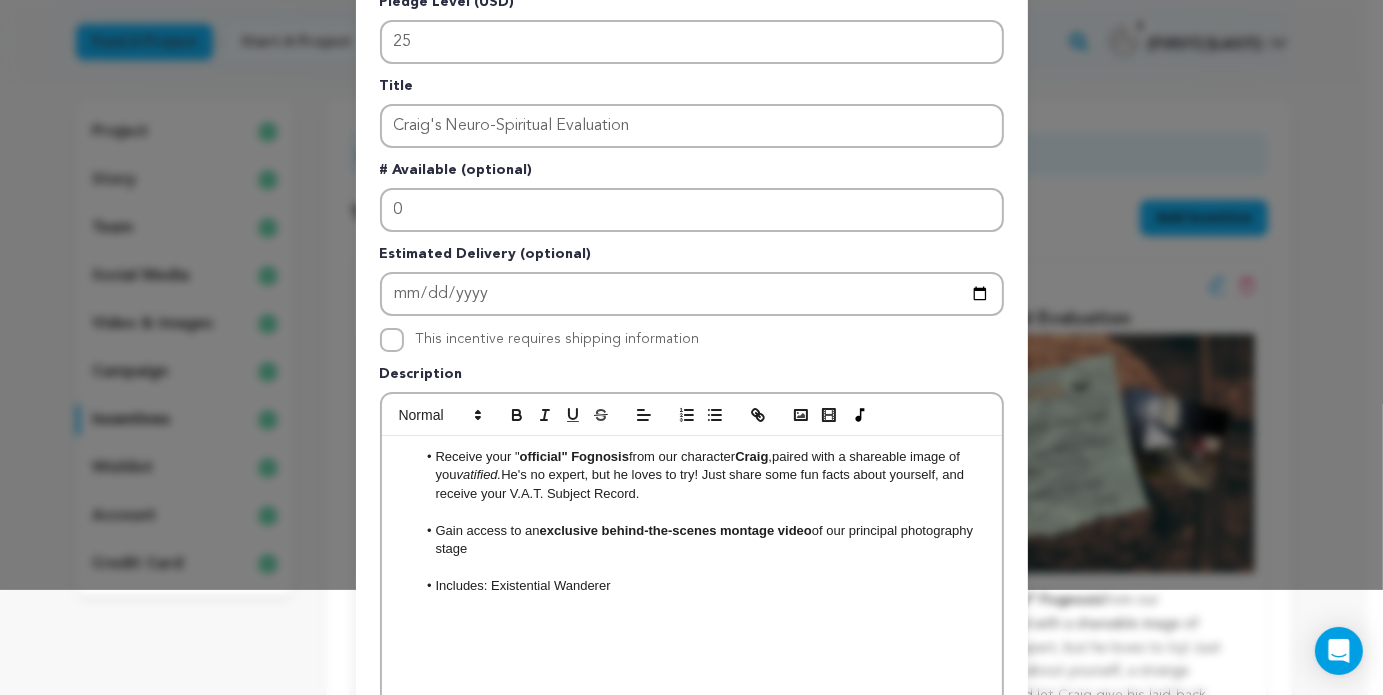 click on "Receive your " official" Fognosis  from our character  Craig ,  paired with a shareable image of you  vatified.  He's no expert, but he loves to try! Just share some fun facts about yourself, and receive your V.A.T. Subject Record." at bounding box center [701, 475] 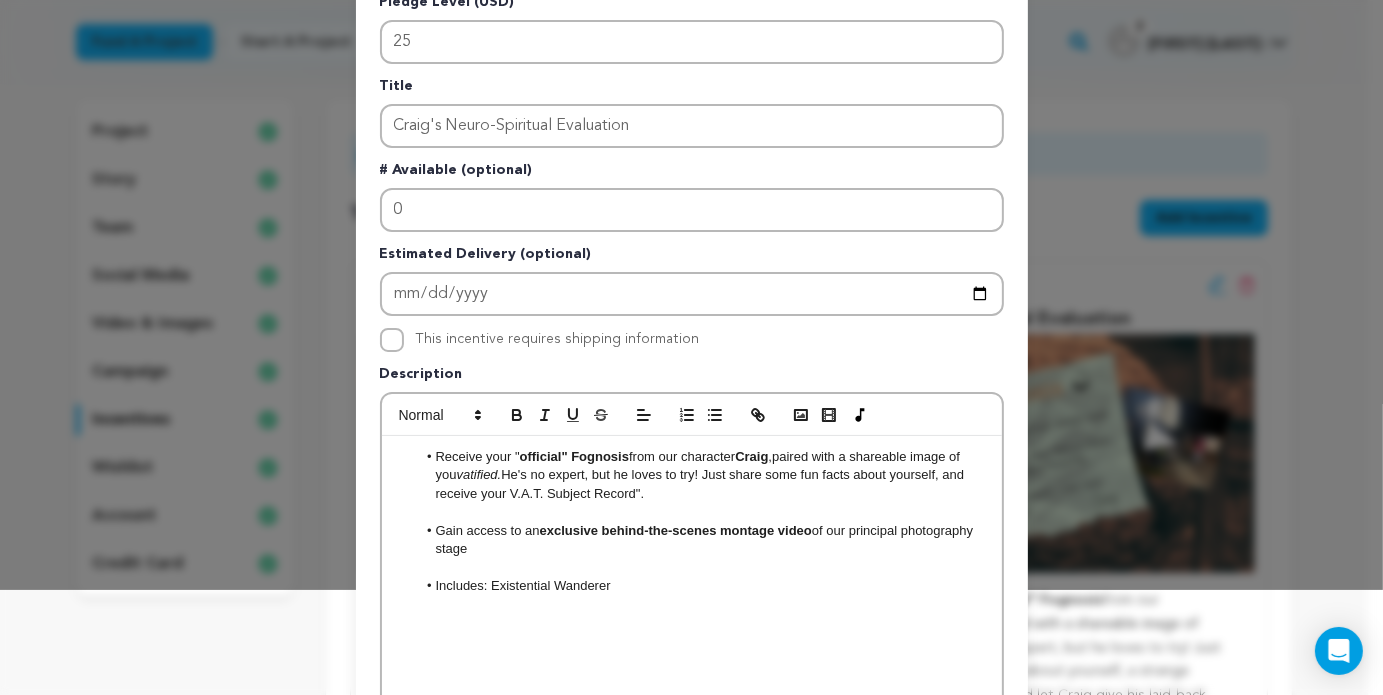 click on "Receive your " official" Fognosis  from our character  Craig ,  paired with a shareable image of you  vatified.  He's no expert, but he loves to try! Just share some fun facts about yourself, and receive your V.A.T. Subject Record"." at bounding box center [701, 475] 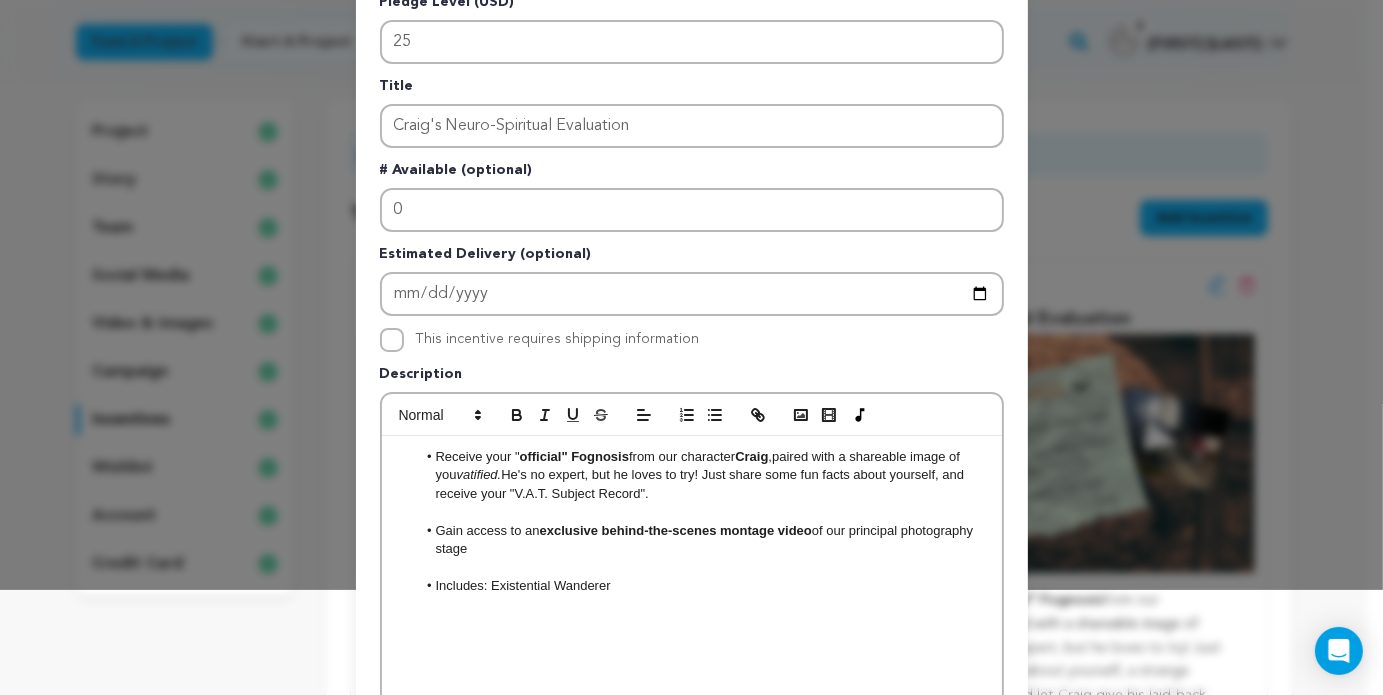 click on "Gain access to an  exclusive behind-the-scenes montage video  of   our principal photography stage" at bounding box center (701, 540) 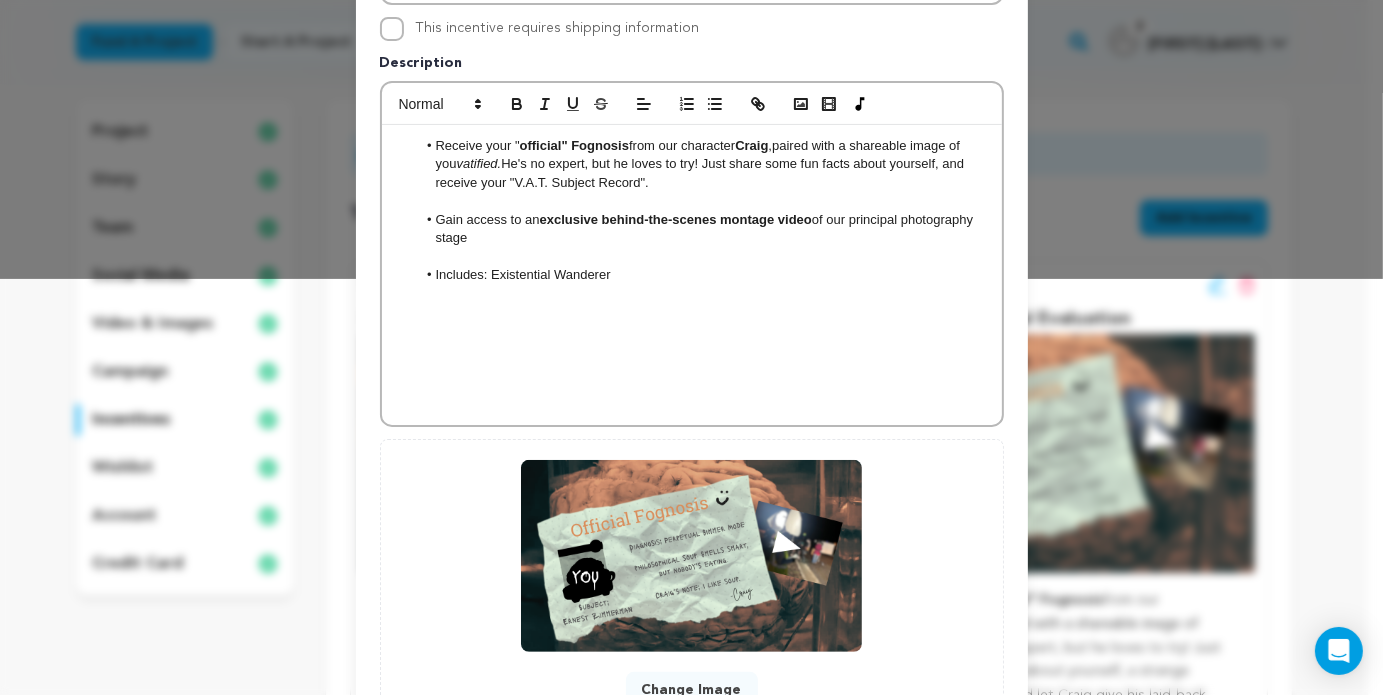 scroll, scrollTop: 581, scrollLeft: 0, axis: vertical 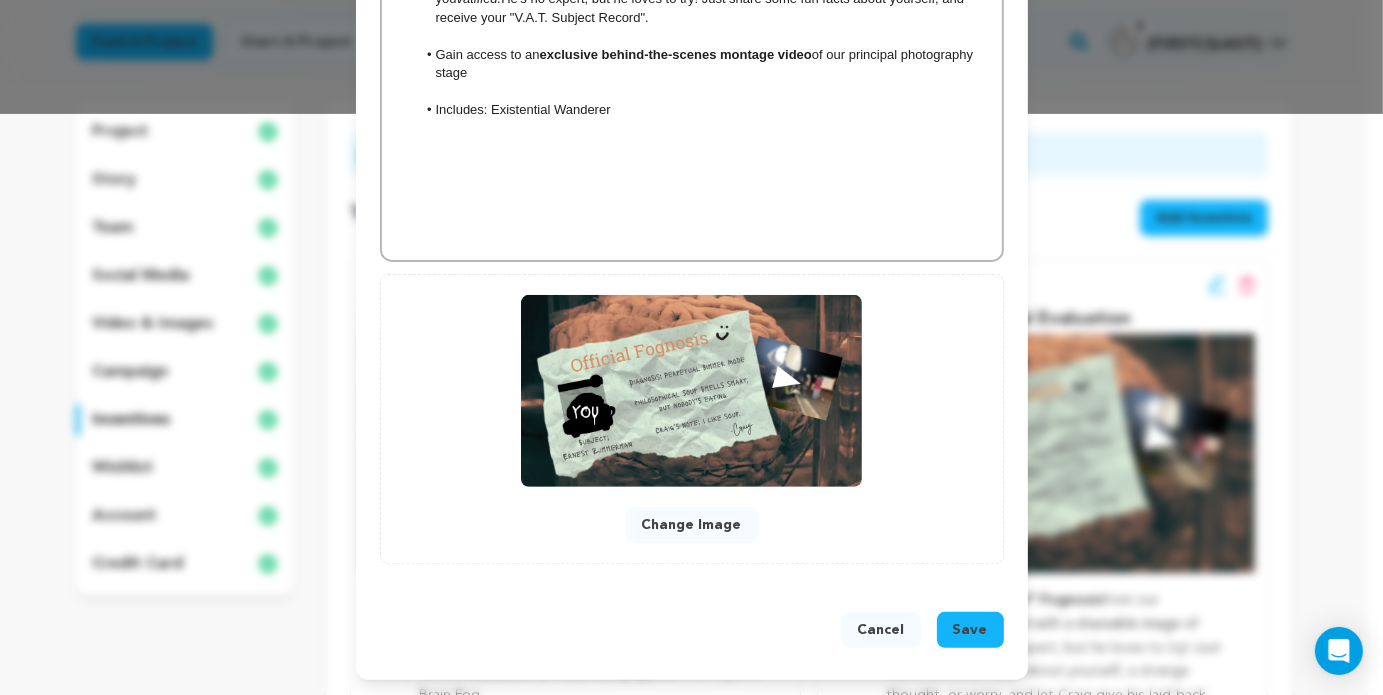 click on "Save" at bounding box center (970, 630) 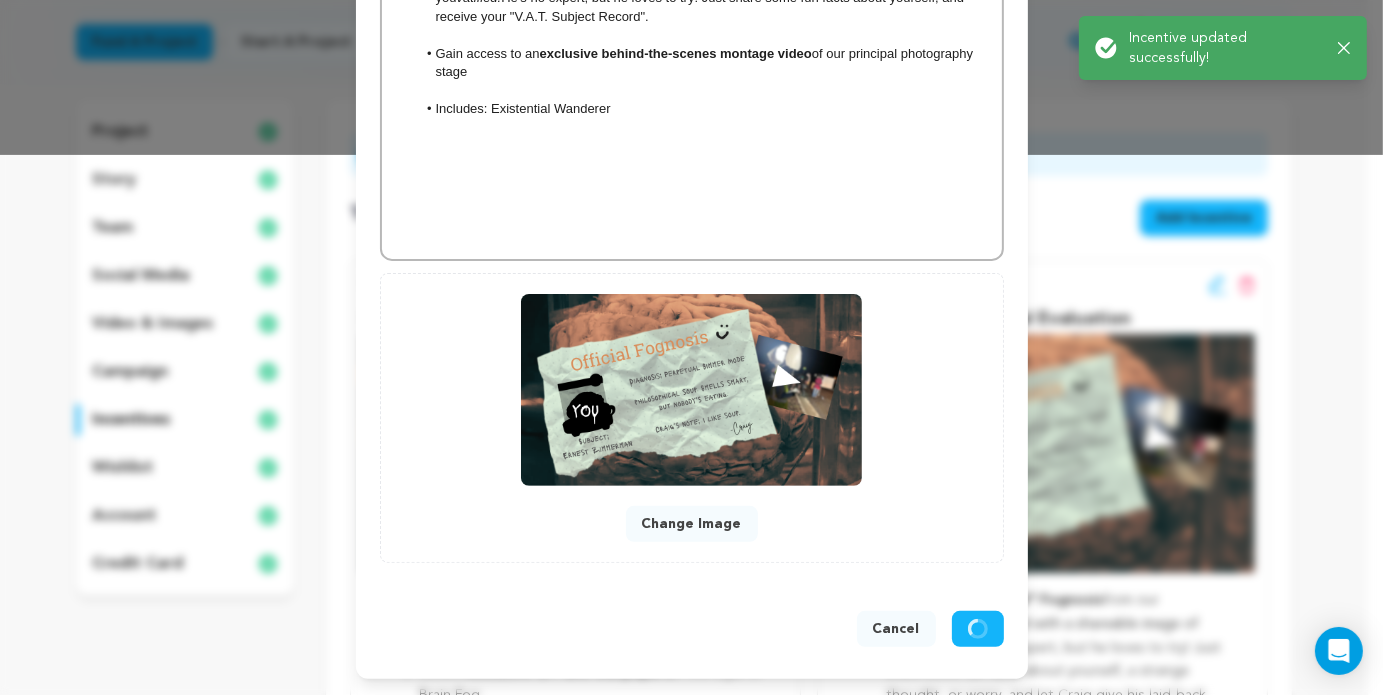 scroll, scrollTop: 539, scrollLeft: 0, axis: vertical 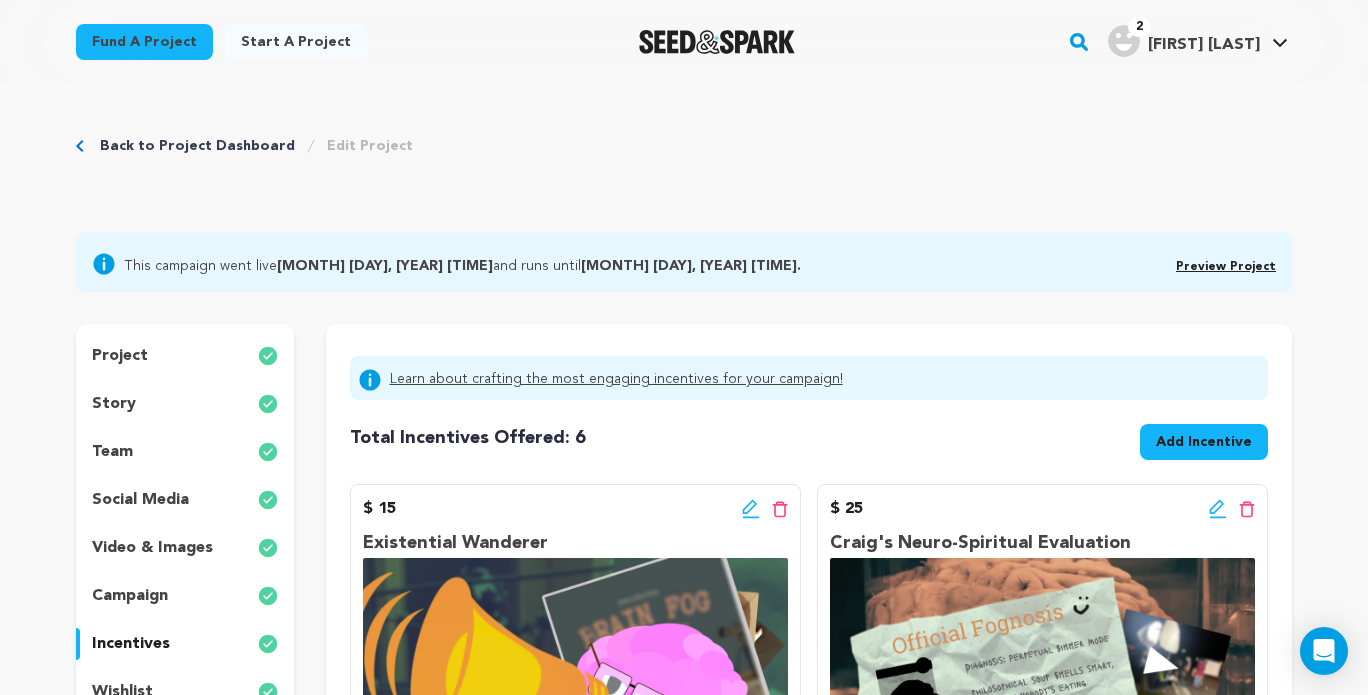 click on "project" at bounding box center (185, 356) 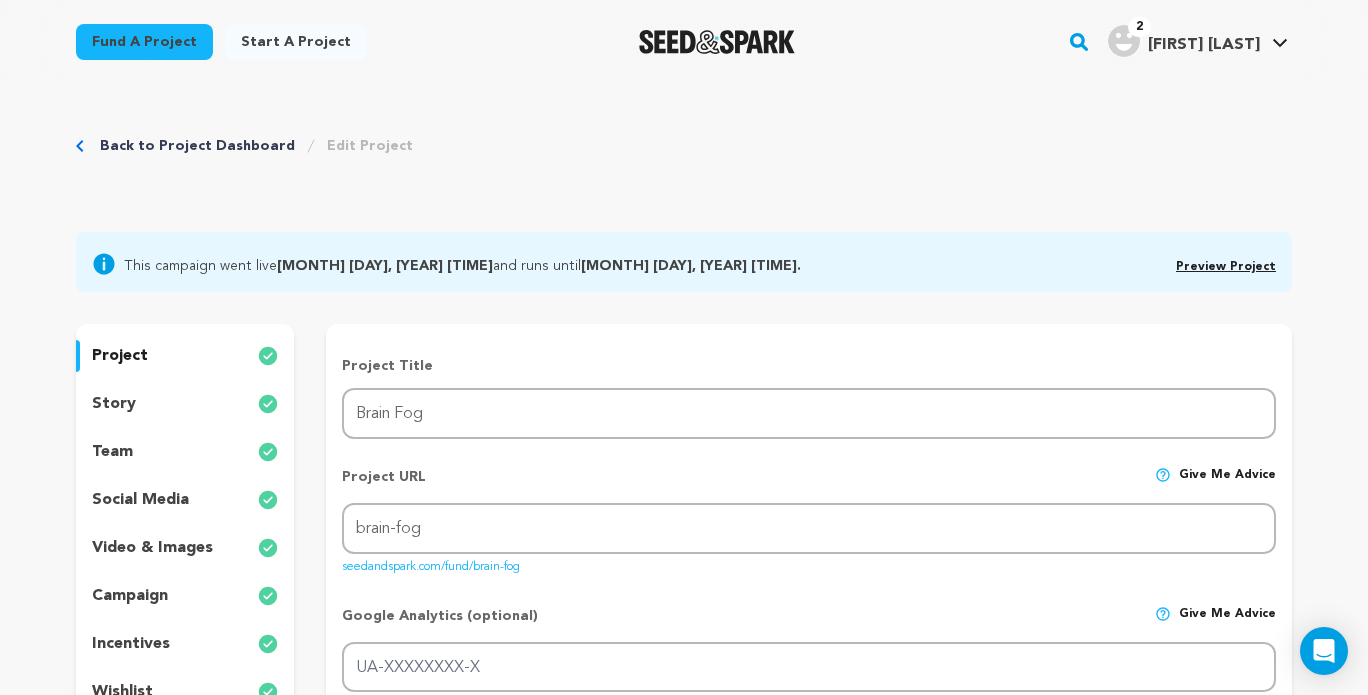 click on "Preview Project" at bounding box center (1226, 267) 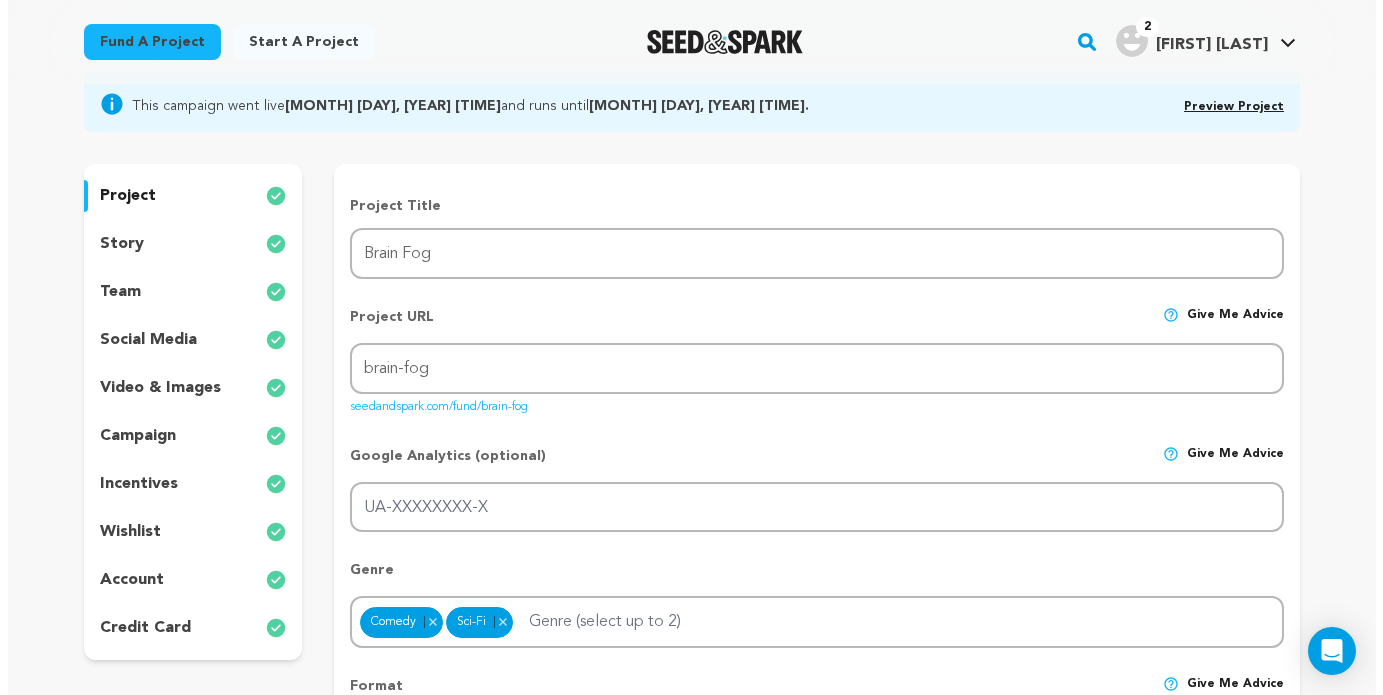 scroll, scrollTop: 200, scrollLeft: 0, axis: vertical 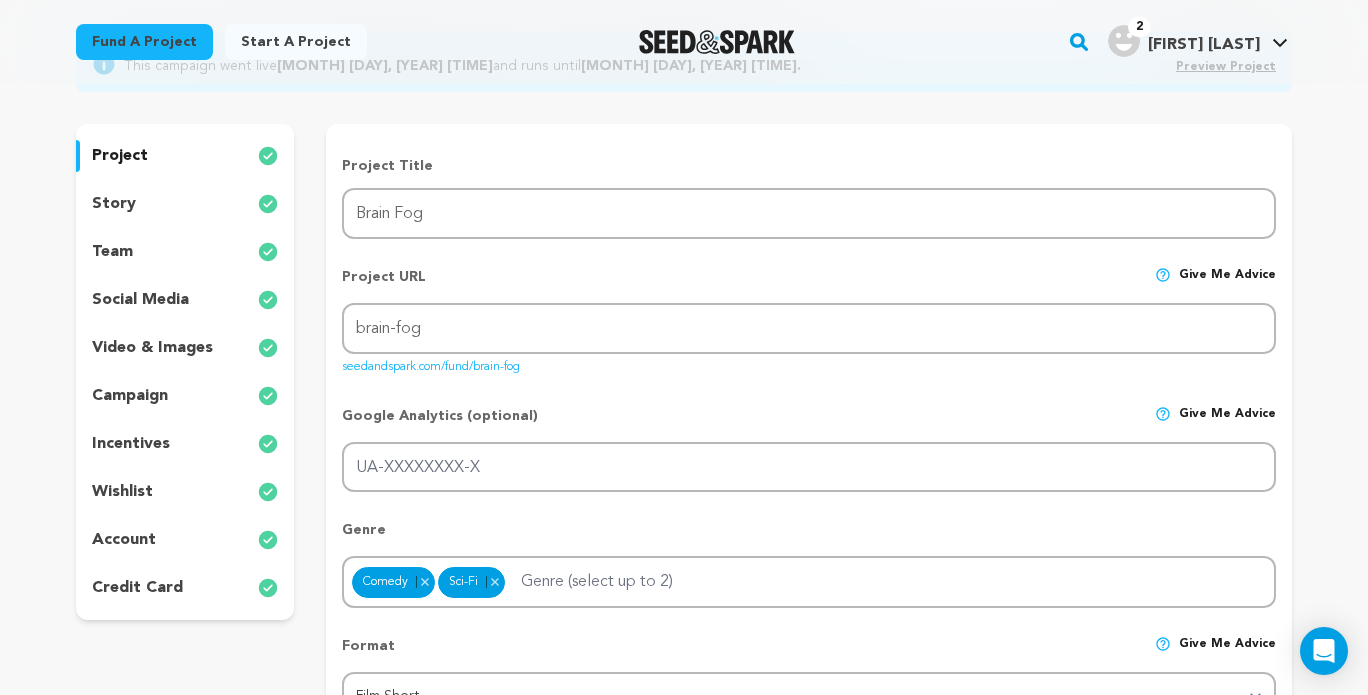click on "incentives" at bounding box center (185, 444) 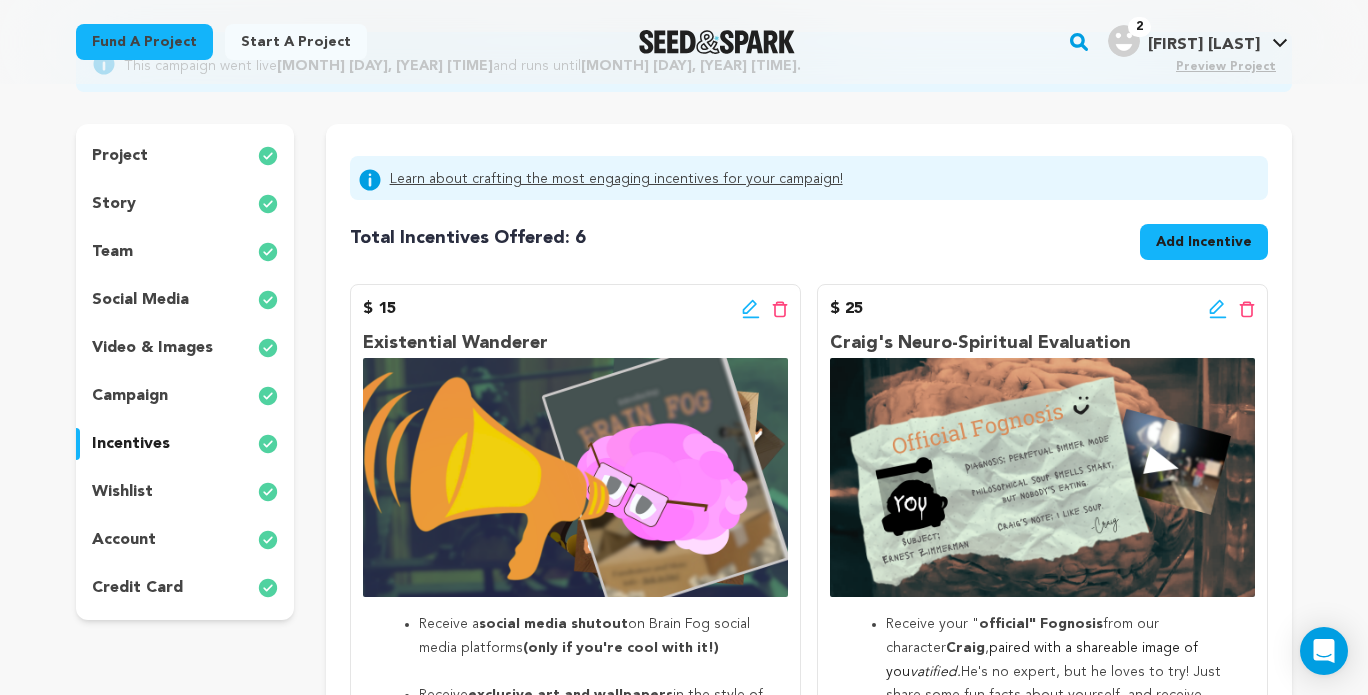click on "$ 25
Edit incentive button
Delete incentive button" at bounding box center [1042, 309] 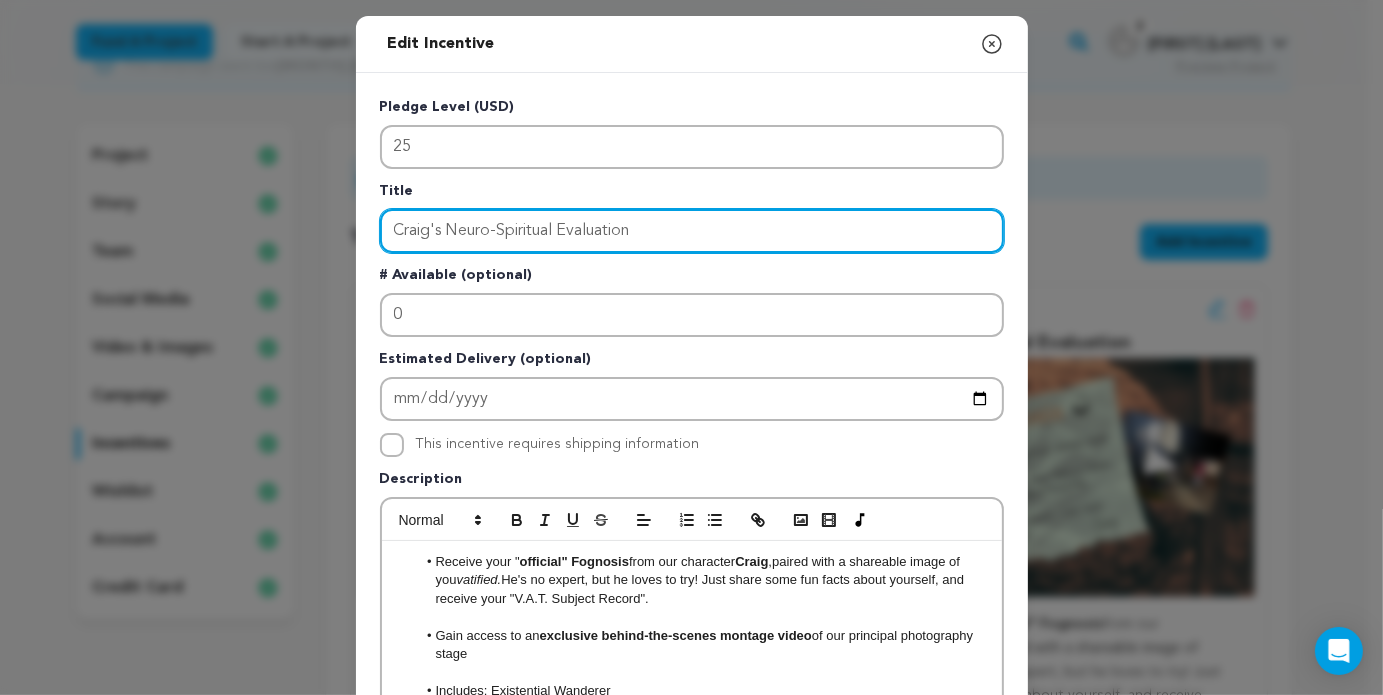 drag, startPoint x: 631, startPoint y: 224, endPoint x: 275, endPoint y: 203, distance: 356.61884 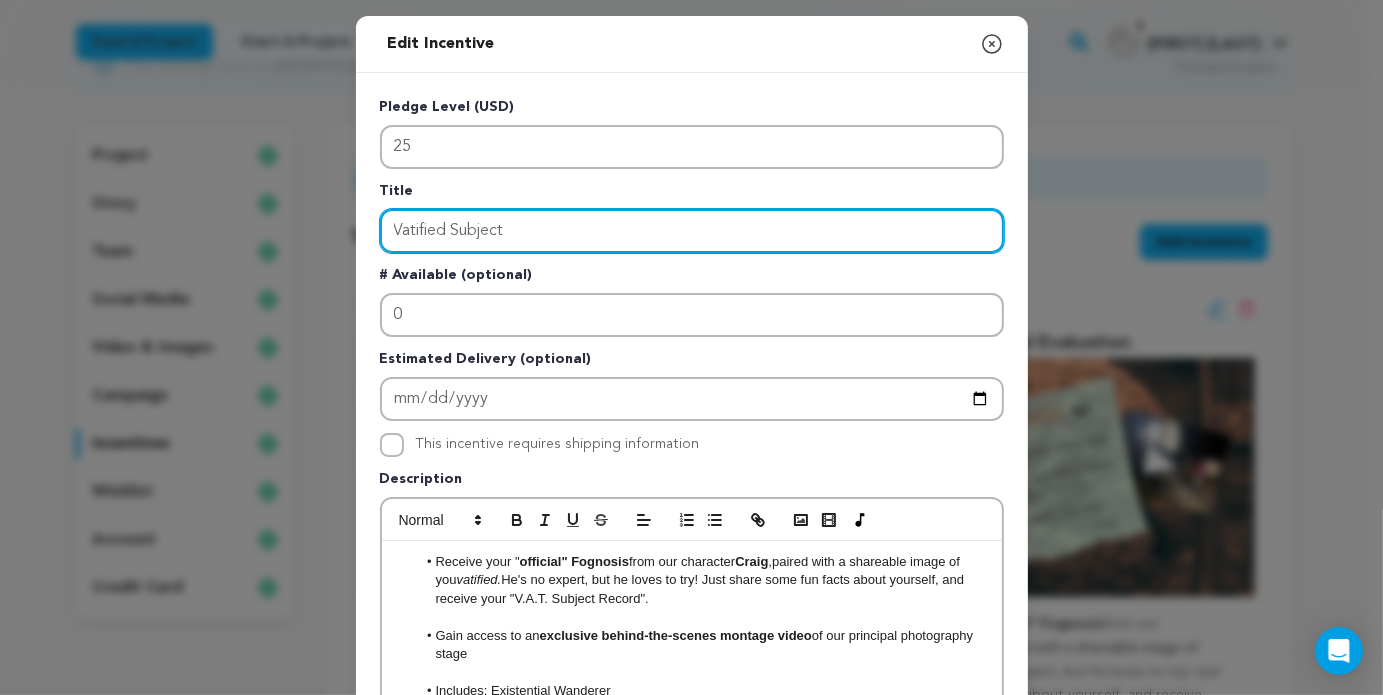 click on "Vatified Subject" at bounding box center (692, 231) 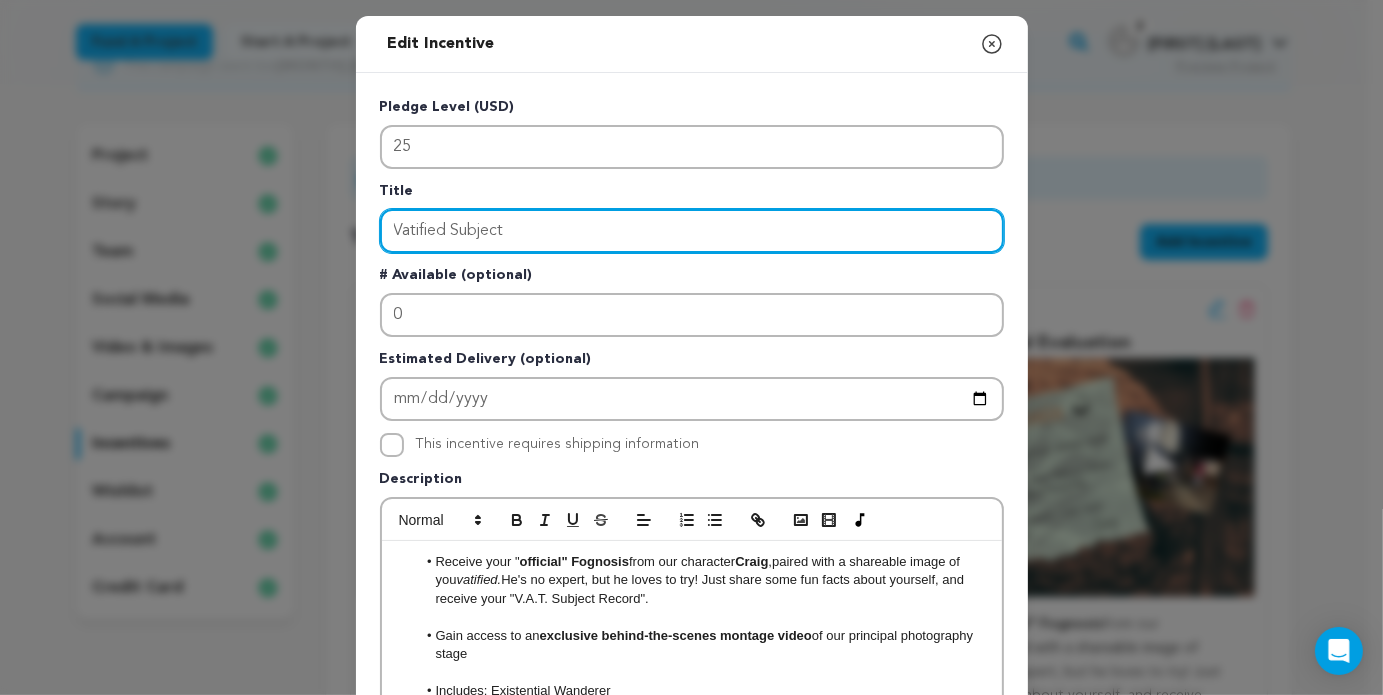 drag, startPoint x: 514, startPoint y: 232, endPoint x: 447, endPoint y: 229, distance: 67.06713 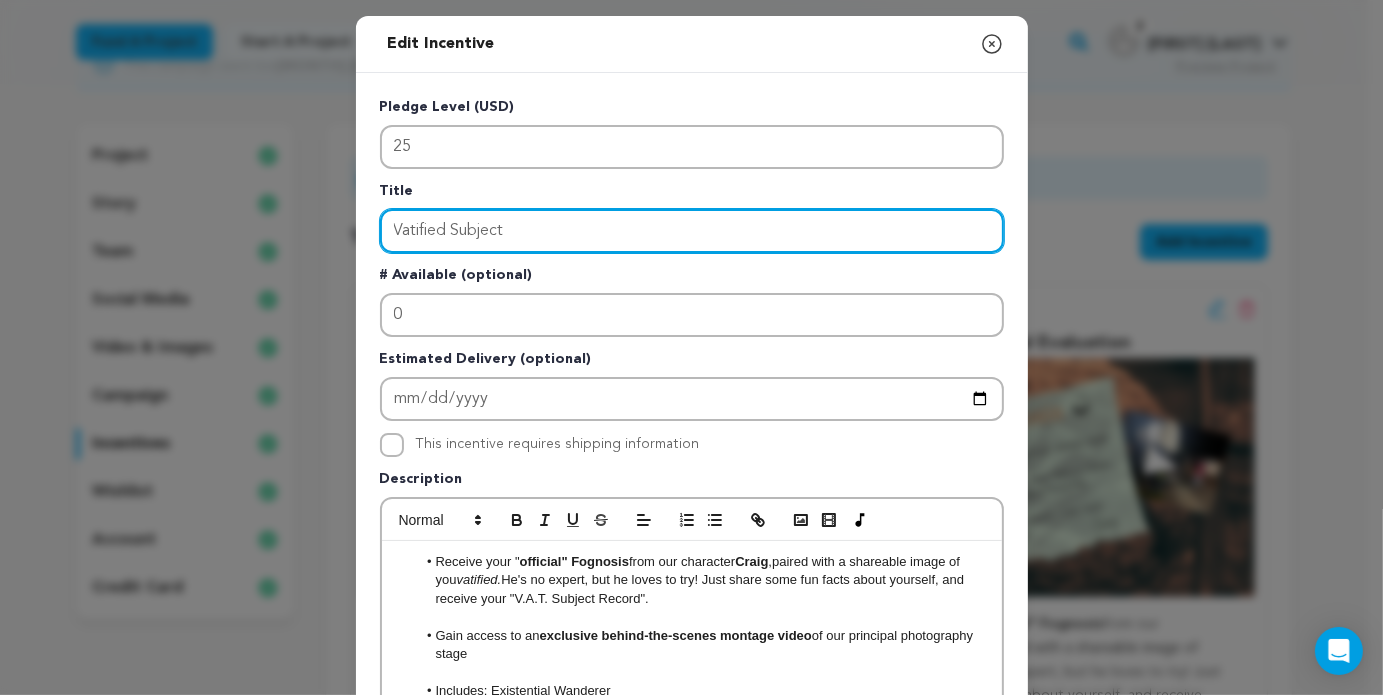 click on "Vatified Subject" at bounding box center [692, 231] 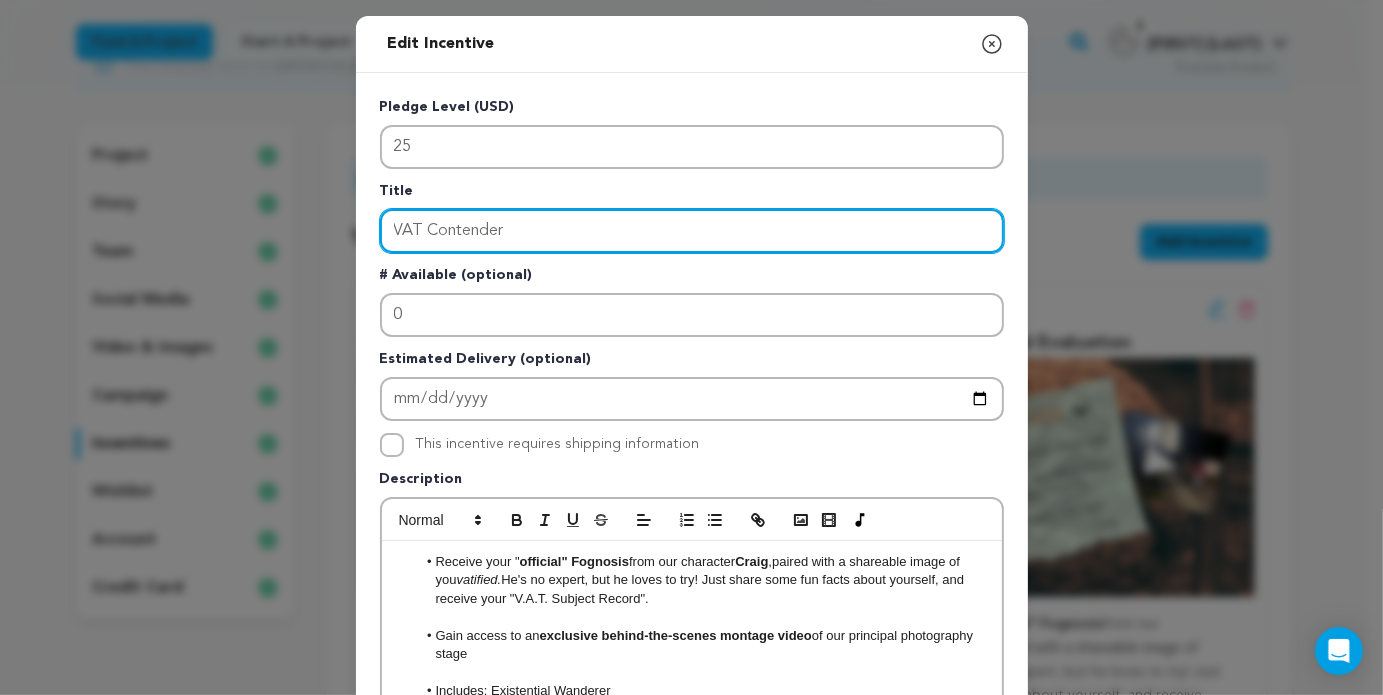 click on "VAT Contender" at bounding box center [692, 231] 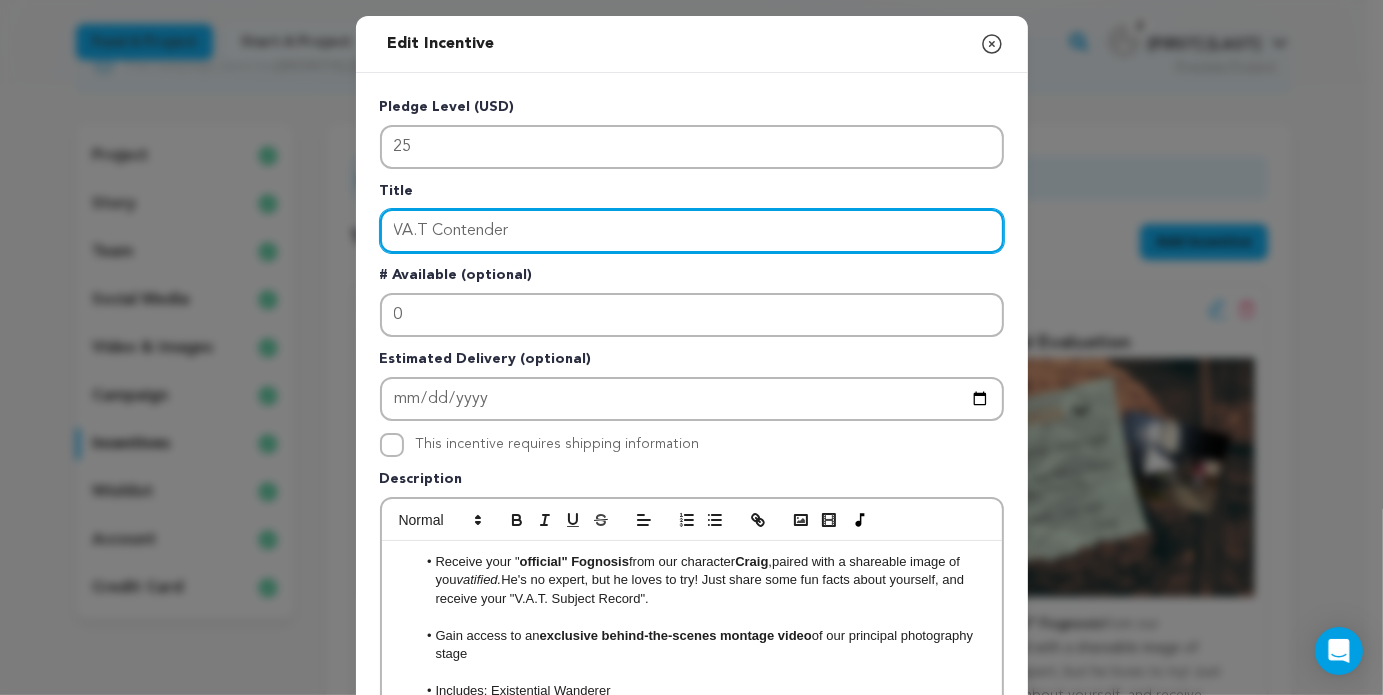 click on "VA.T Contender" at bounding box center (692, 231) 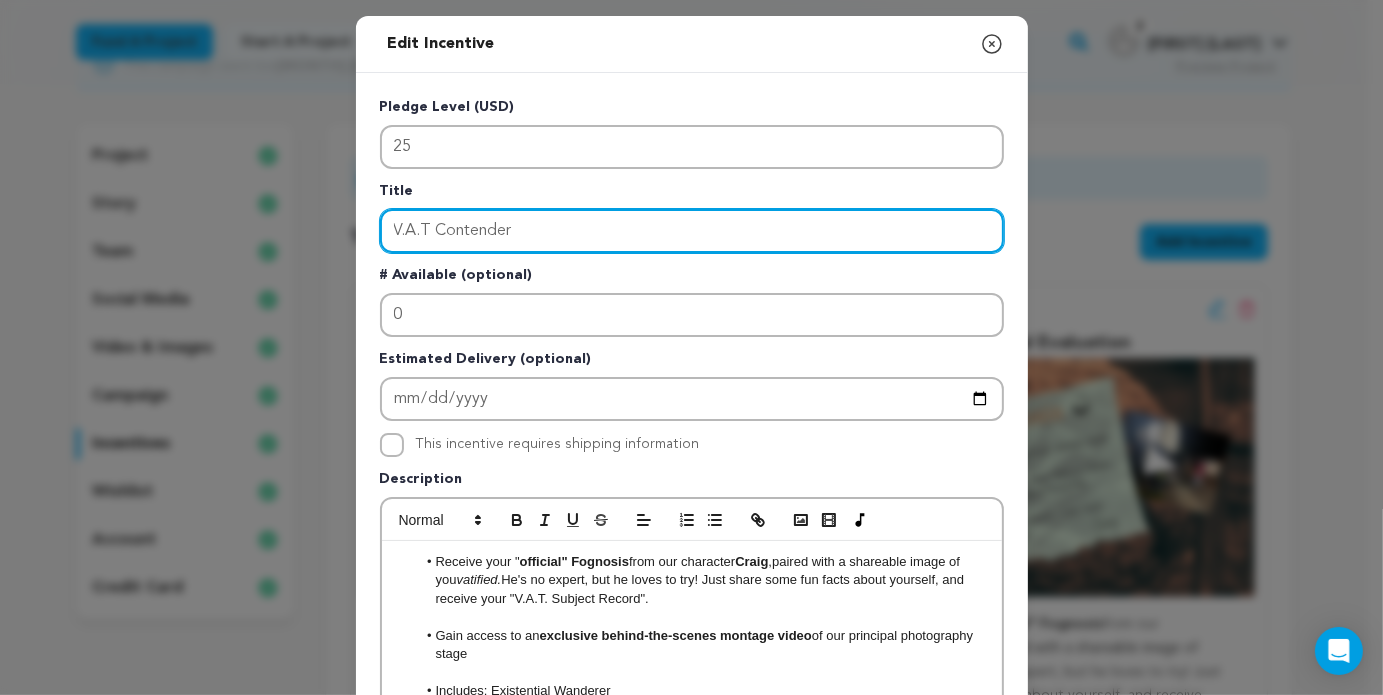 click on "V.A.T Contender" at bounding box center [692, 231] 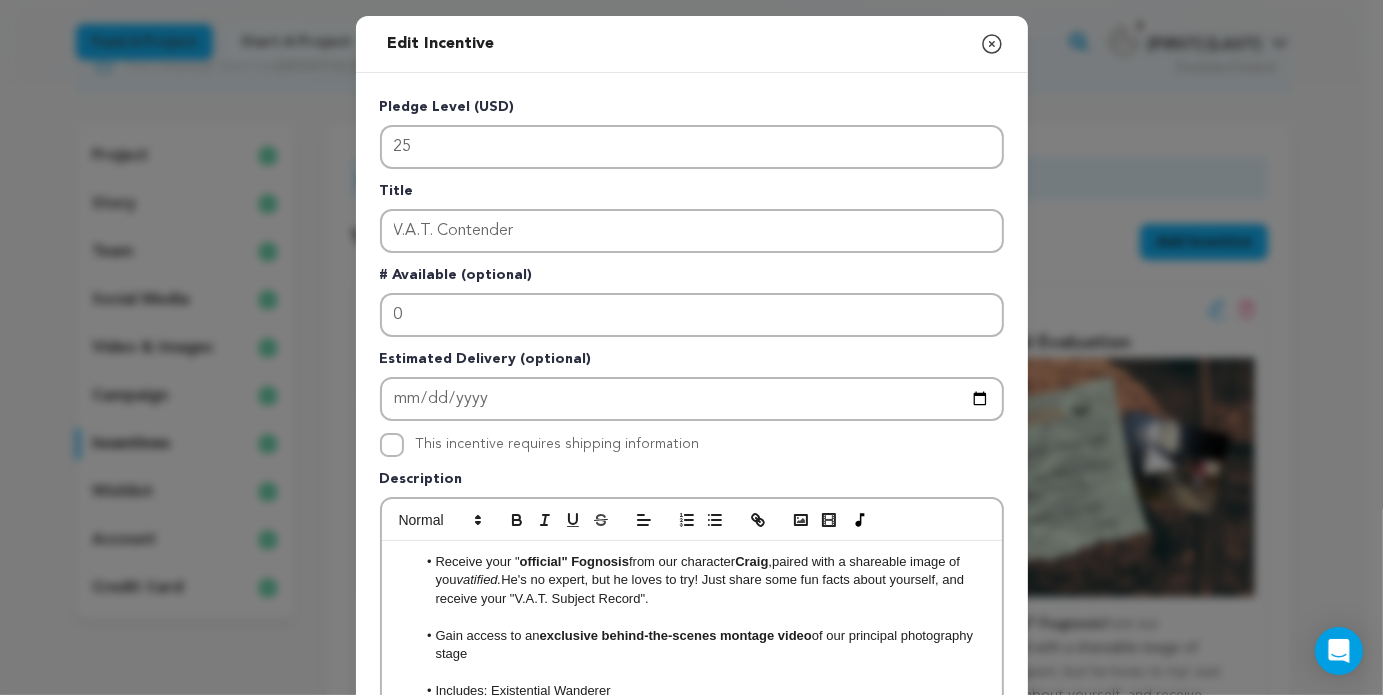 click on "# Available (optional)" at bounding box center [692, 279] 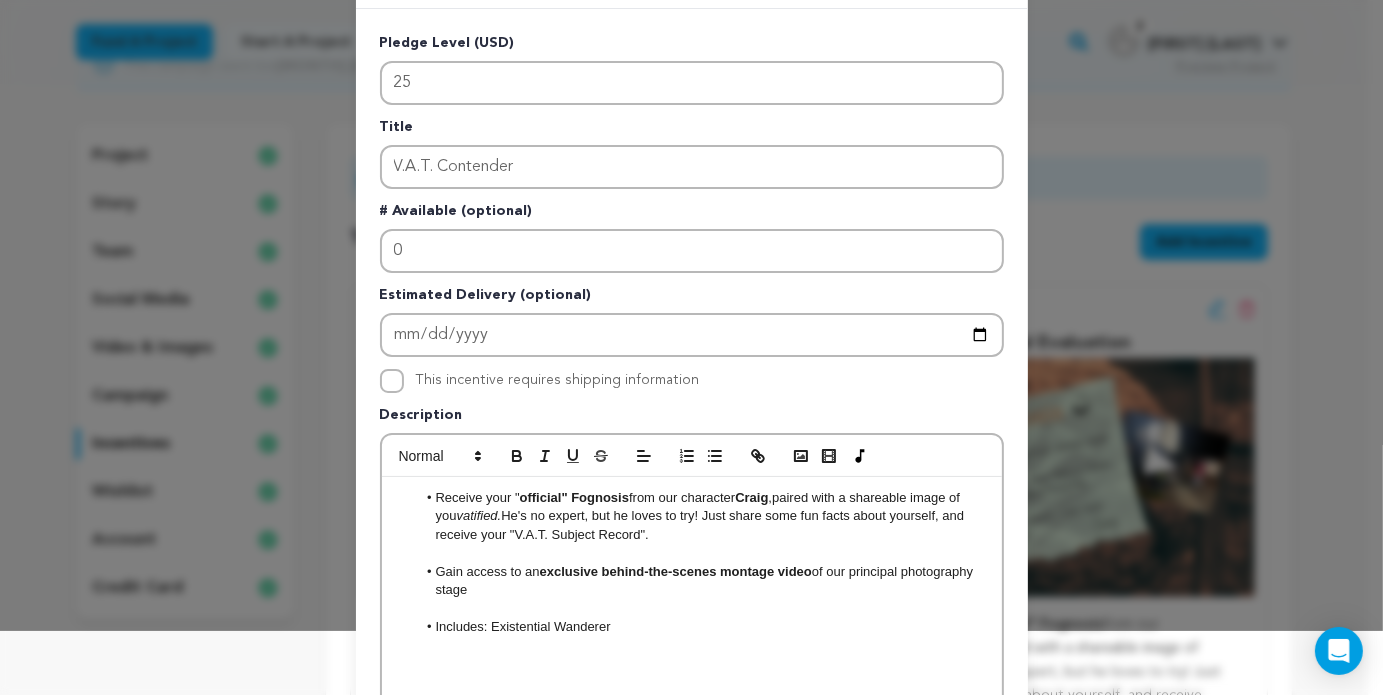 scroll, scrollTop: 78, scrollLeft: 0, axis: vertical 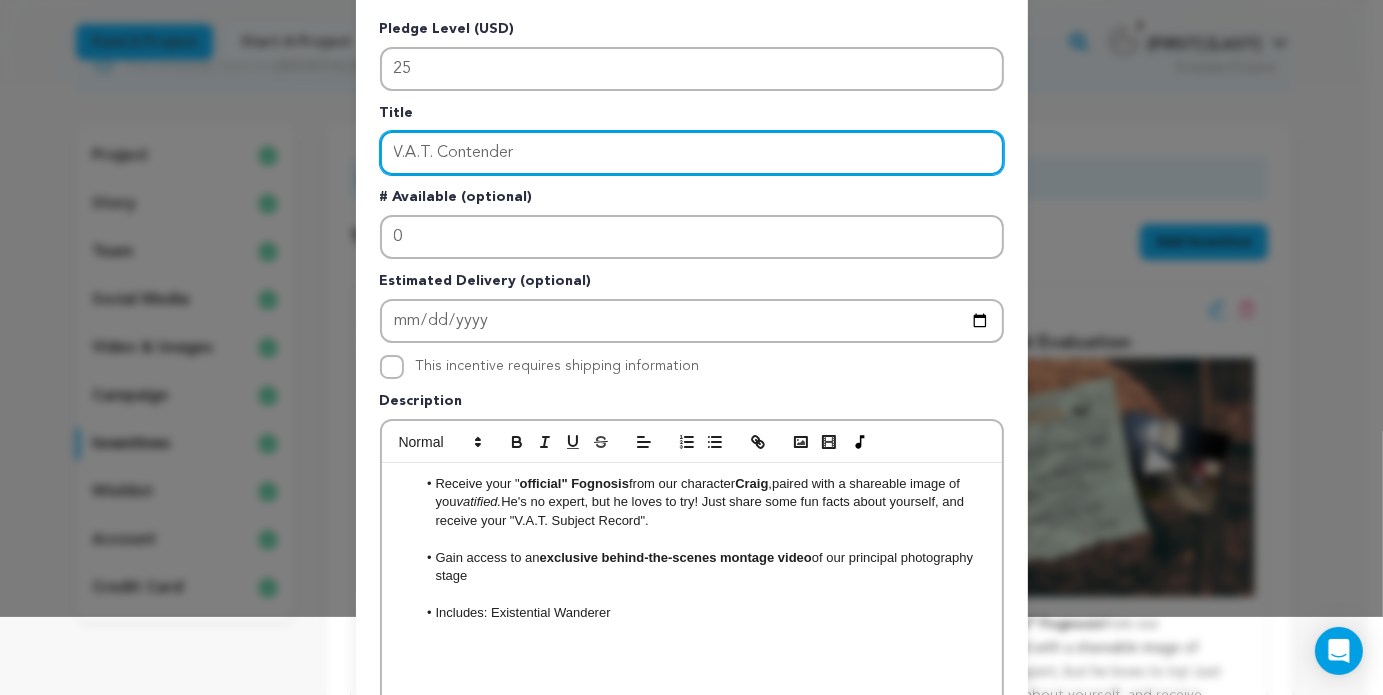 click on "V.A.T. Contender" at bounding box center [692, 153] 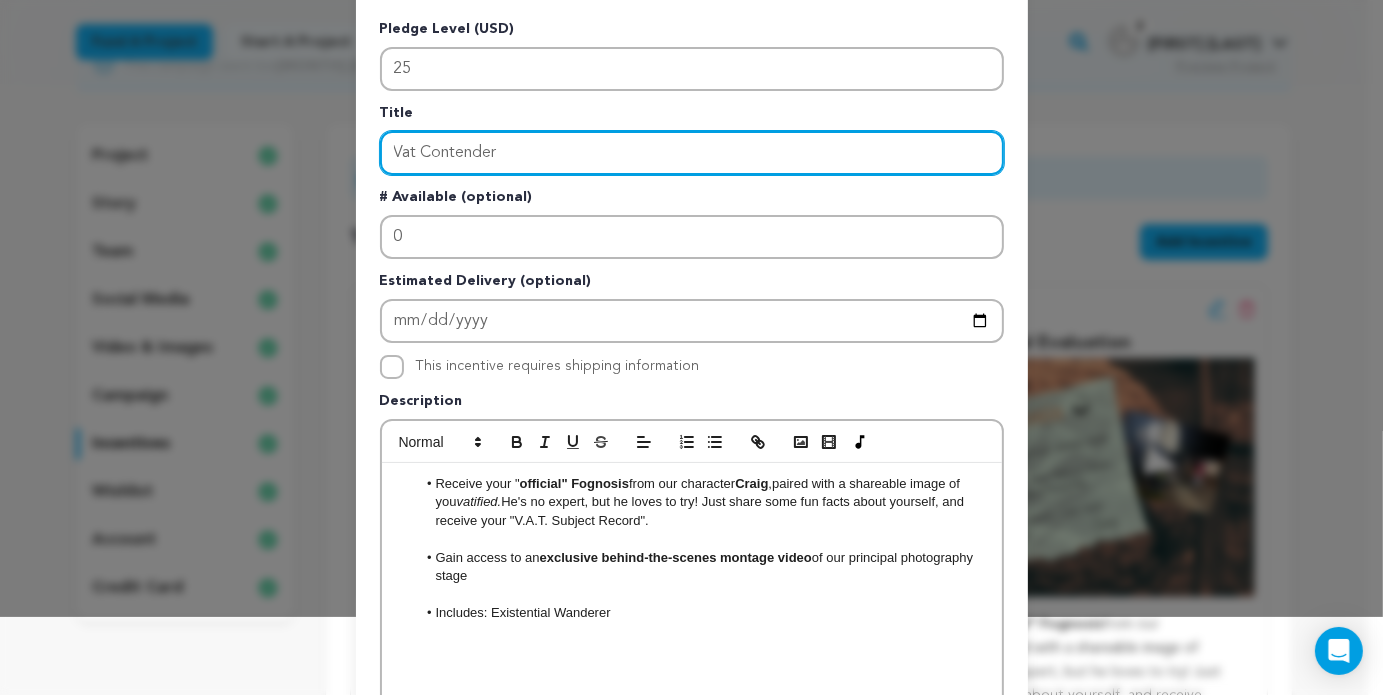 drag, startPoint x: 496, startPoint y: 151, endPoint x: 420, endPoint y: 158, distance: 76.321686 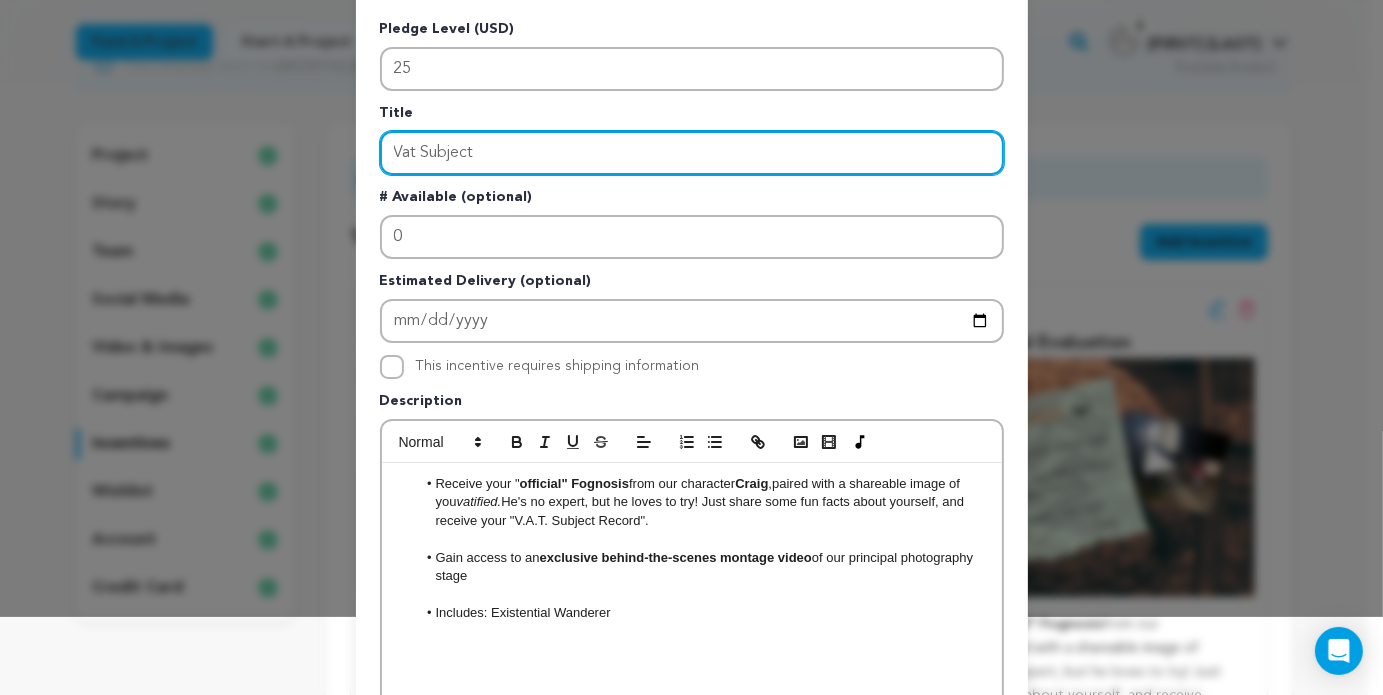 click on "Vat Subject" at bounding box center (692, 153) 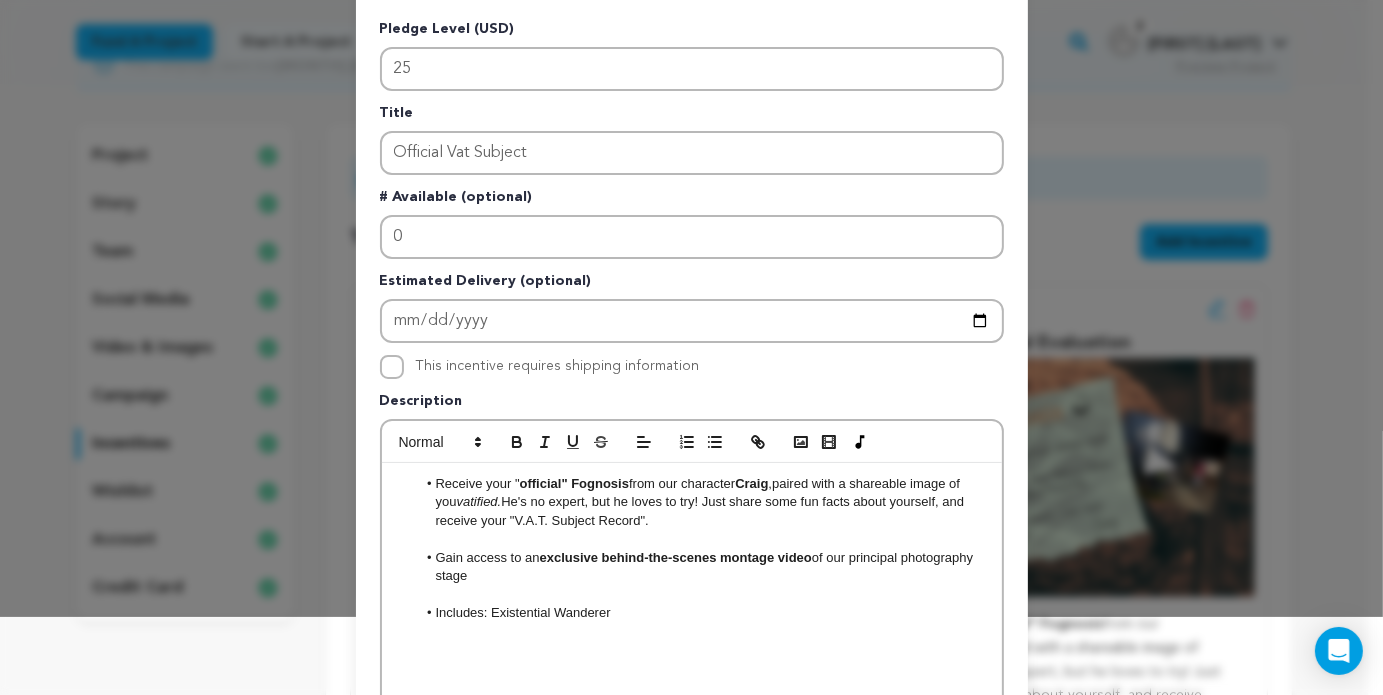 click on "Pledge Level (USD)
25
Title
Official Vat Subject
# Available (optional)
0
Estimated Delivery (optional)
2025-09-17
This incentive requires shipping information" at bounding box center [692, 543] 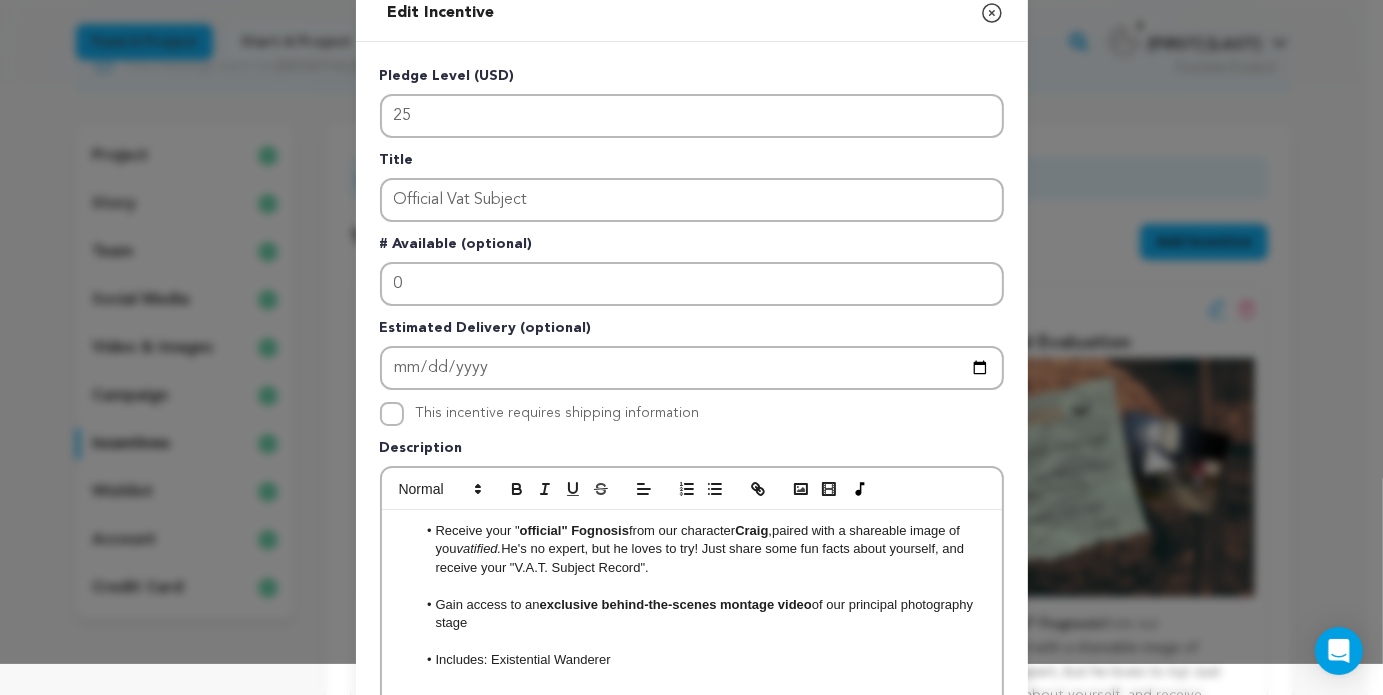 scroll, scrollTop: 24, scrollLeft: 0, axis: vertical 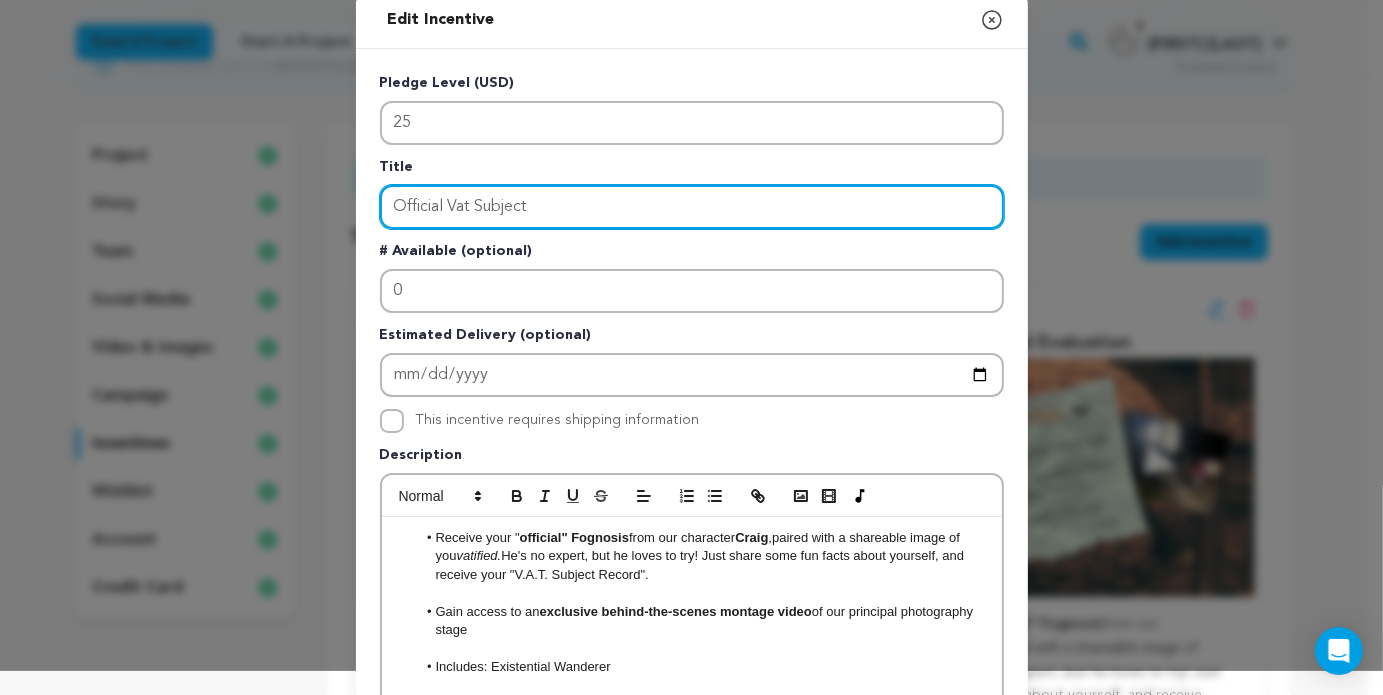 click on "Official Vat Subject" at bounding box center (692, 207) 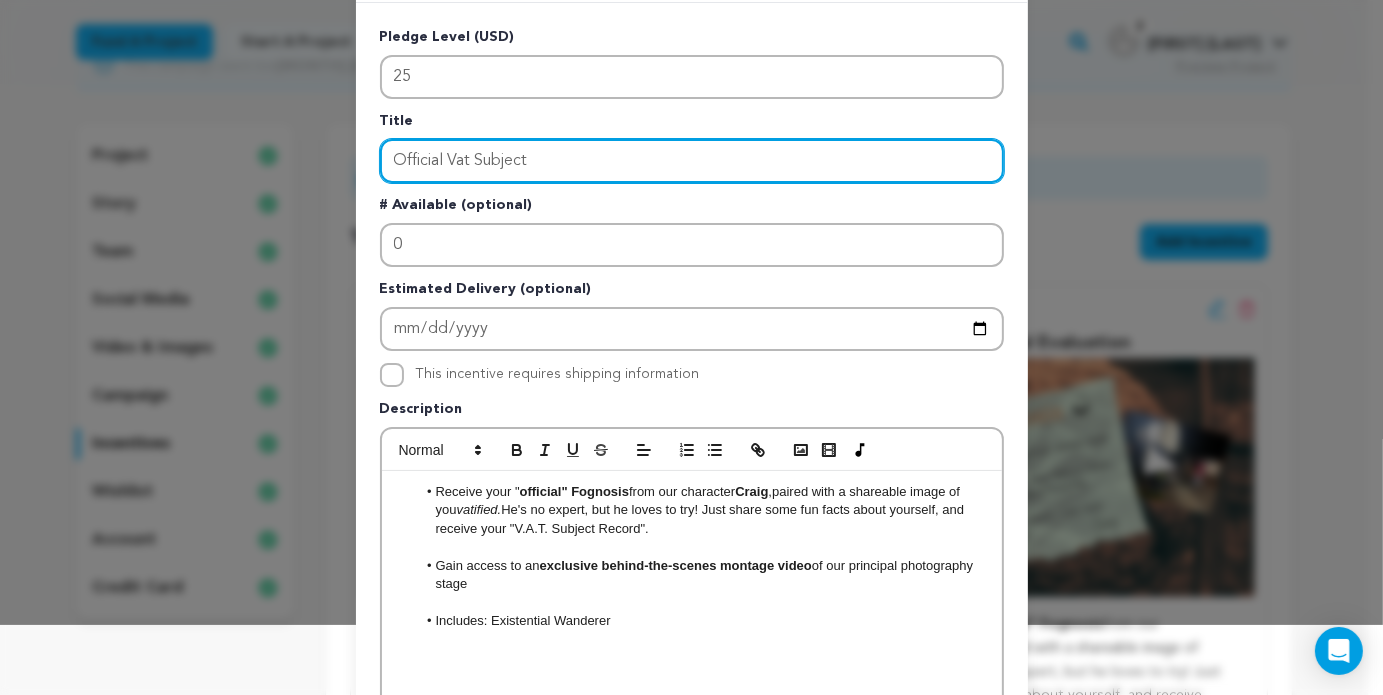 scroll, scrollTop: 7, scrollLeft: 0, axis: vertical 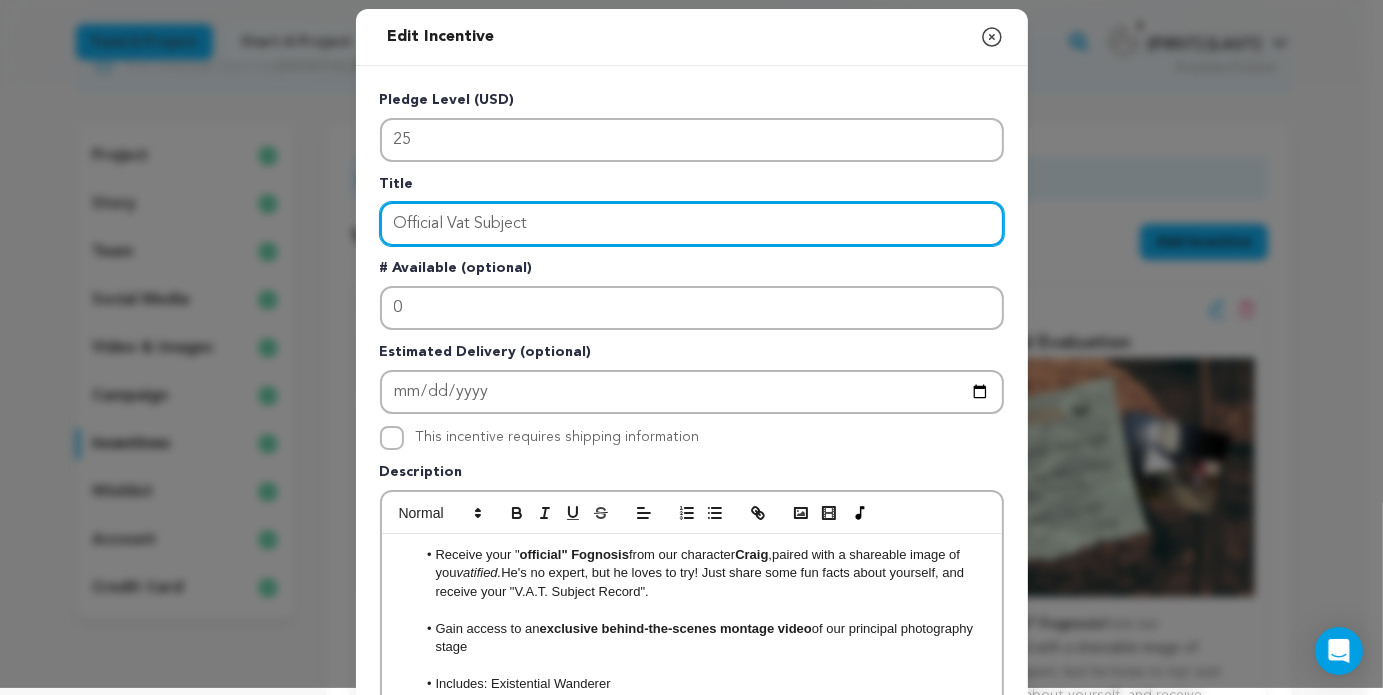 drag, startPoint x: 444, startPoint y: 224, endPoint x: 339, endPoint y: 236, distance: 105.68349 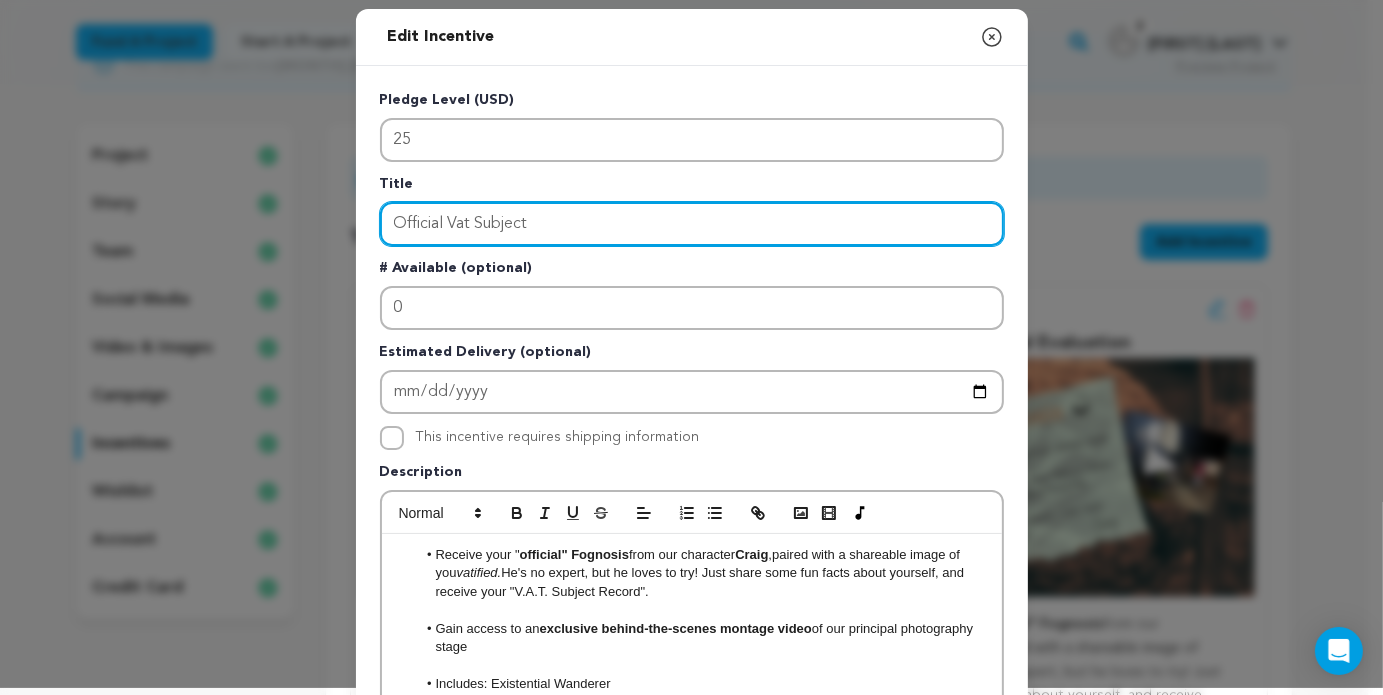 click on "Edit Incentive
Close modal
Pledge Level (USD)
25
Title
Official Vat Subject
# Available (optional)
0
2025-09-17" at bounding box center (691, 631) 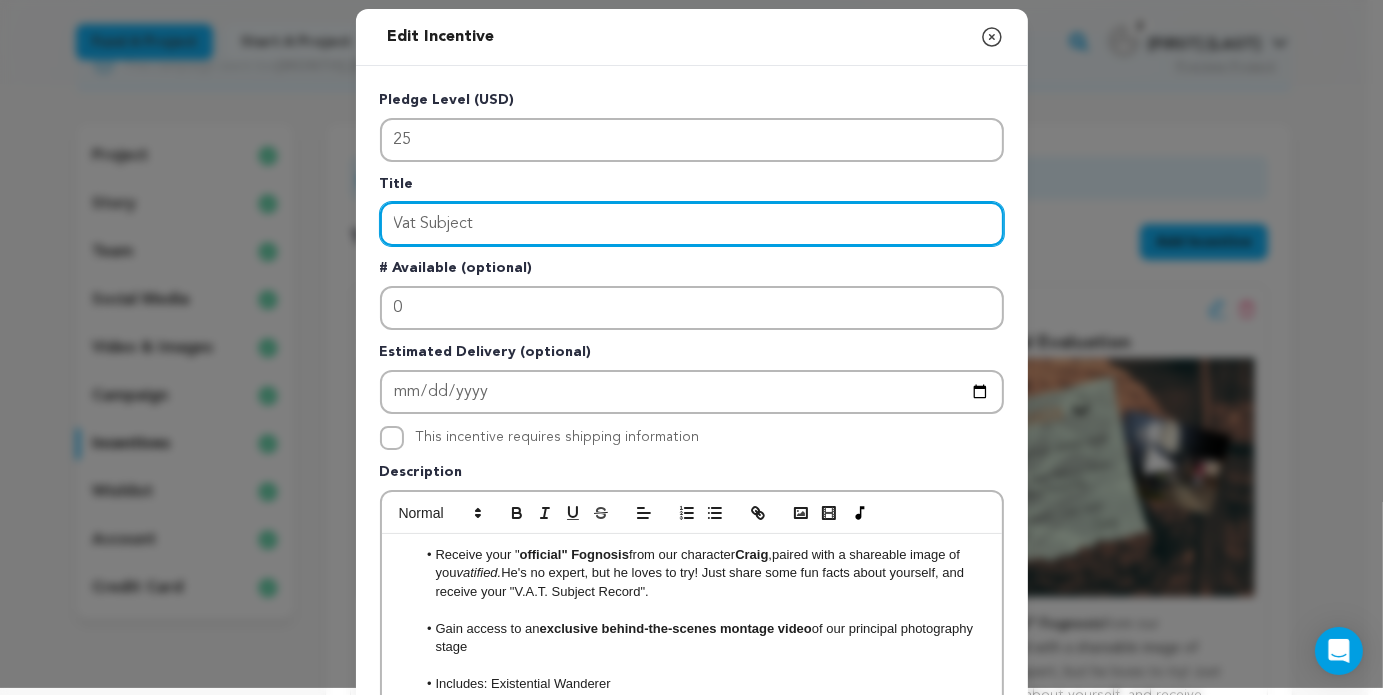 click on "Vat Subject" at bounding box center (692, 224) 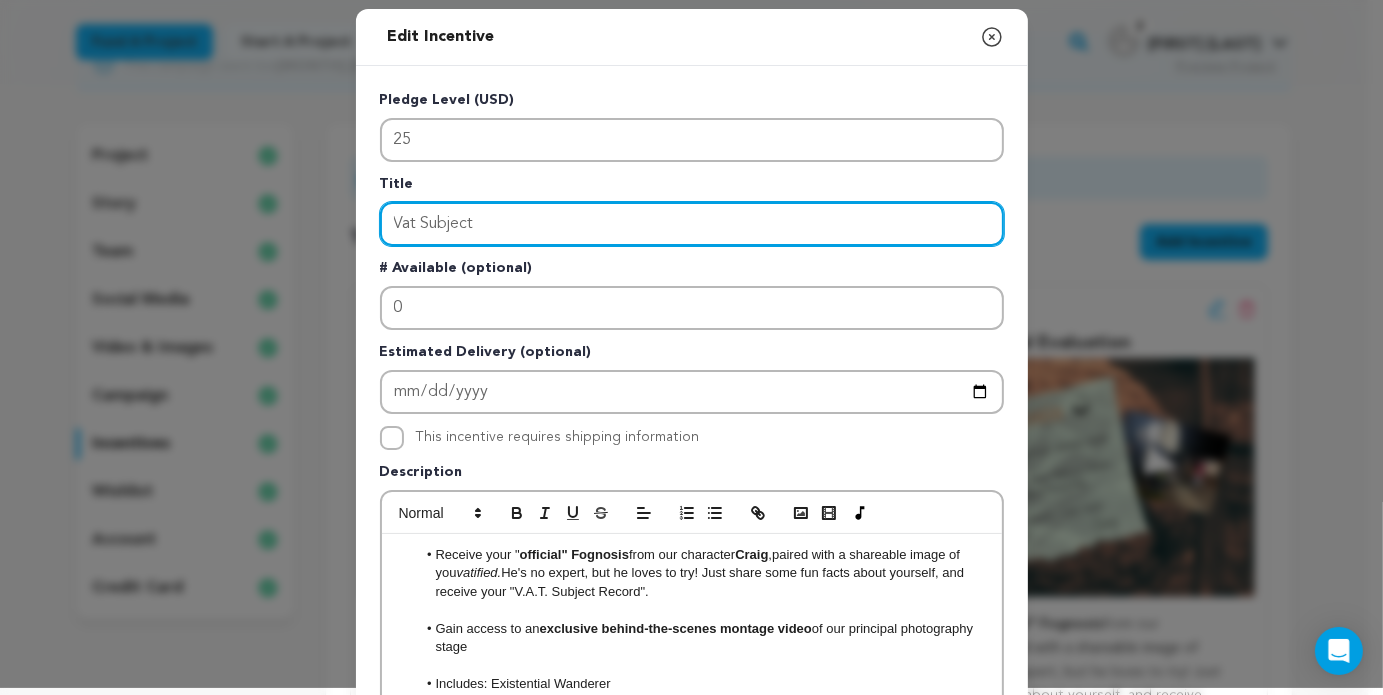 click on "Vat Subject" at bounding box center [692, 224] 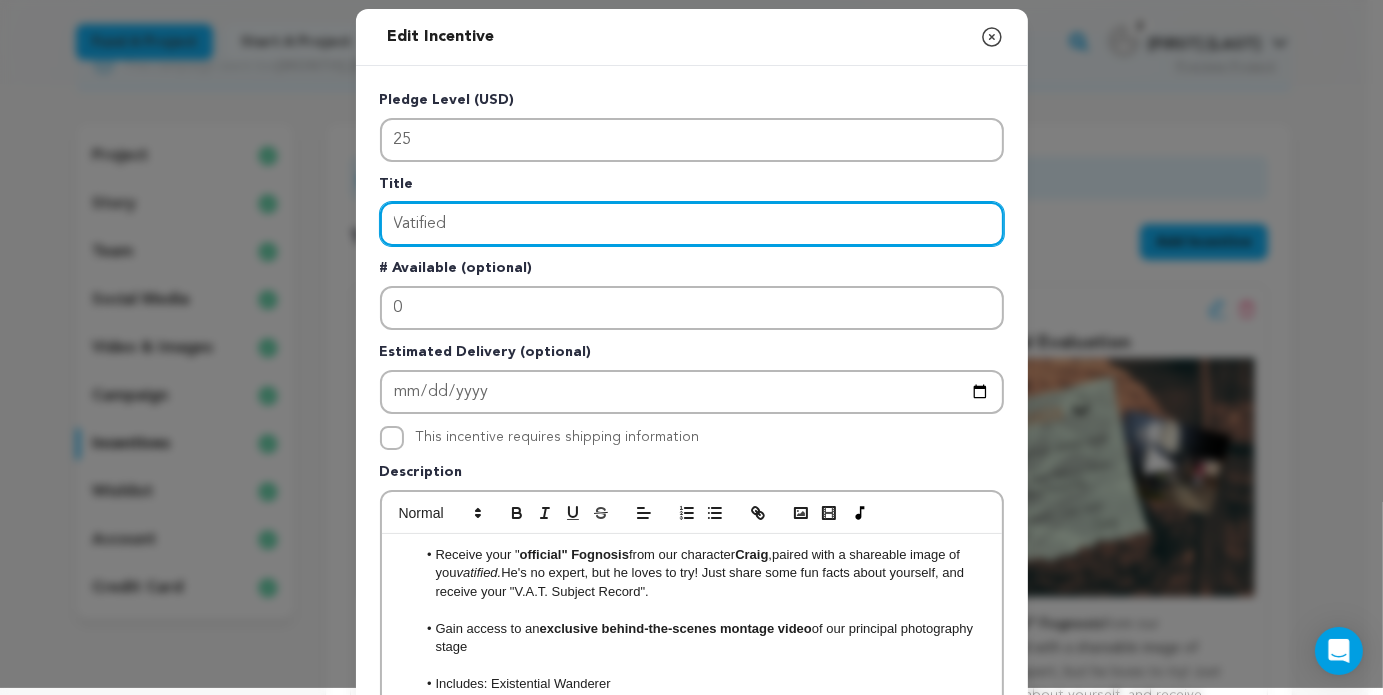 type on "Vatified" 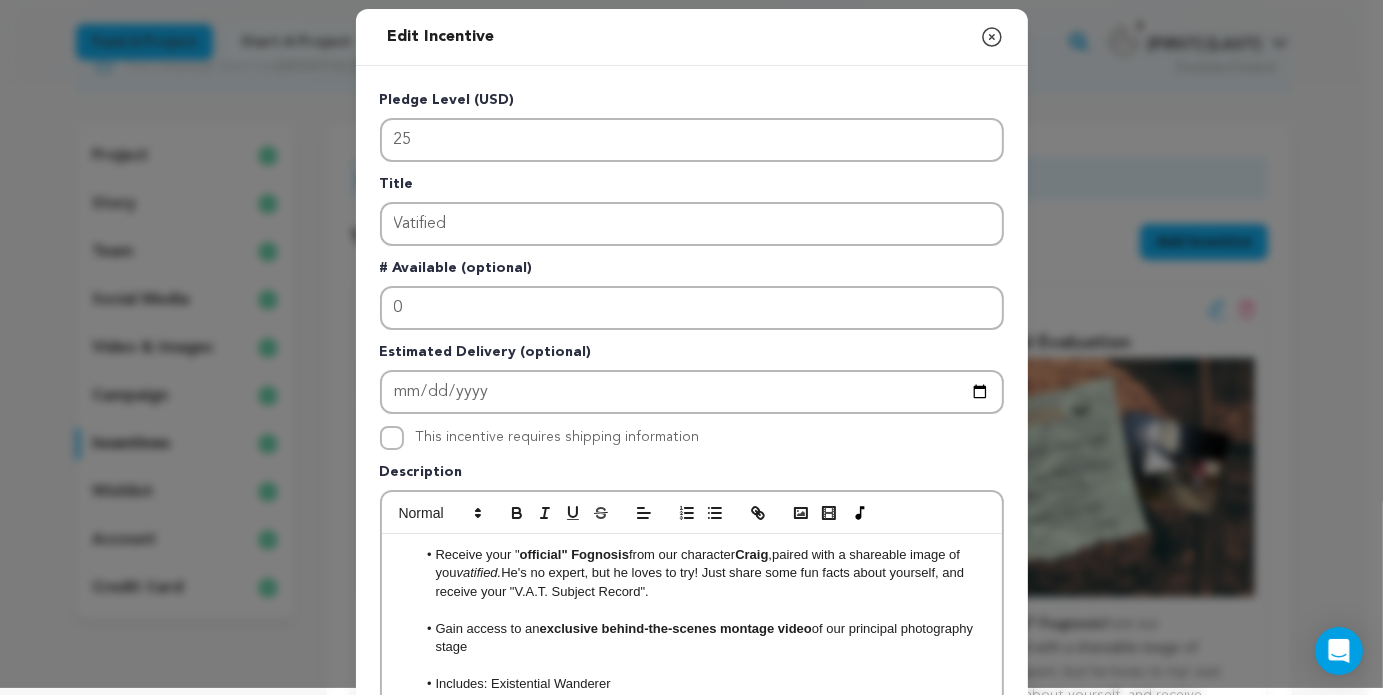 click on "# Available (optional)" at bounding box center (692, 272) 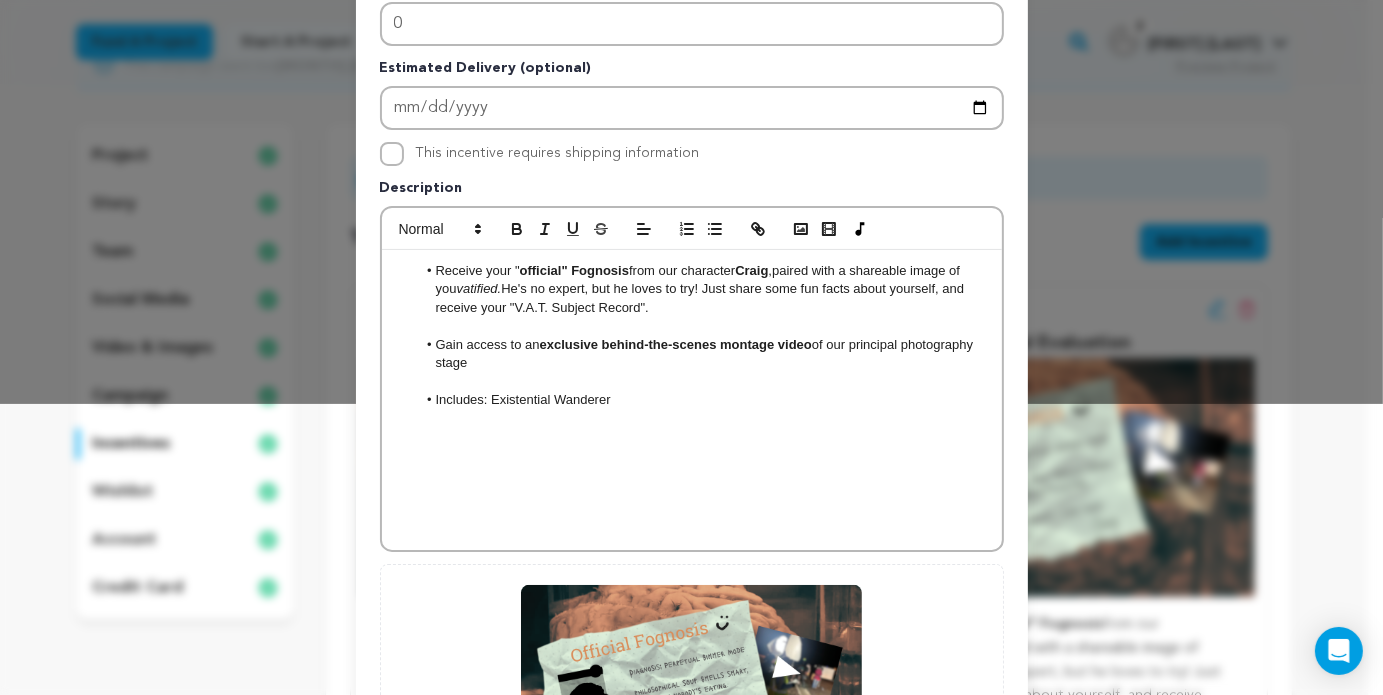 scroll, scrollTop: 581, scrollLeft: 0, axis: vertical 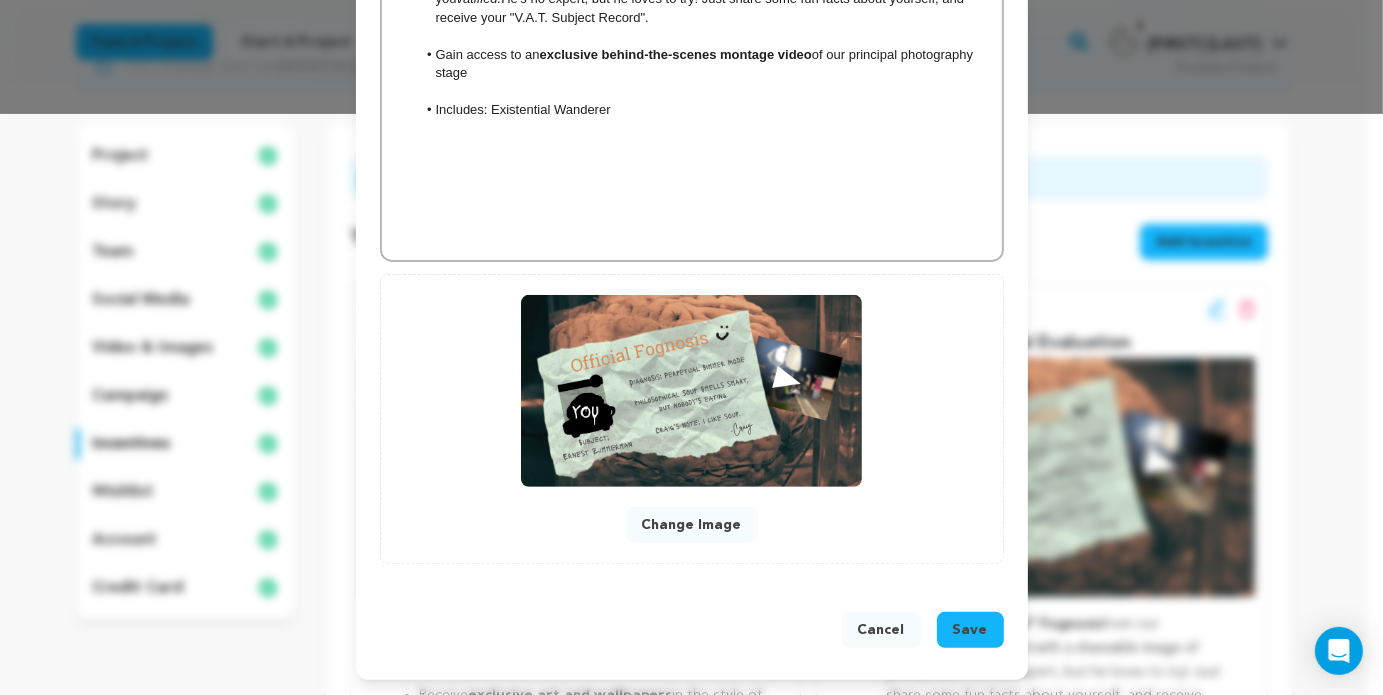click on "Save" at bounding box center (970, 630) 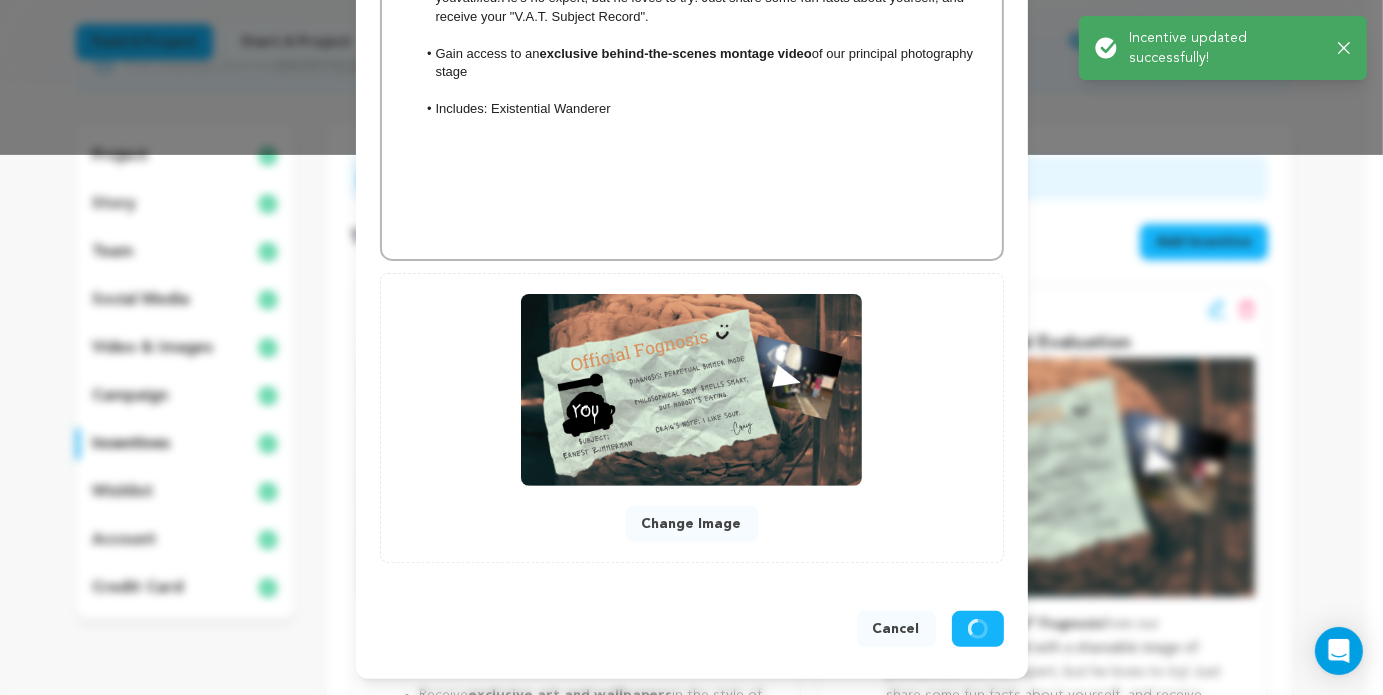 scroll, scrollTop: 539, scrollLeft: 0, axis: vertical 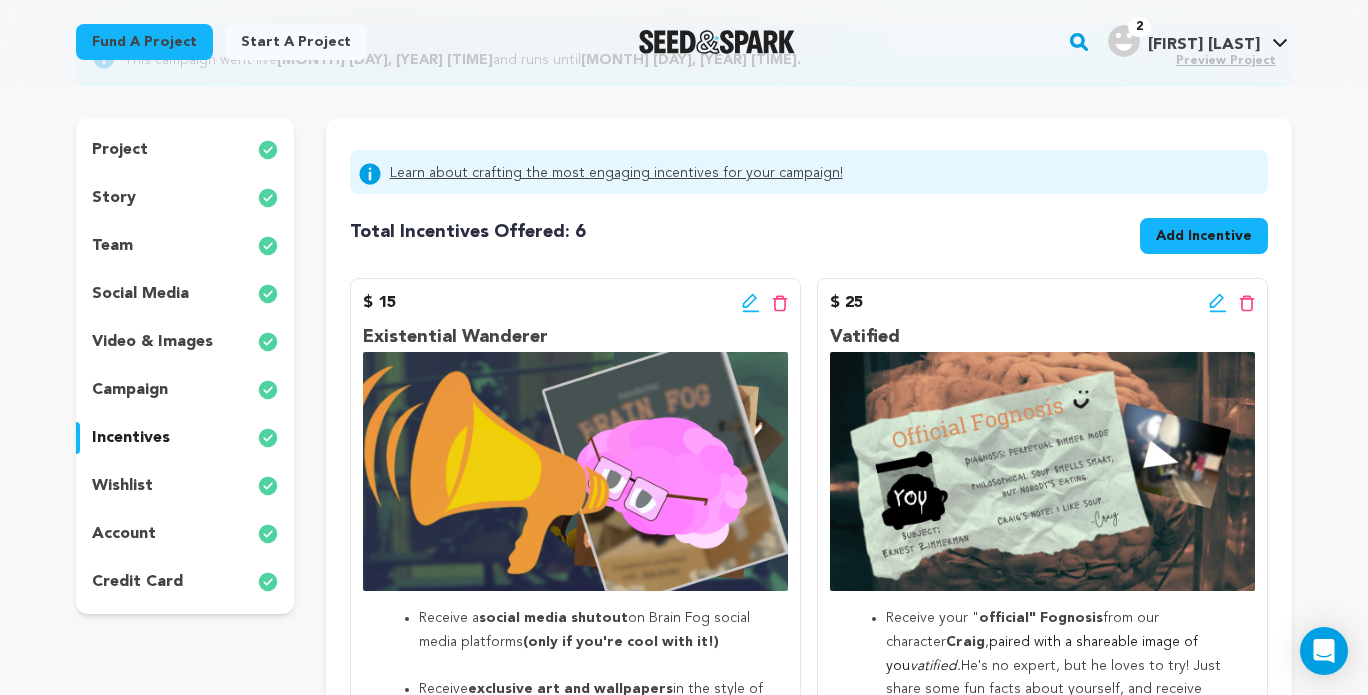 click 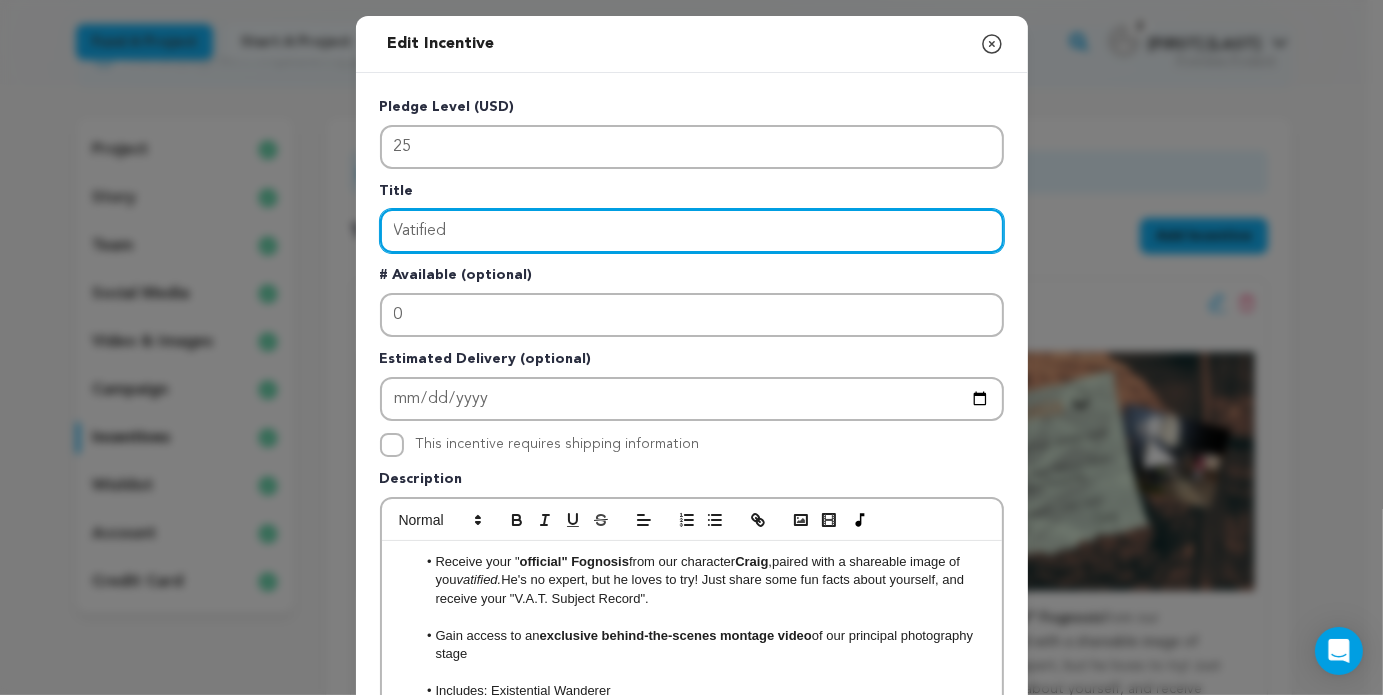 click on "Vatified" at bounding box center [692, 231] 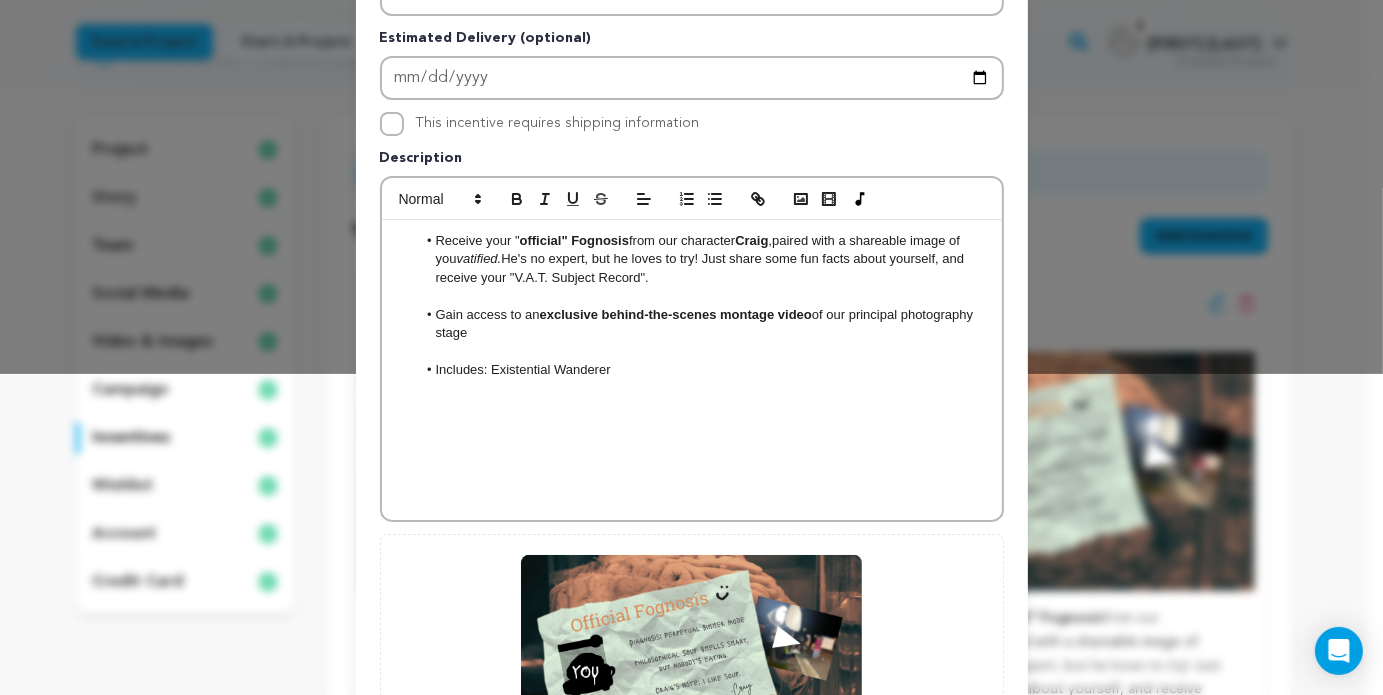 scroll, scrollTop: 581, scrollLeft: 0, axis: vertical 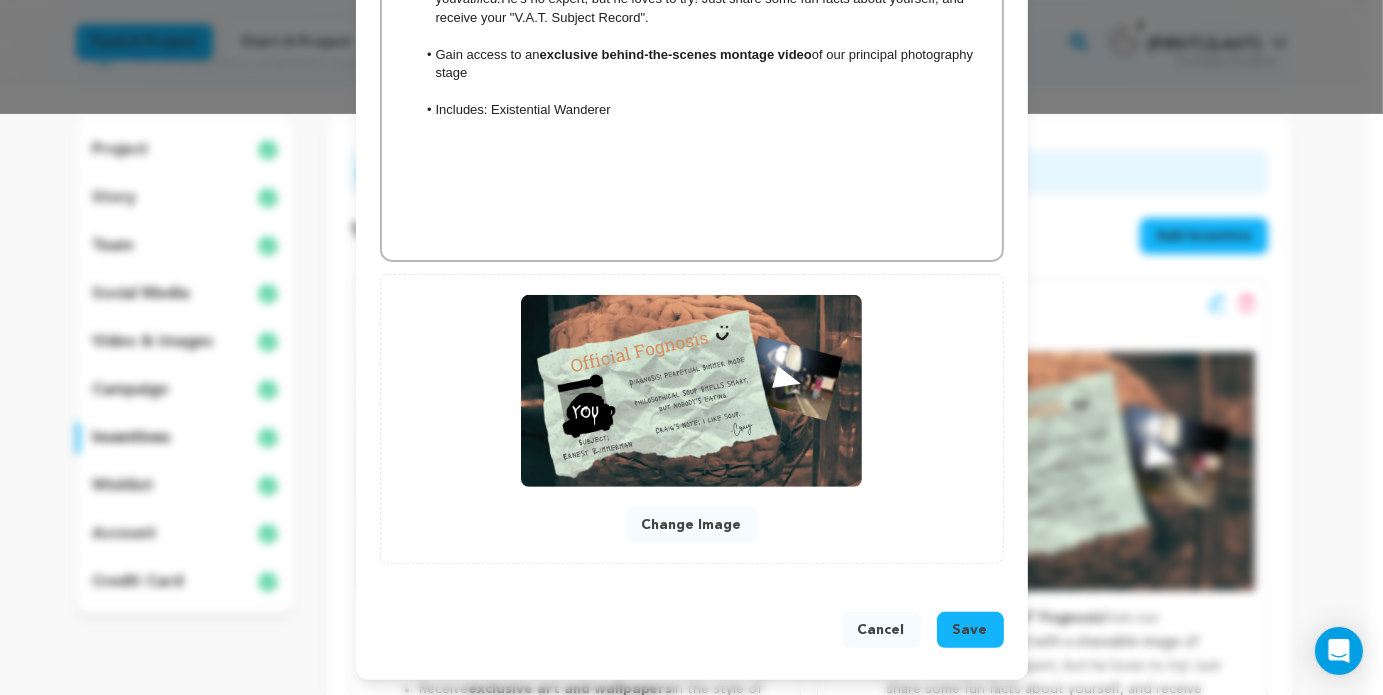 type on "Vatified Subject" 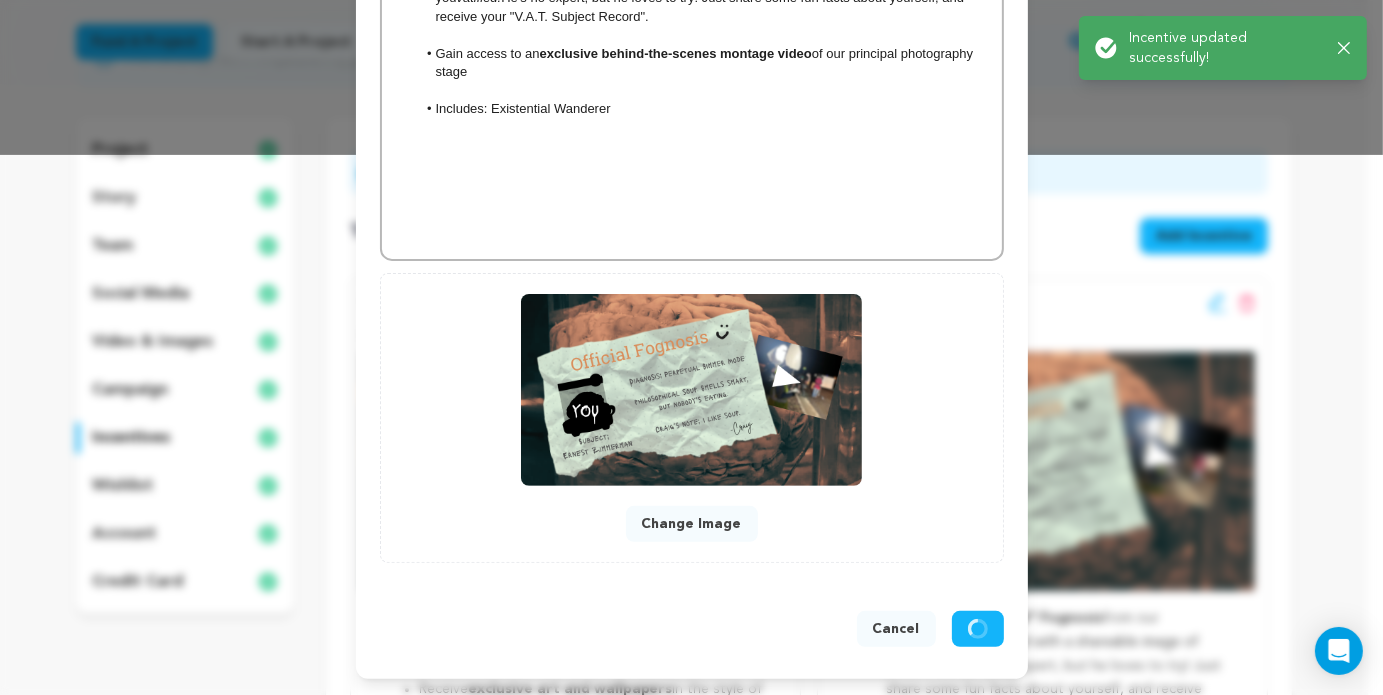 scroll, scrollTop: 539, scrollLeft: 0, axis: vertical 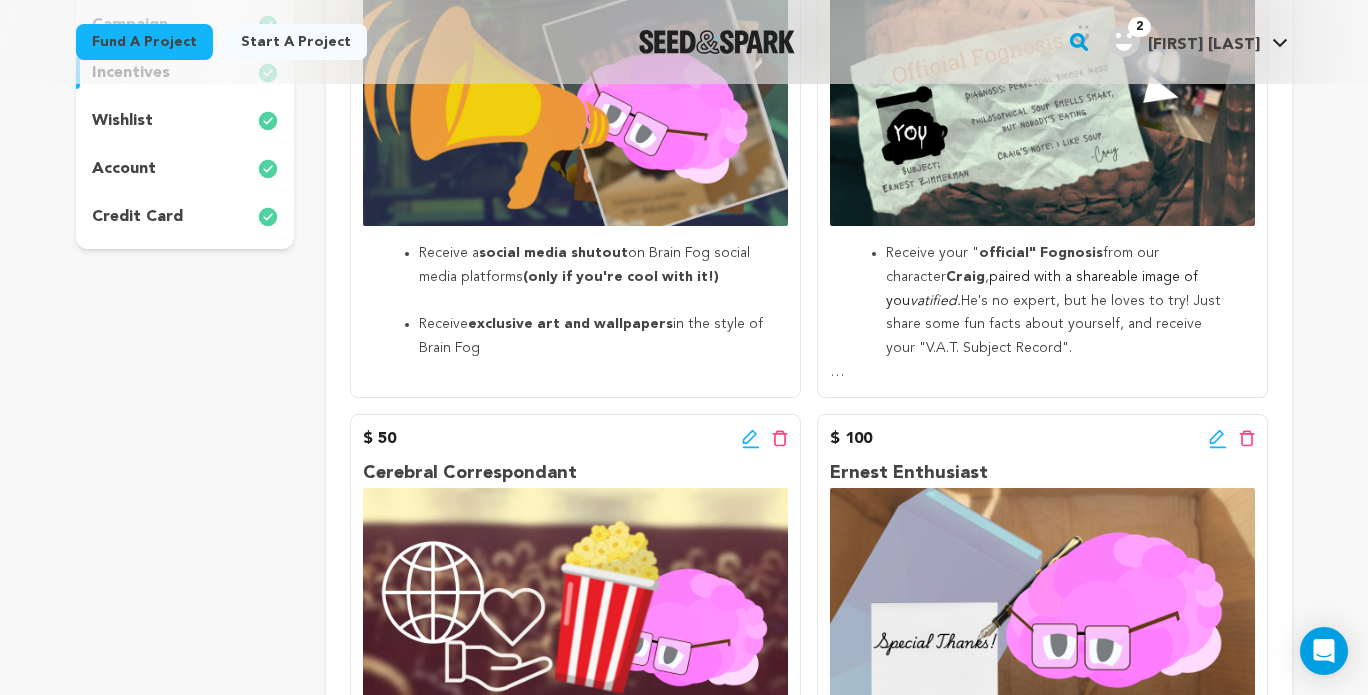 click 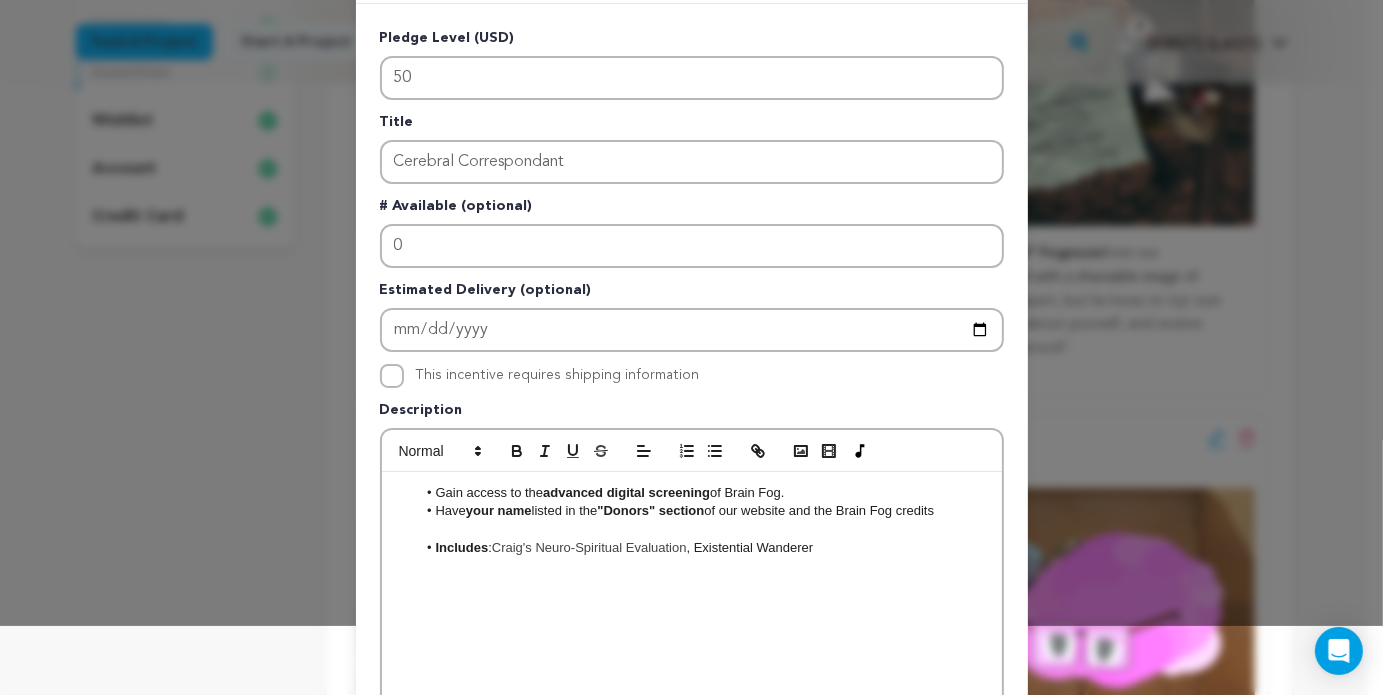 scroll, scrollTop: 70, scrollLeft: 0, axis: vertical 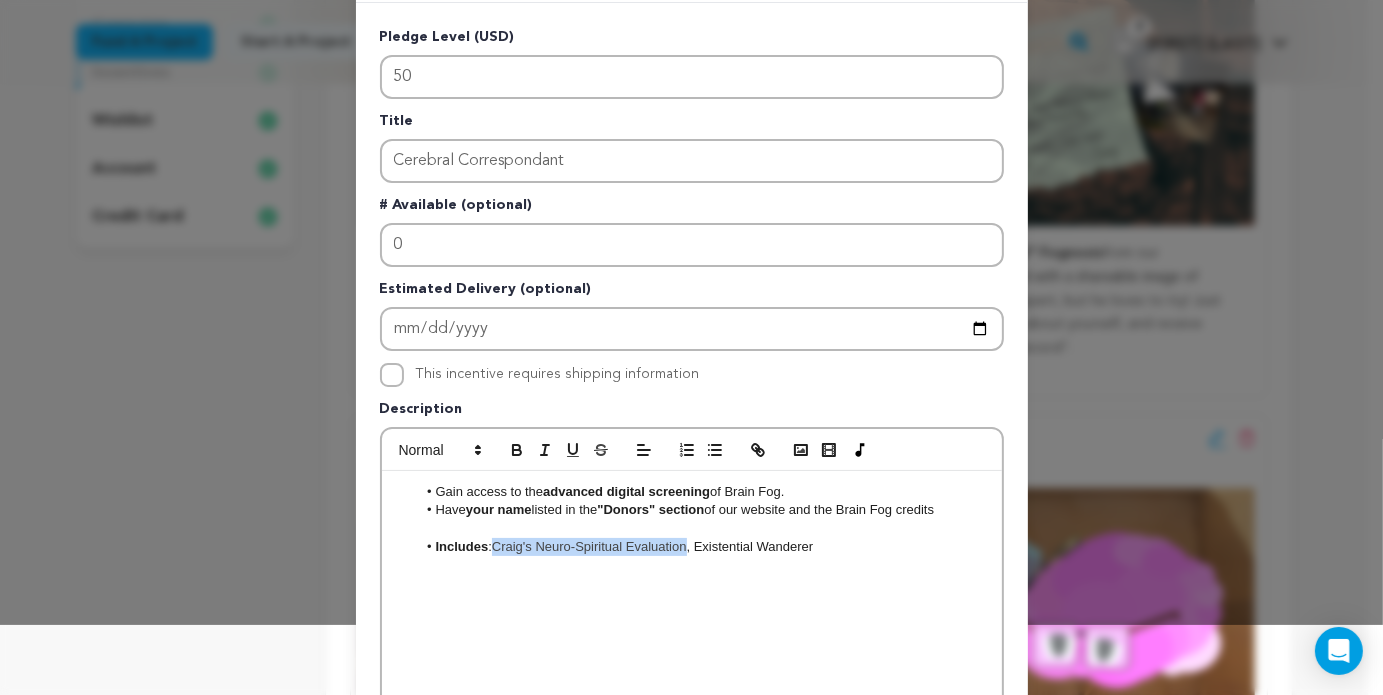drag, startPoint x: 680, startPoint y: 553, endPoint x: 489, endPoint y: 548, distance: 191.06543 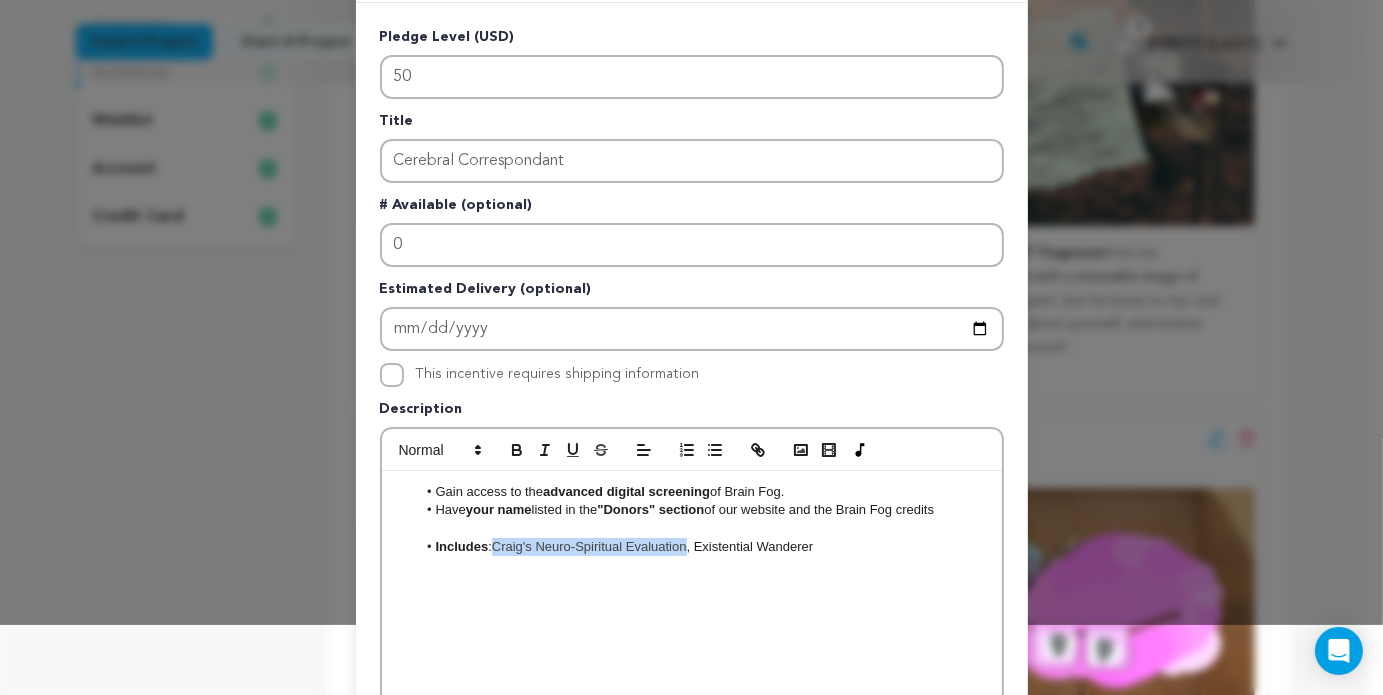type 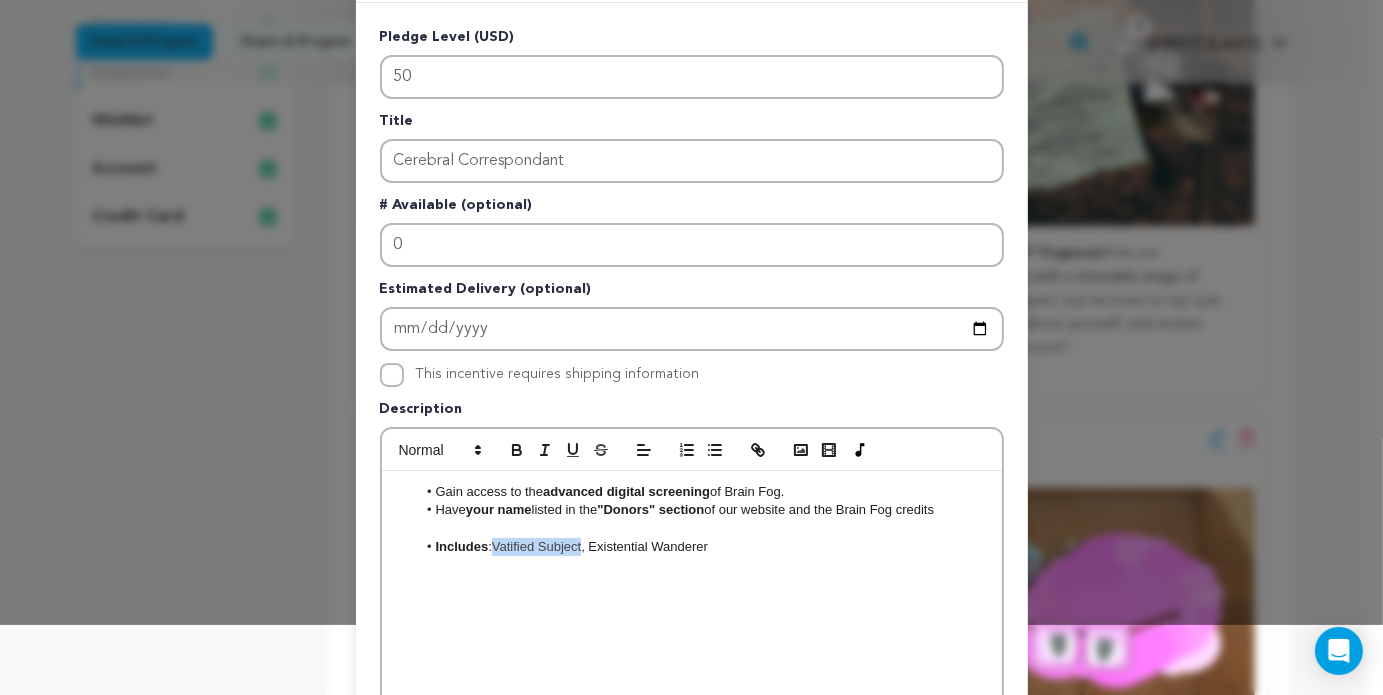 copy on "Vatified Subject" 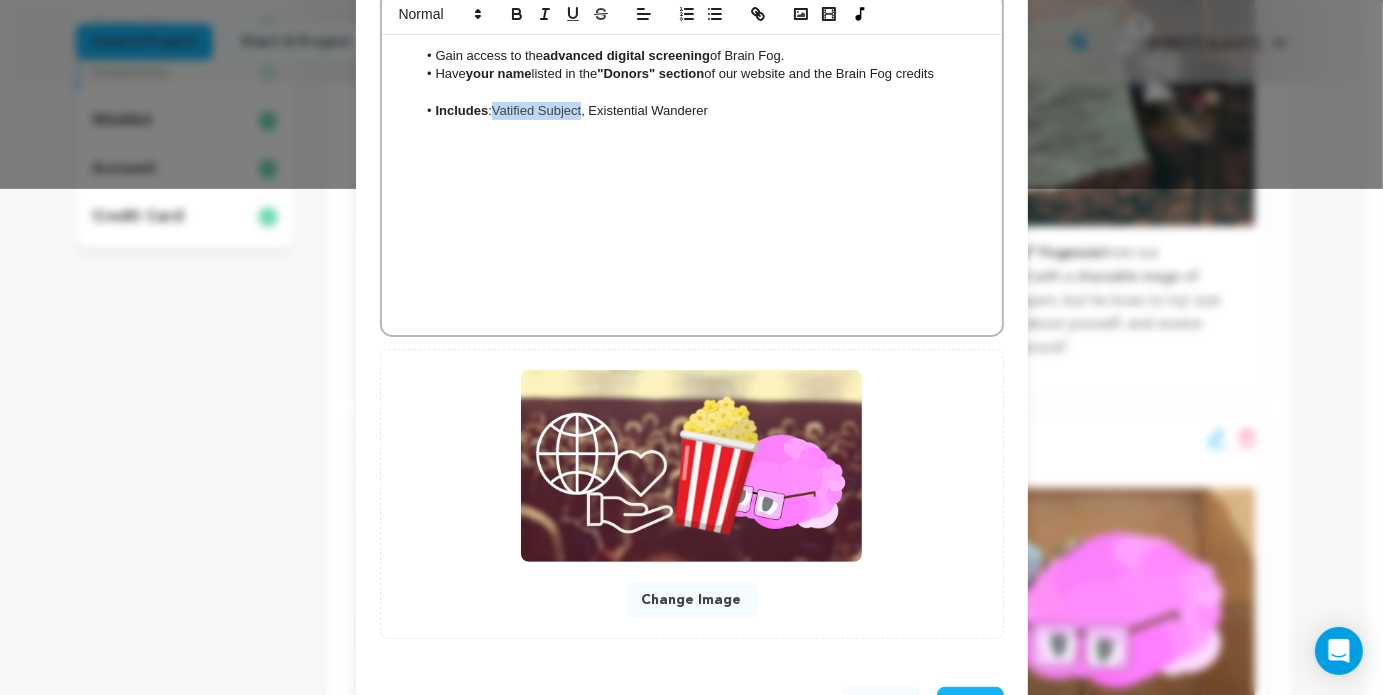 scroll, scrollTop: 581, scrollLeft: 0, axis: vertical 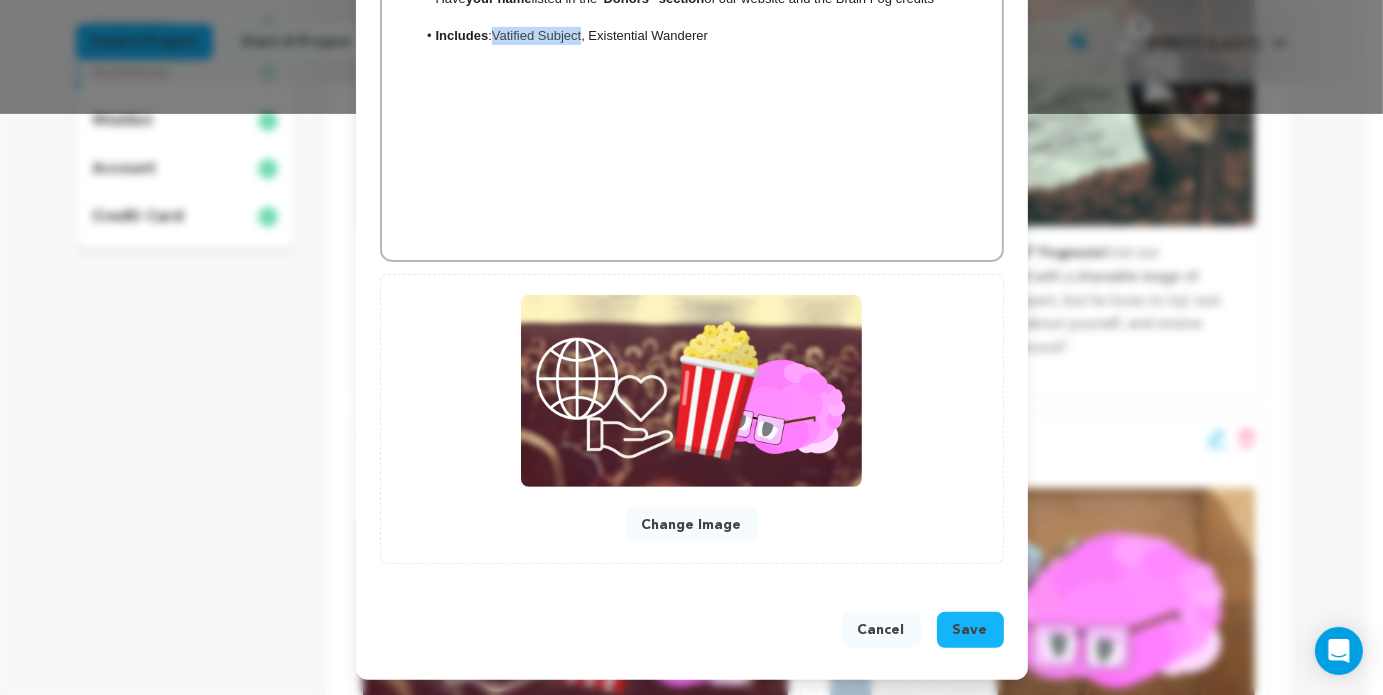 click on "Save" at bounding box center [970, 630] 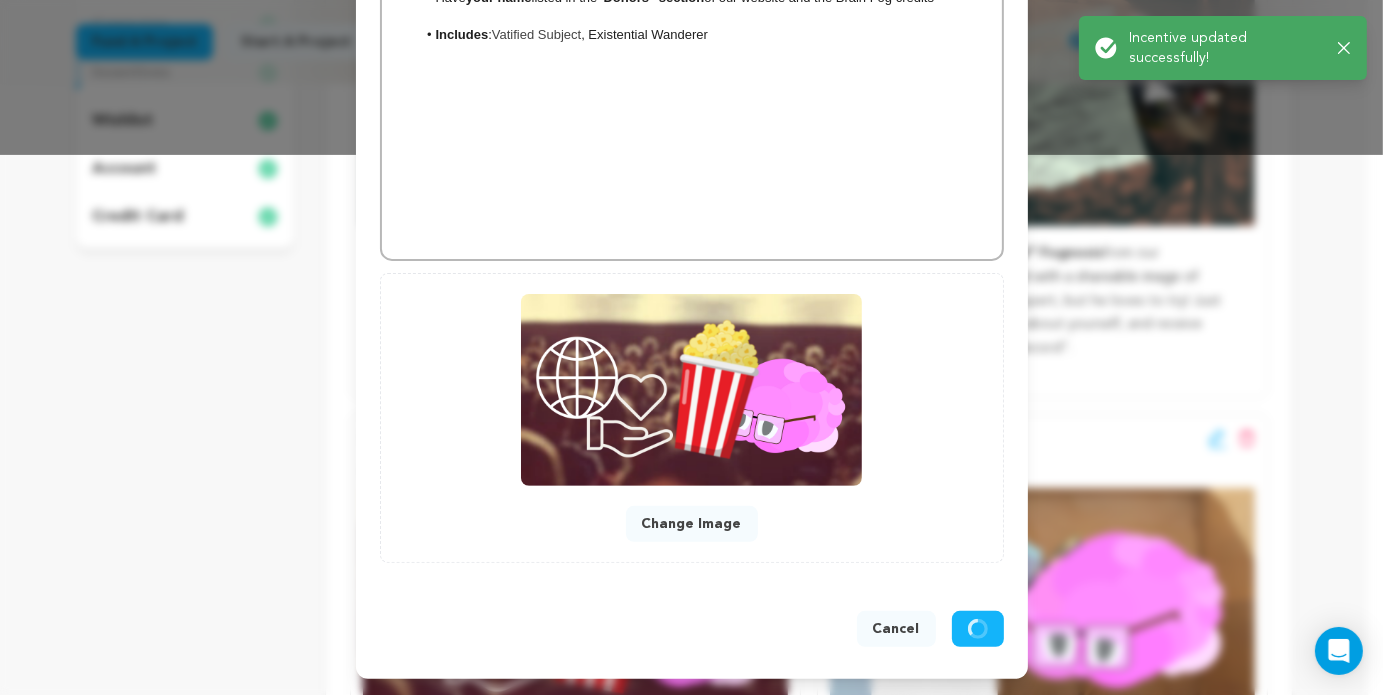 scroll, scrollTop: 539, scrollLeft: 0, axis: vertical 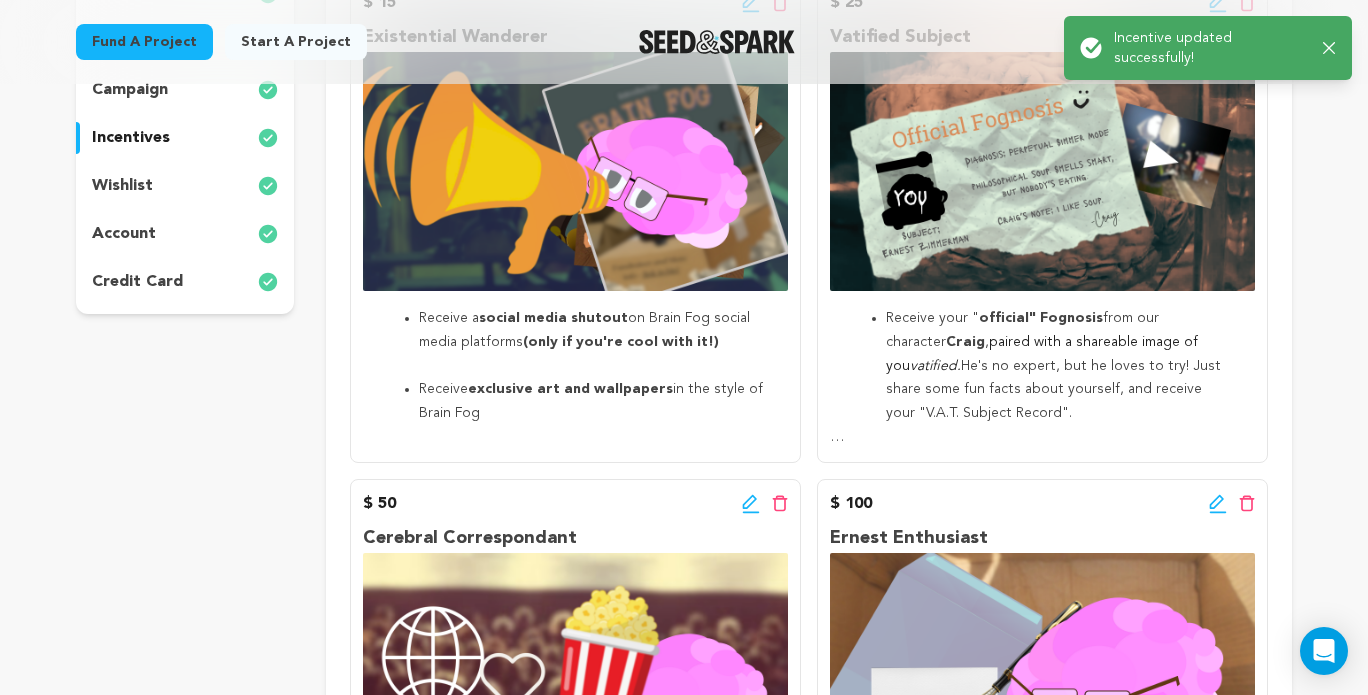 click 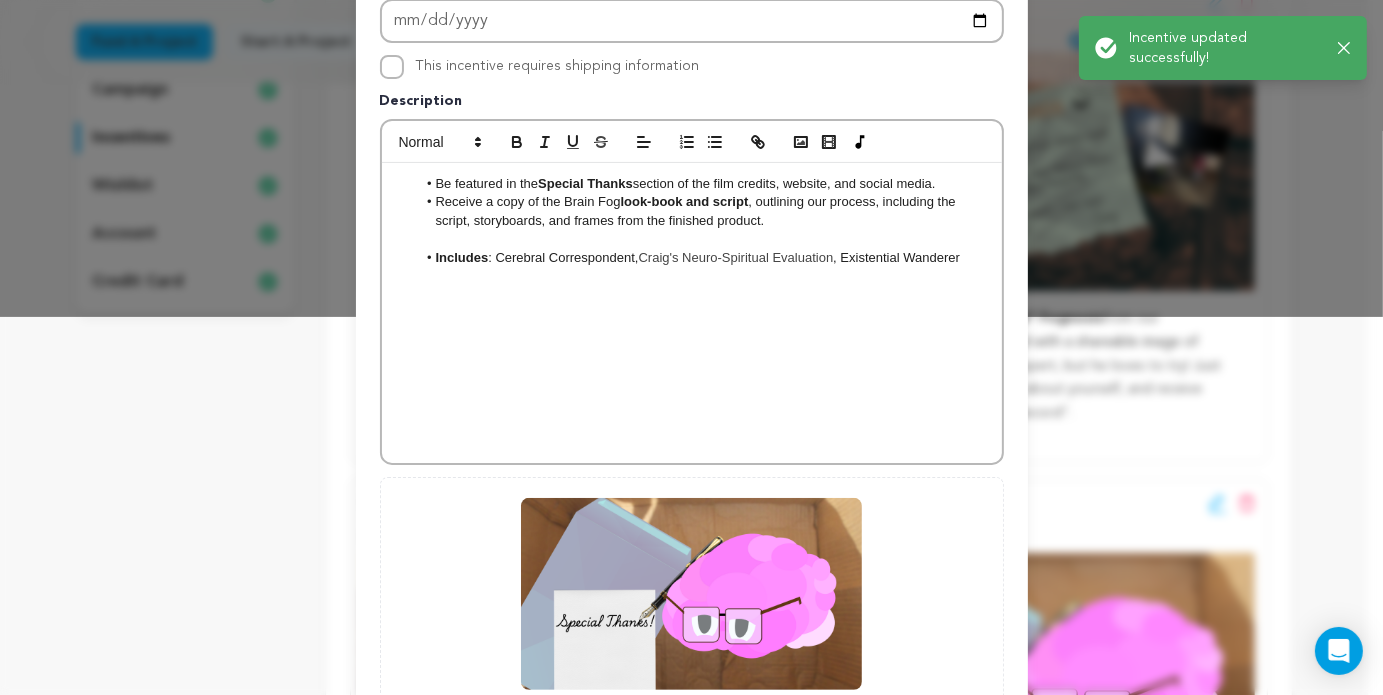 scroll, scrollTop: 281, scrollLeft: 0, axis: vertical 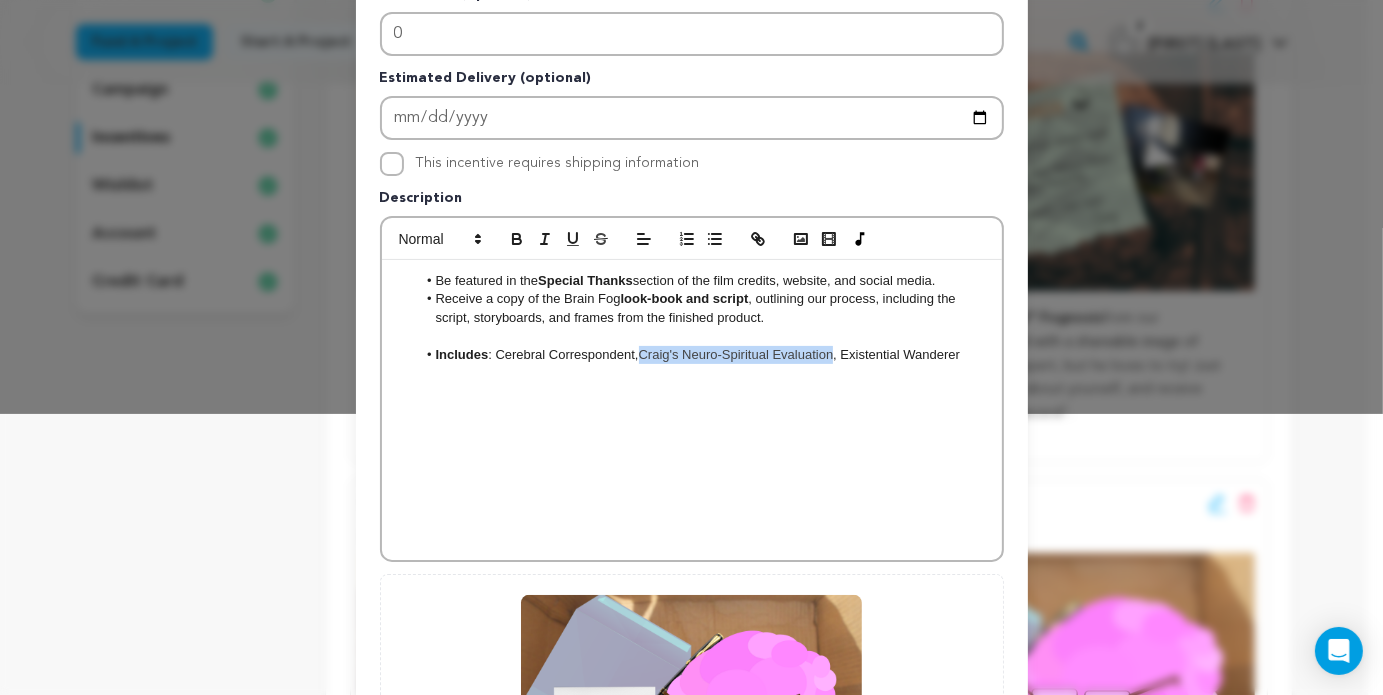 drag, startPoint x: 636, startPoint y: 357, endPoint x: 826, endPoint y: 353, distance: 190.0421 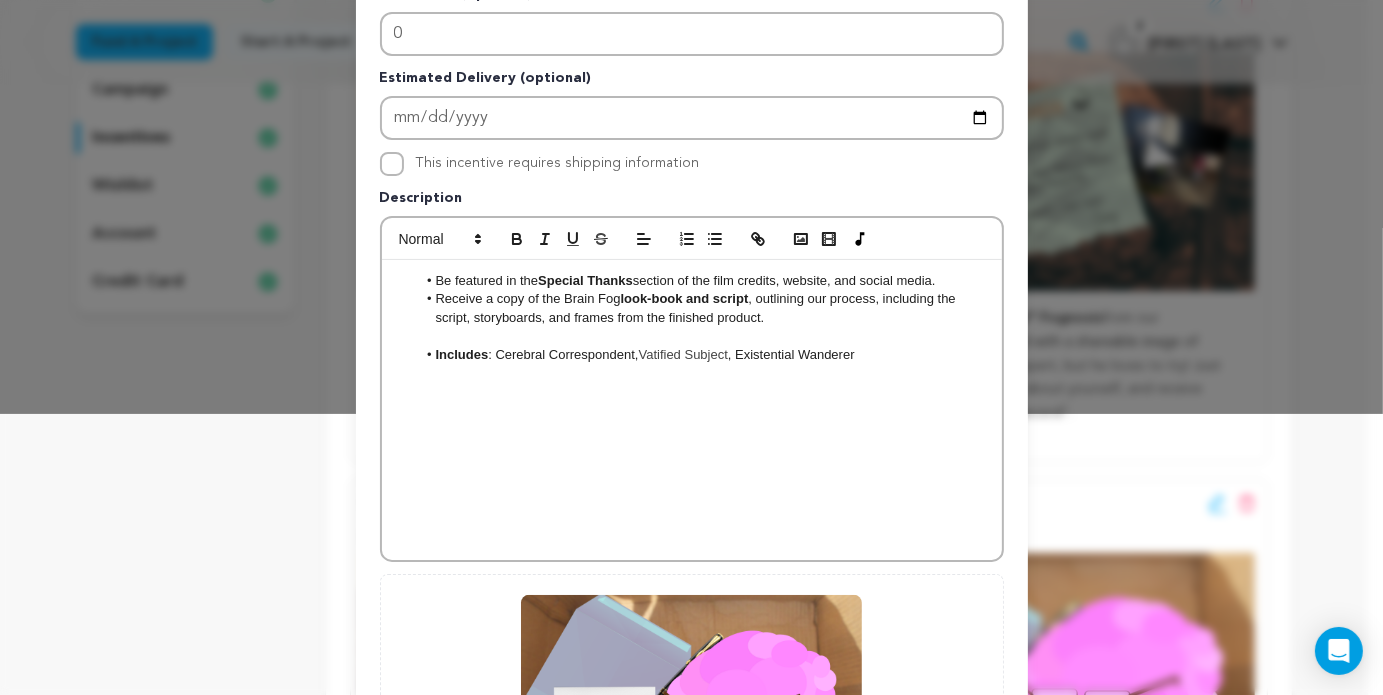scroll, scrollTop: 0, scrollLeft: 0, axis: both 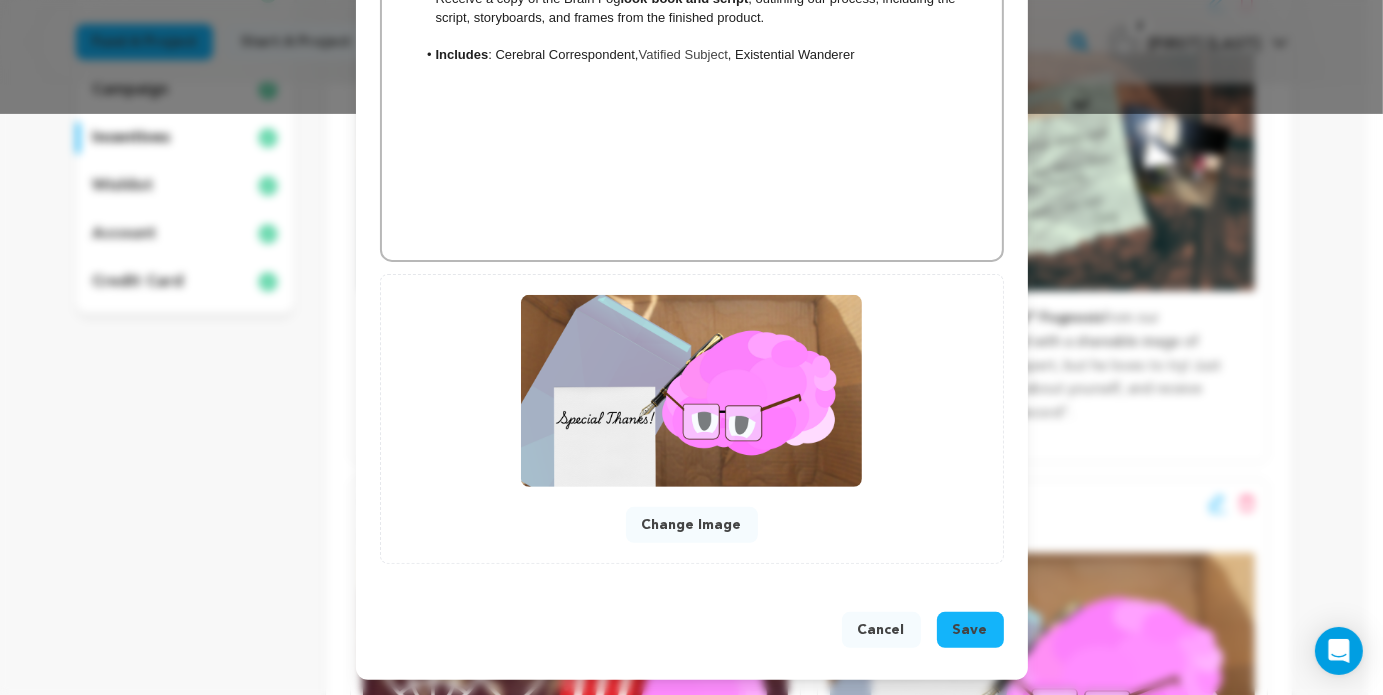 click on "Save" at bounding box center [970, 630] 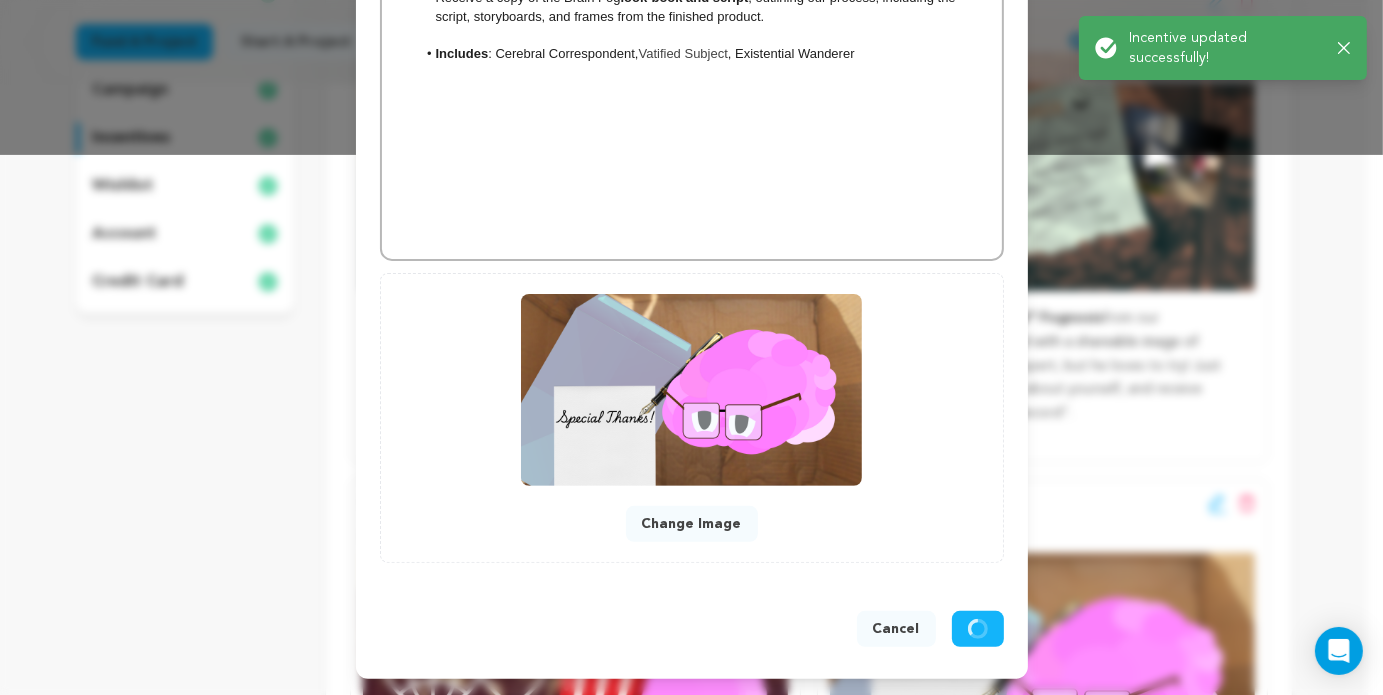 scroll, scrollTop: 539, scrollLeft: 0, axis: vertical 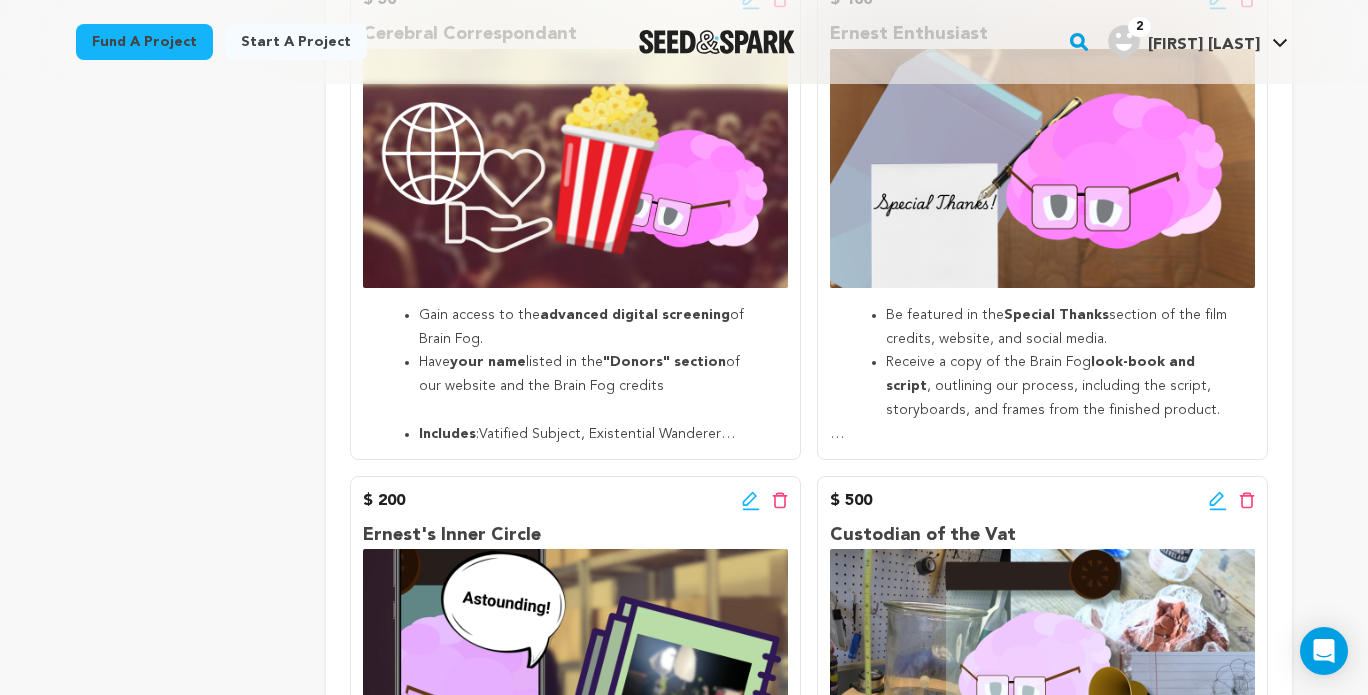click 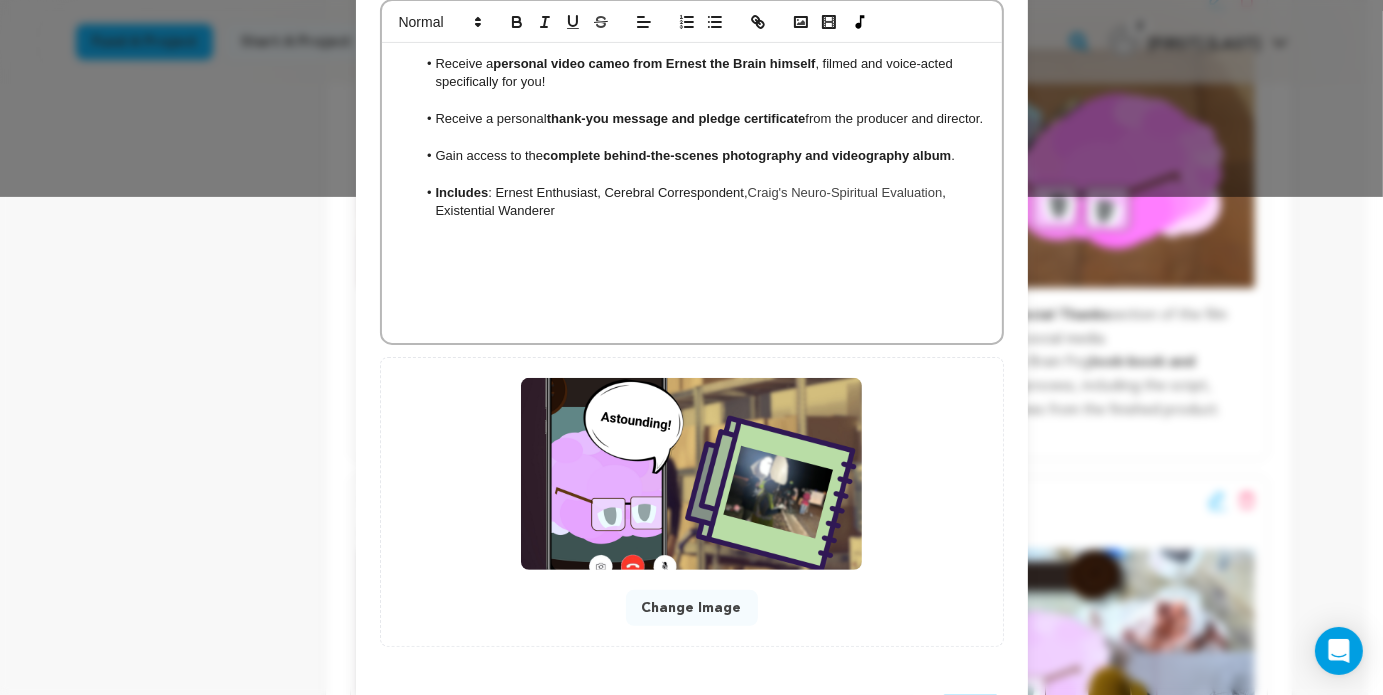 scroll, scrollTop: 481, scrollLeft: 0, axis: vertical 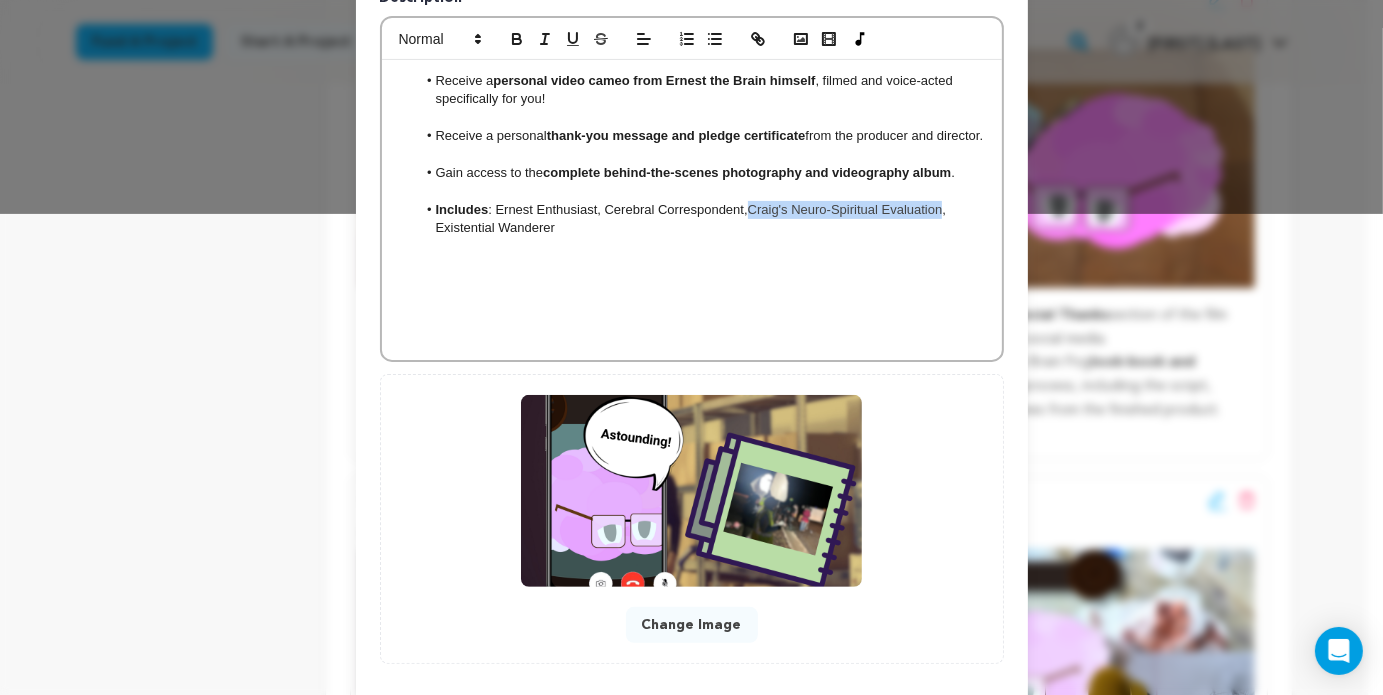 drag, startPoint x: 744, startPoint y: 231, endPoint x: 936, endPoint y: 229, distance: 192.01042 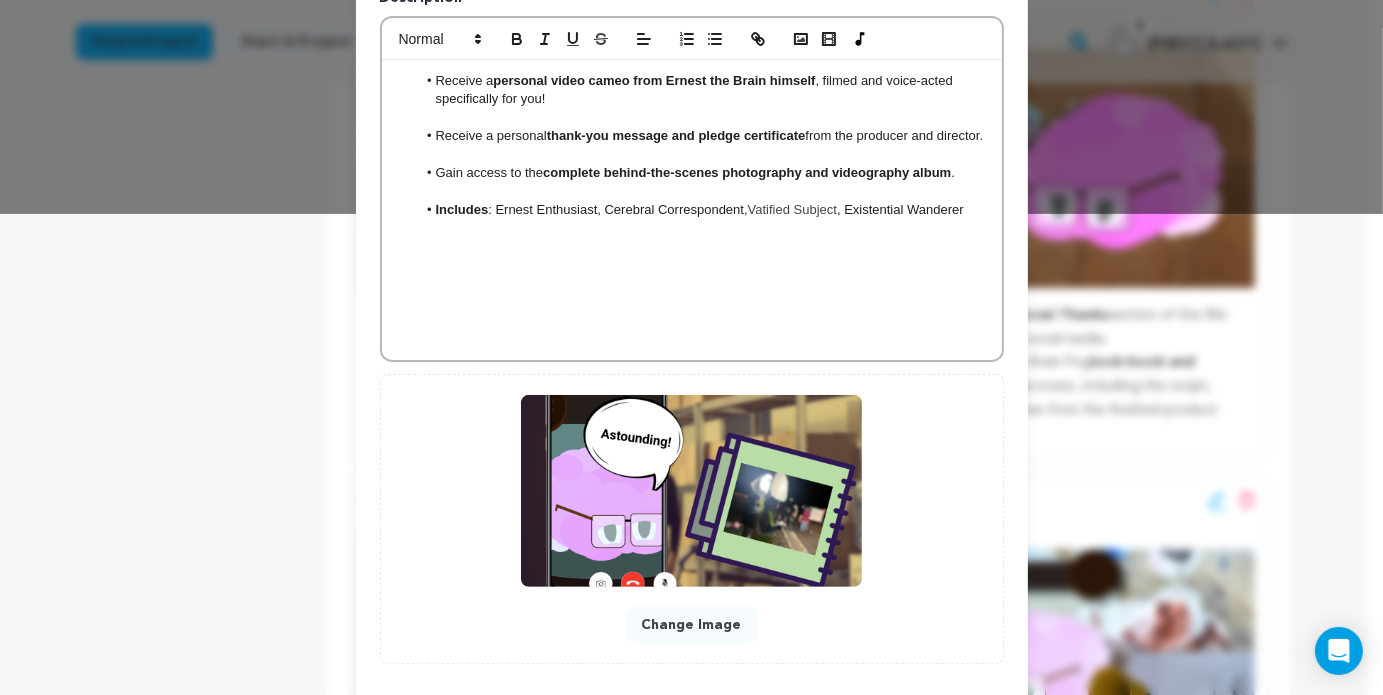 scroll, scrollTop: 0, scrollLeft: 0, axis: both 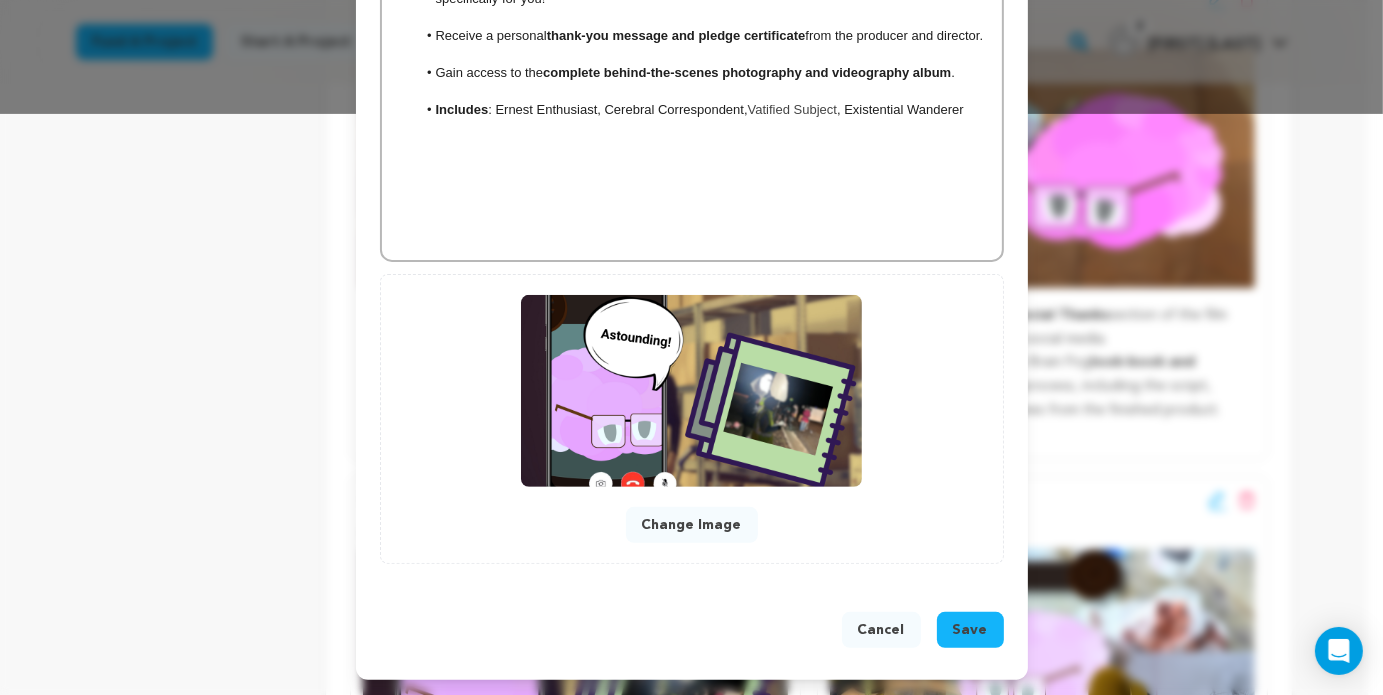 click on "Save" at bounding box center [970, 630] 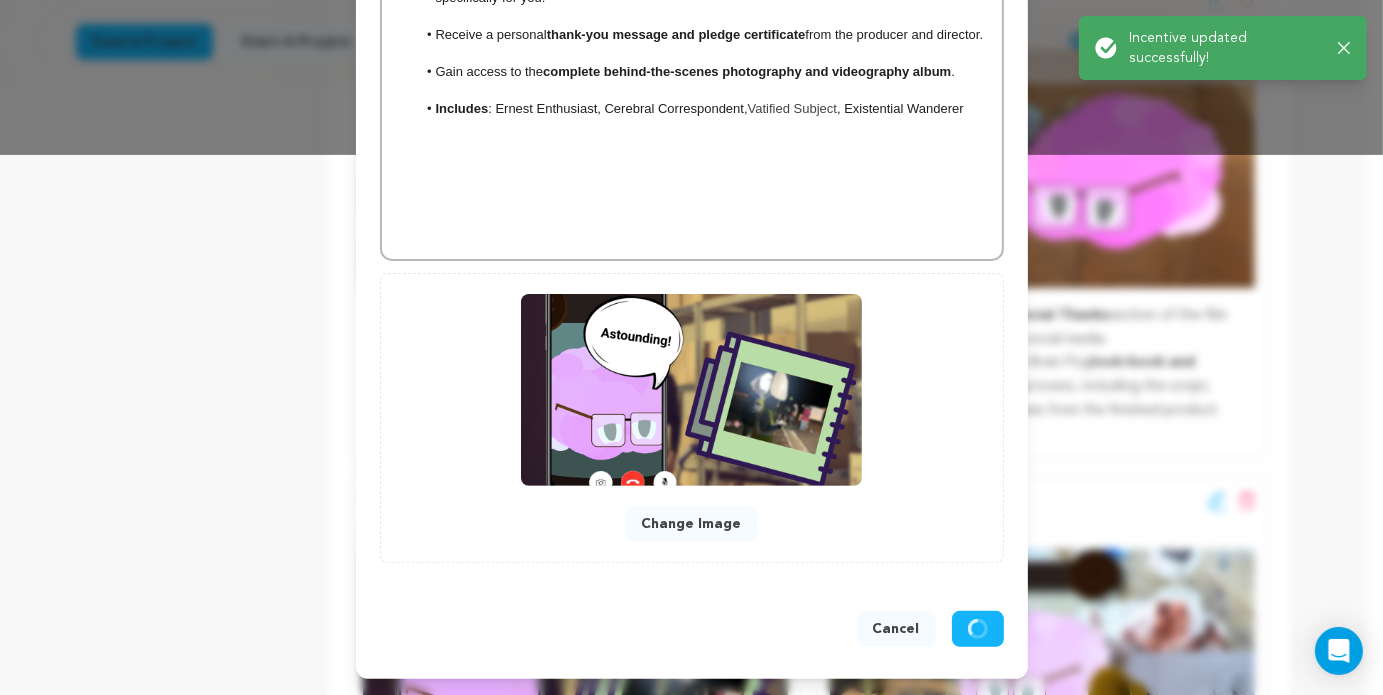 scroll, scrollTop: 539, scrollLeft: 0, axis: vertical 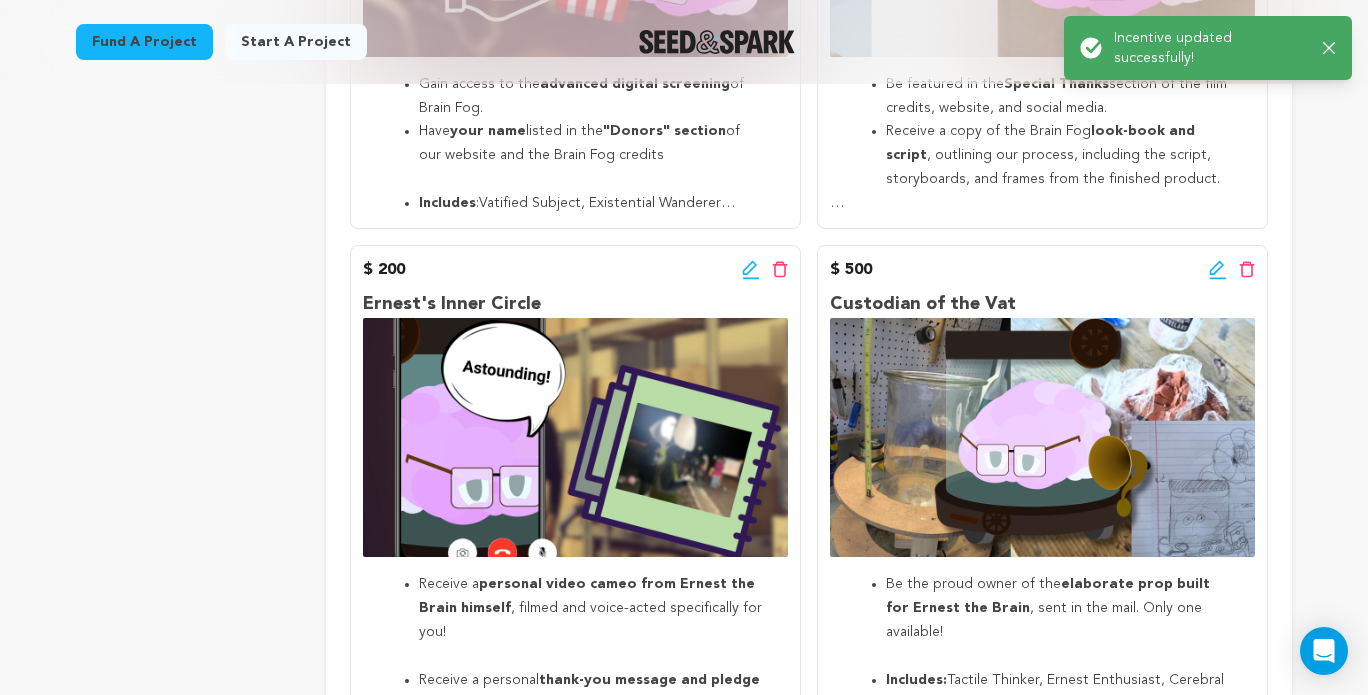 click 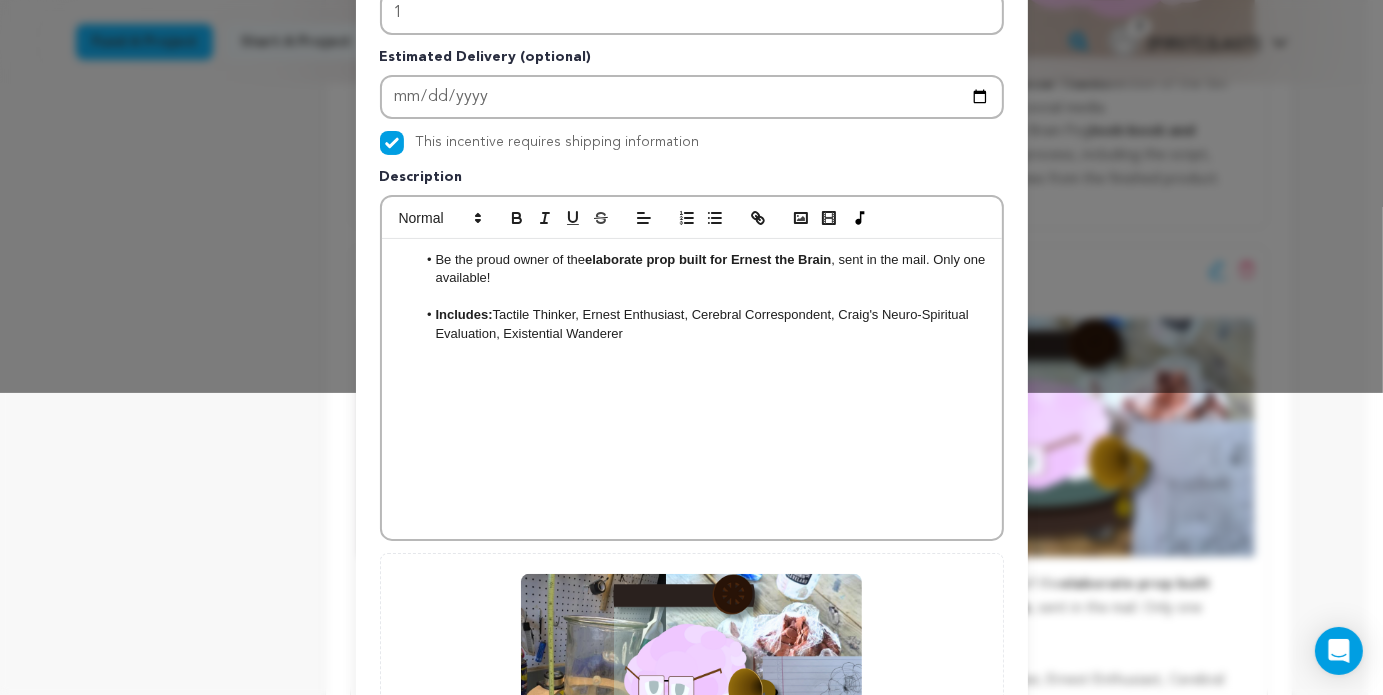 scroll, scrollTop: 400, scrollLeft: 0, axis: vertical 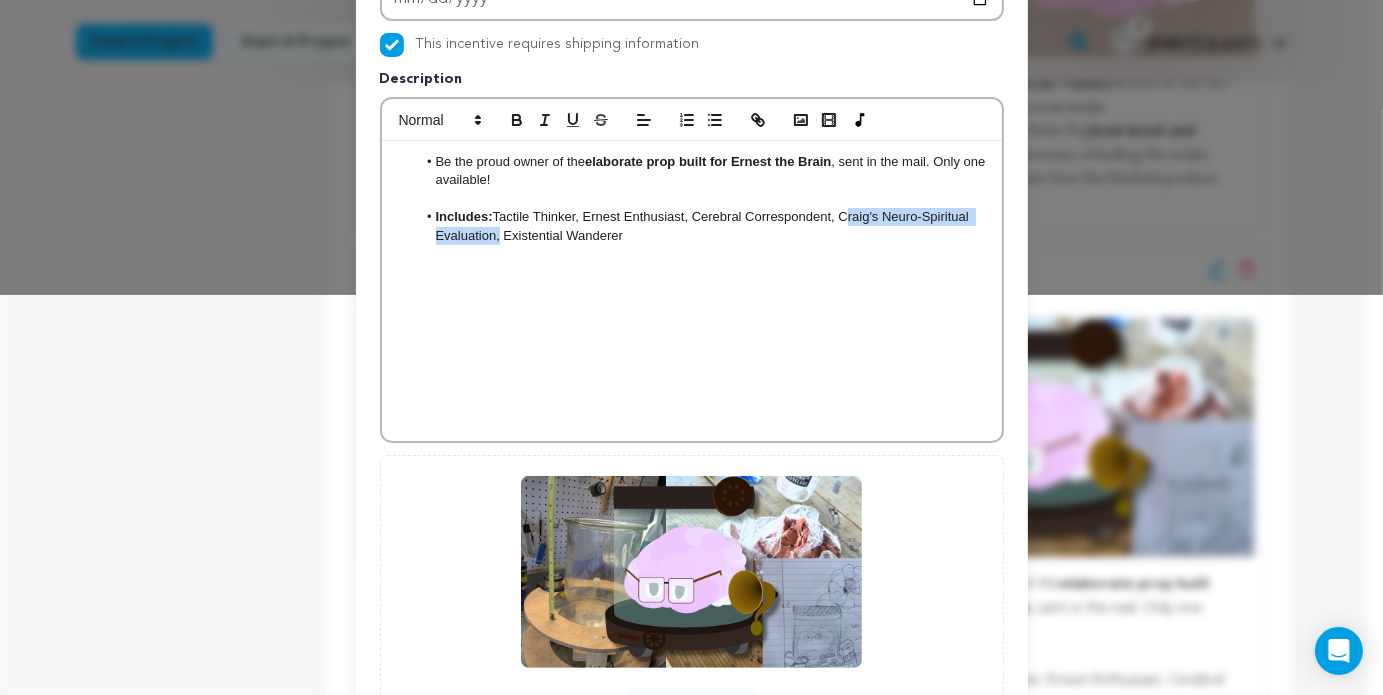 drag, startPoint x: 834, startPoint y: 216, endPoint x: 488, endPoint y: 238, distance: 346.69873 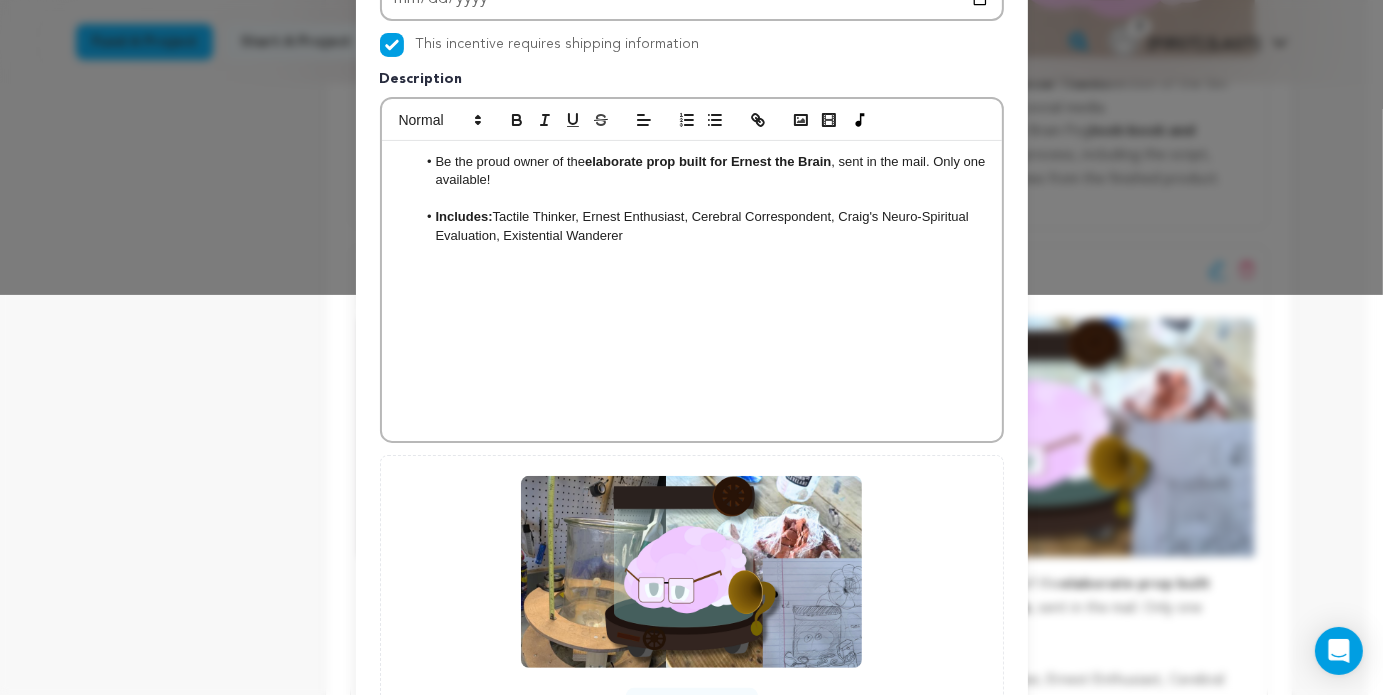 scroll, scrollTop: 0, scrollLeft: 0, axis: both 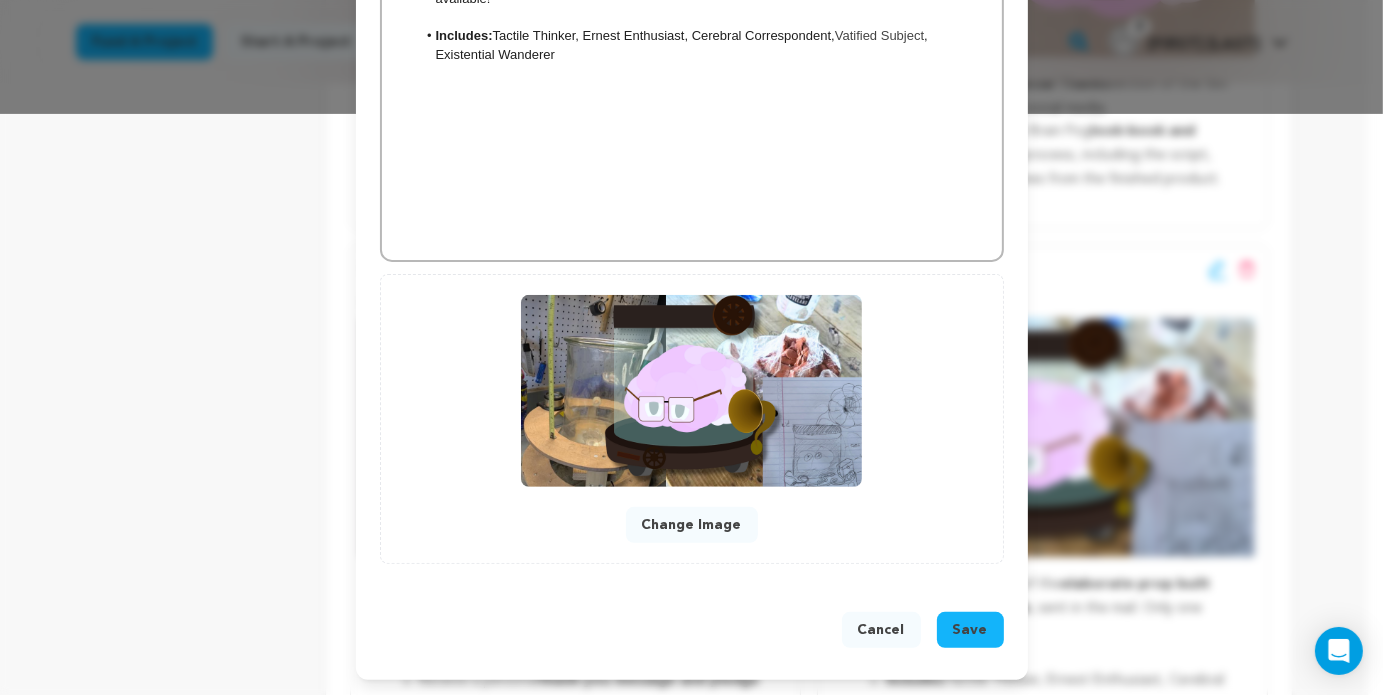 click on "Save" at bounding box center [970, 630] 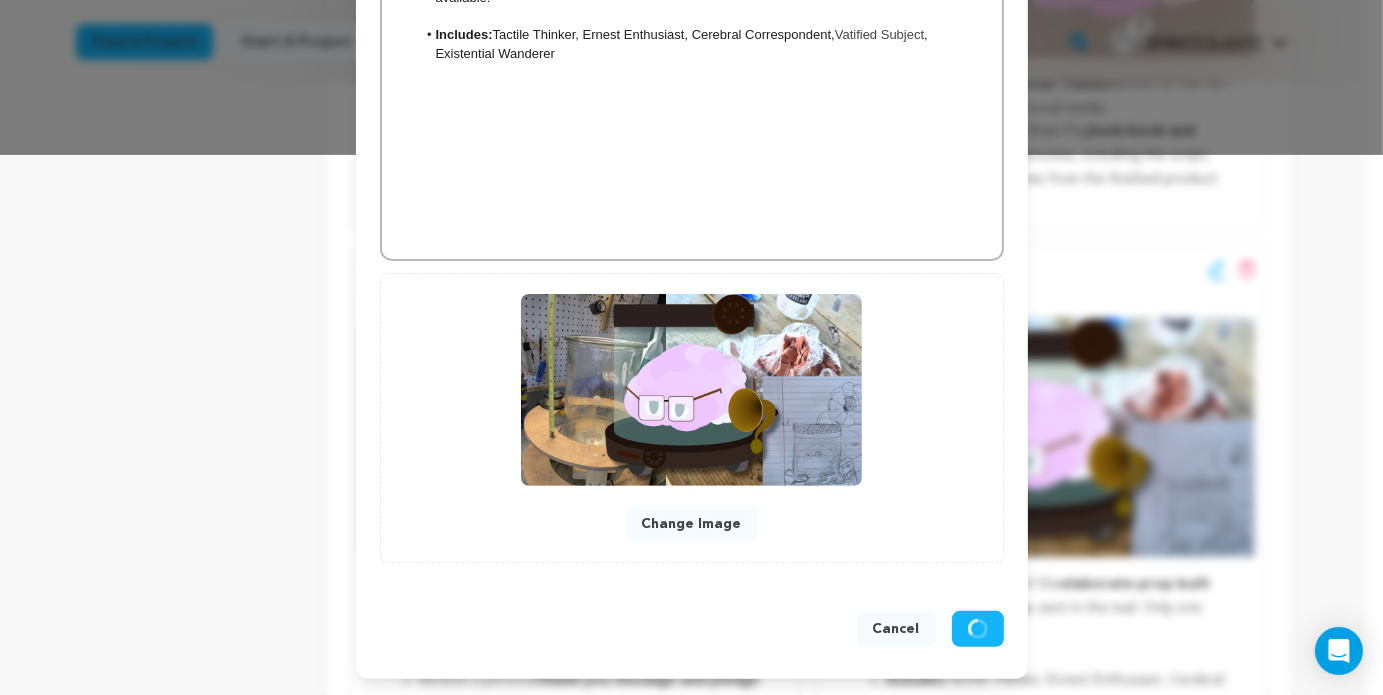 scroll, scrollTop: 539, scrollLeft: 0, axis: vertical 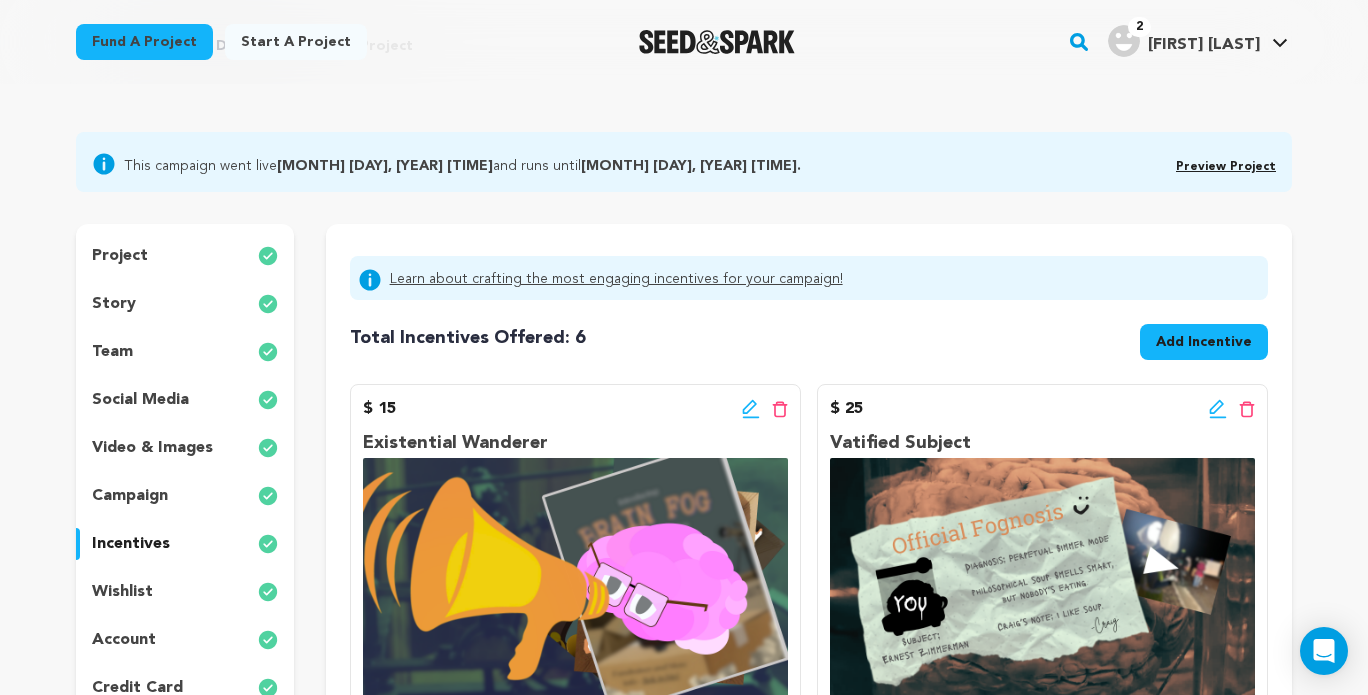 click 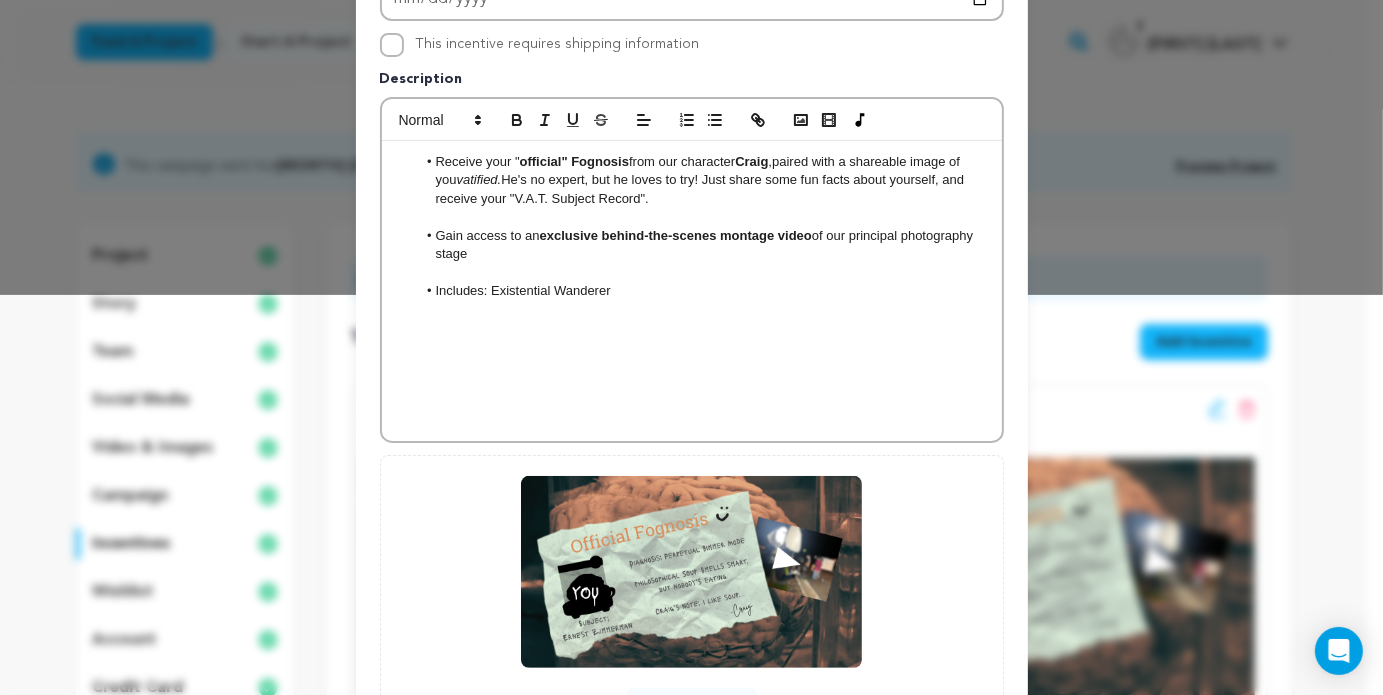 scroll, scrollTop: 221, scrollLeft: 0, axis: vertical 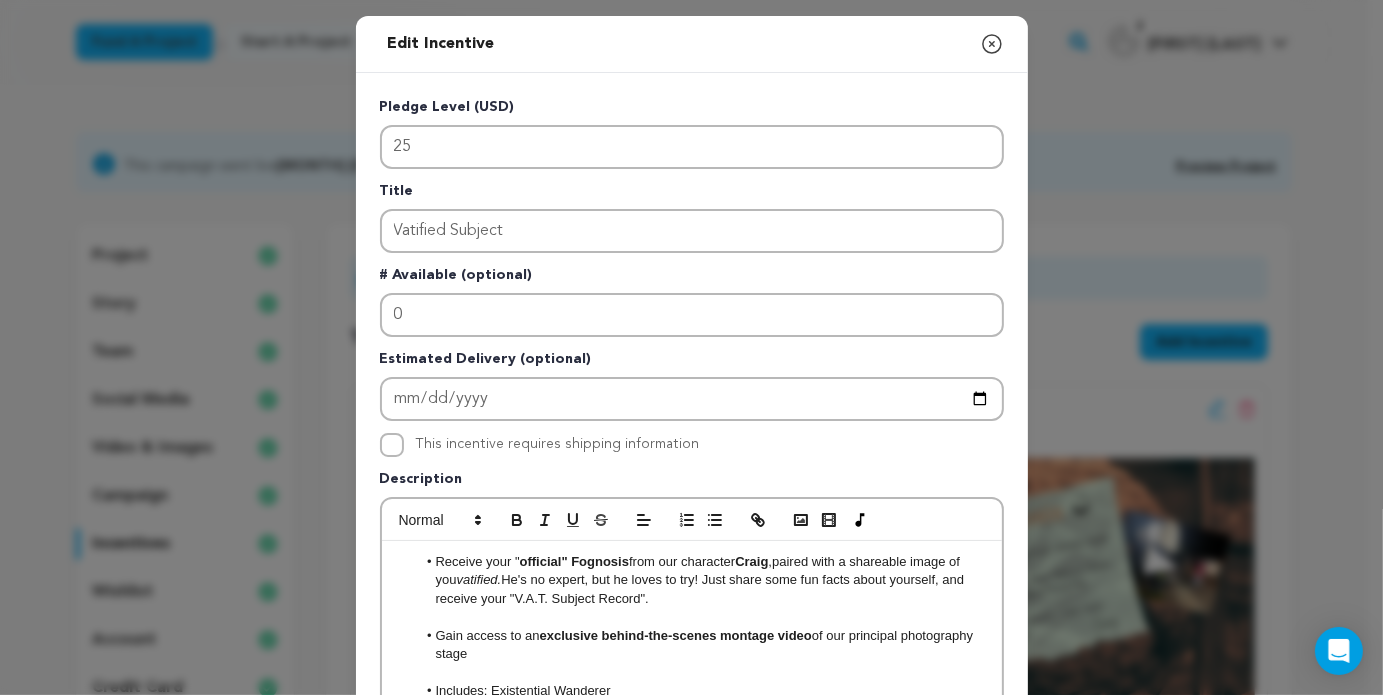 click 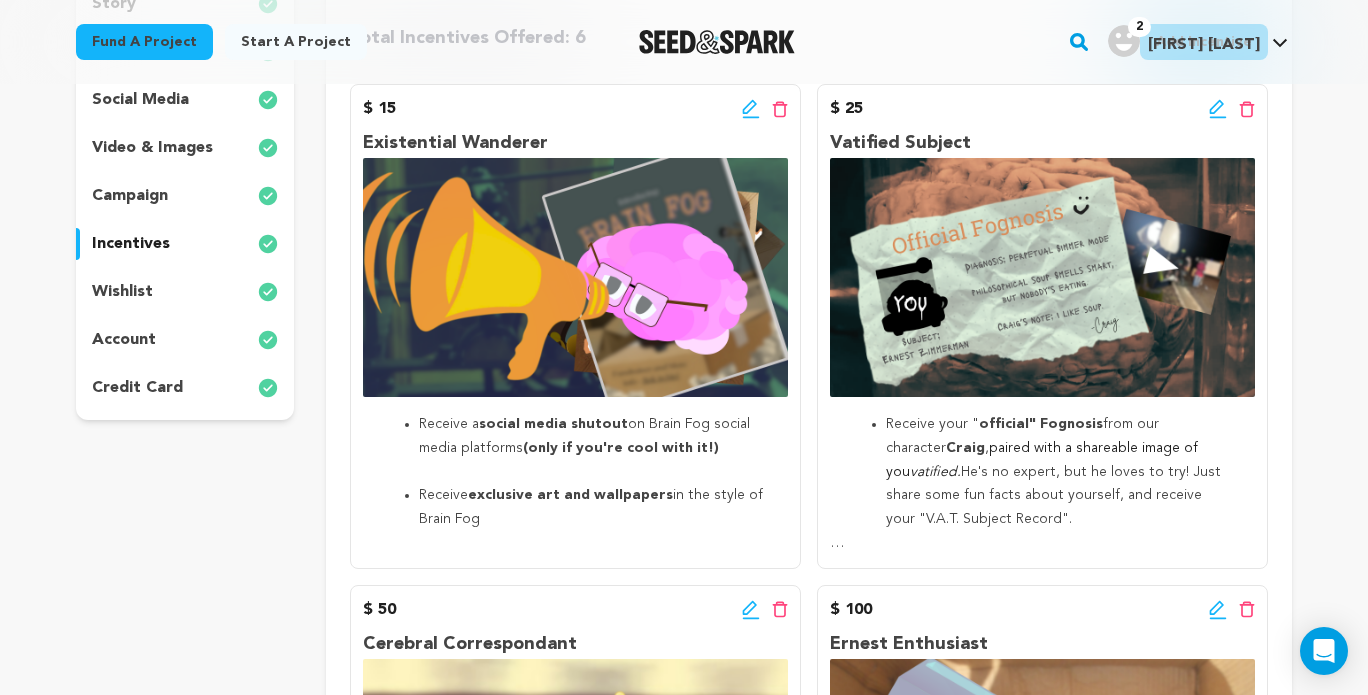 scroll, scrollTop: 0, scrollLeft: 0, axis: both 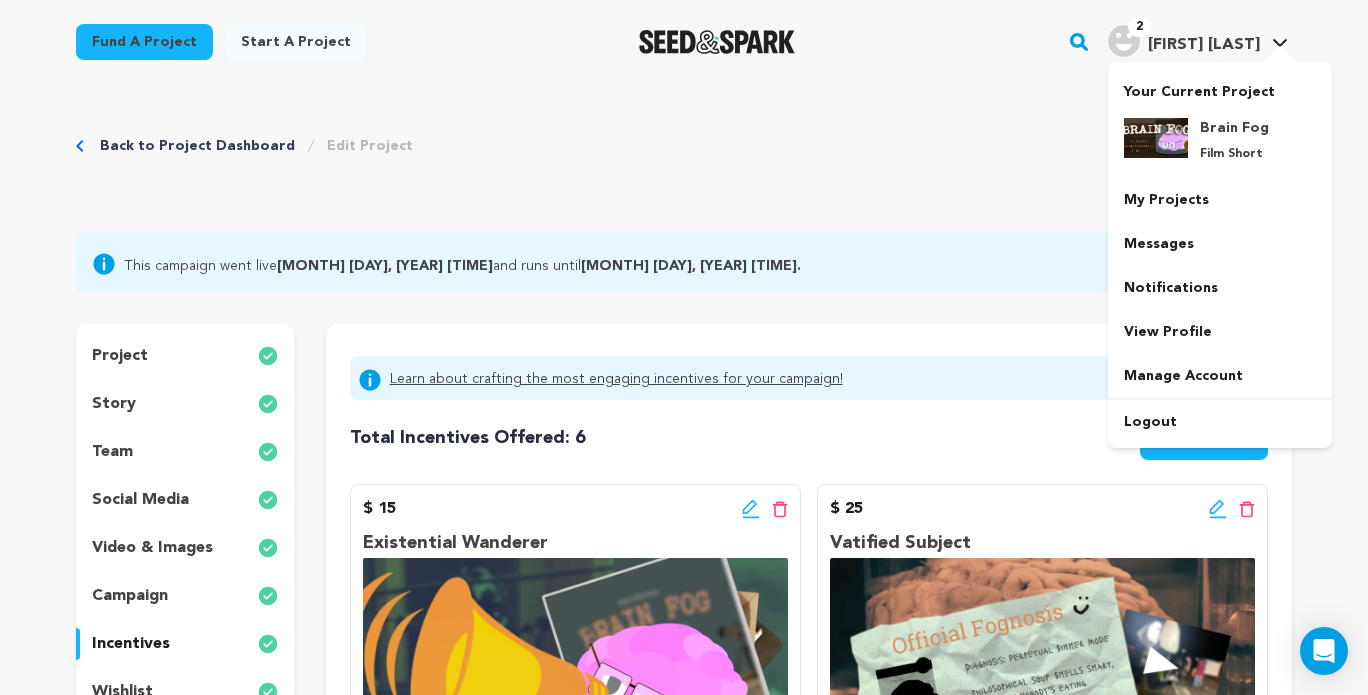click on "[FIRST] [LAST]" at bounding box center (1204, 45) 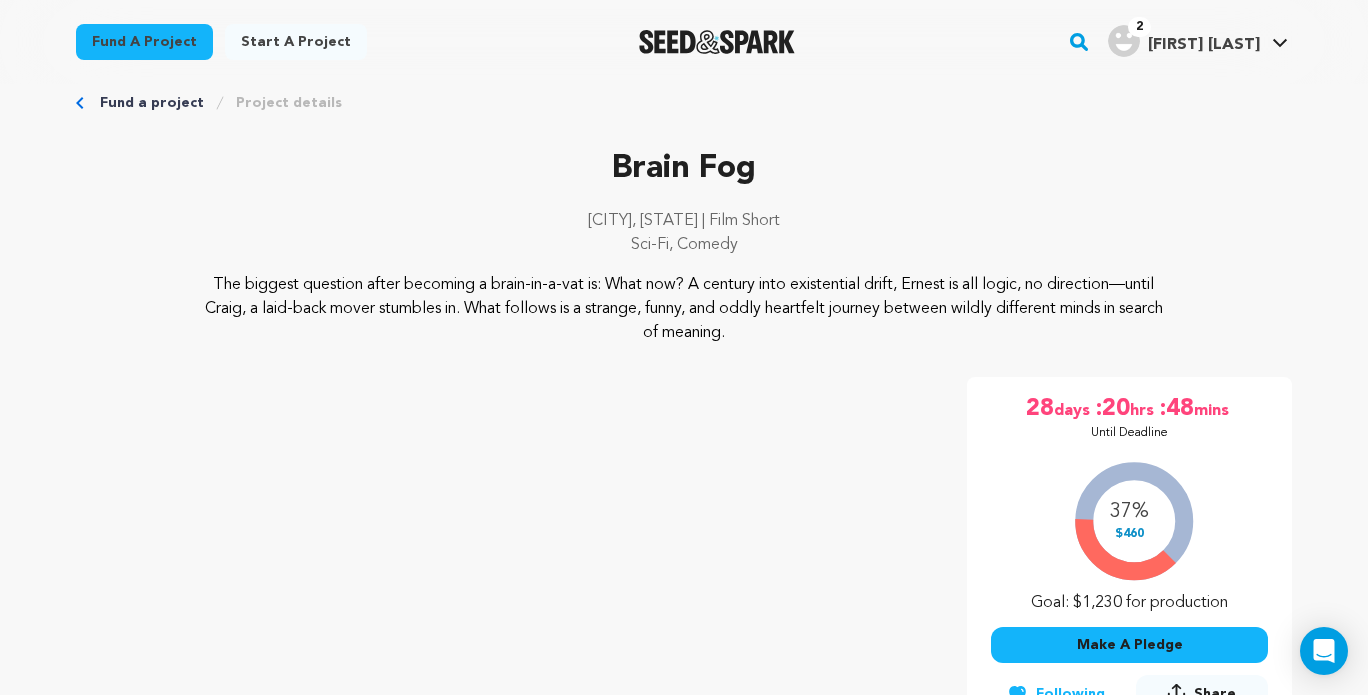 scroll, scrollTop: 0, scrollLeft: 0, axis: both 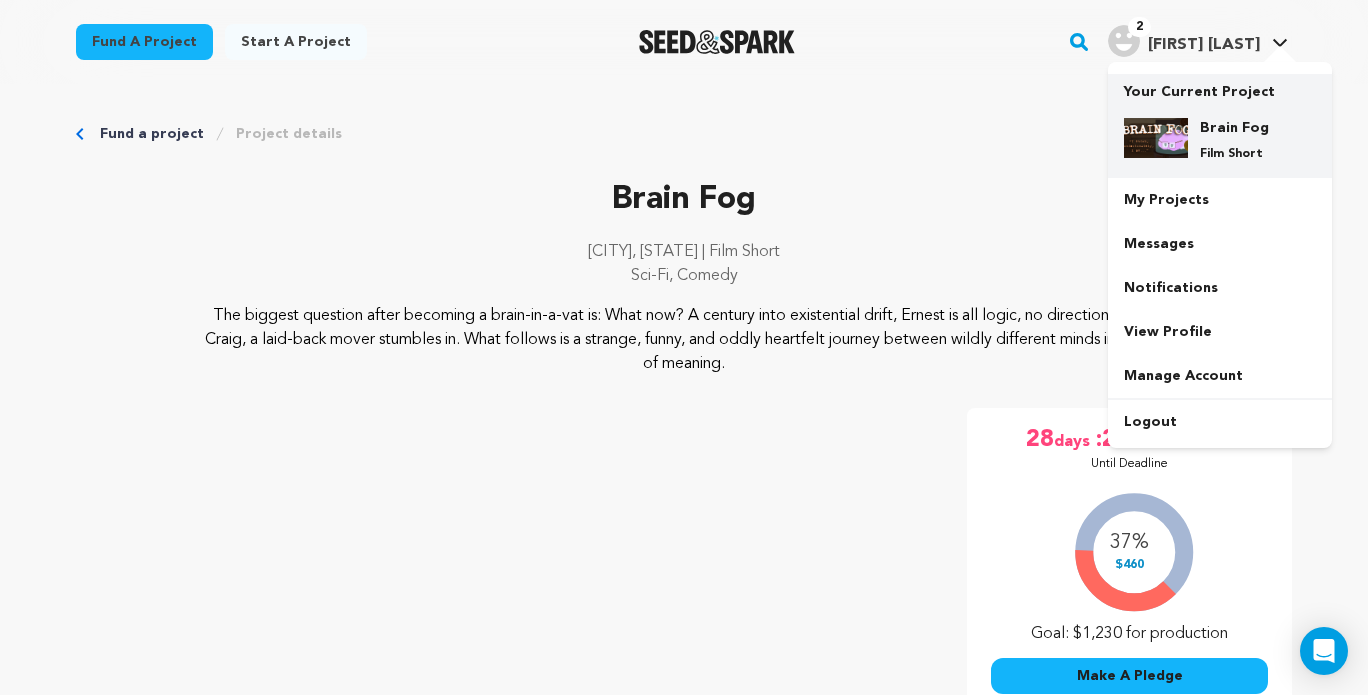 click on "Brain Fog
Film Short" at bounding box center [1236, 140] 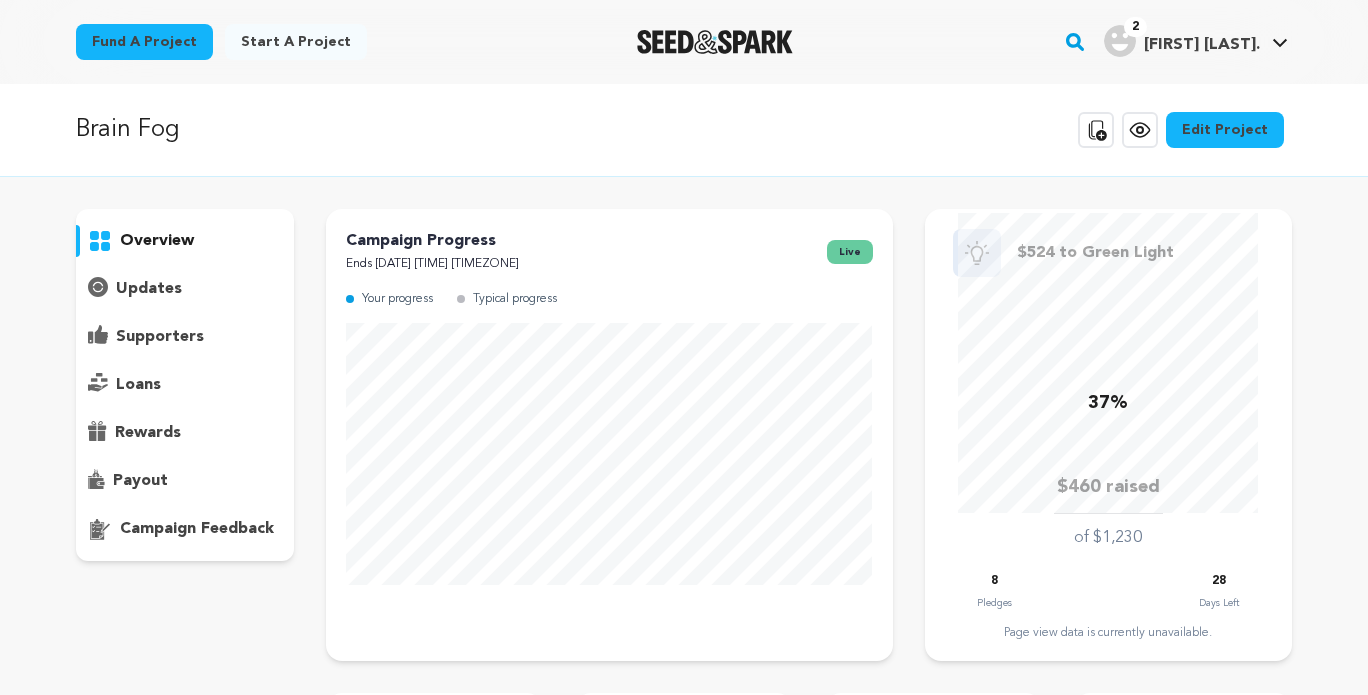 scroll, scrollTop: 0, scrollLeft: 0, axis: both 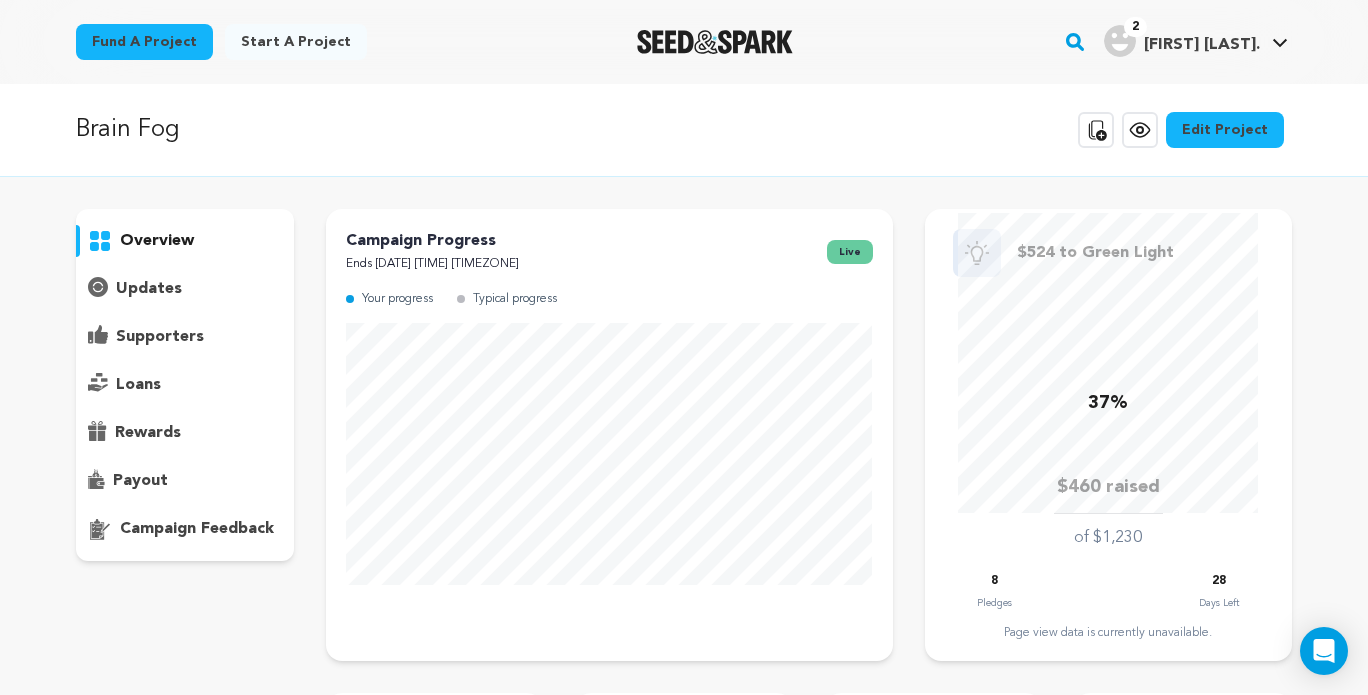 click on "Edit Project" at bounding box center (1225, 130) 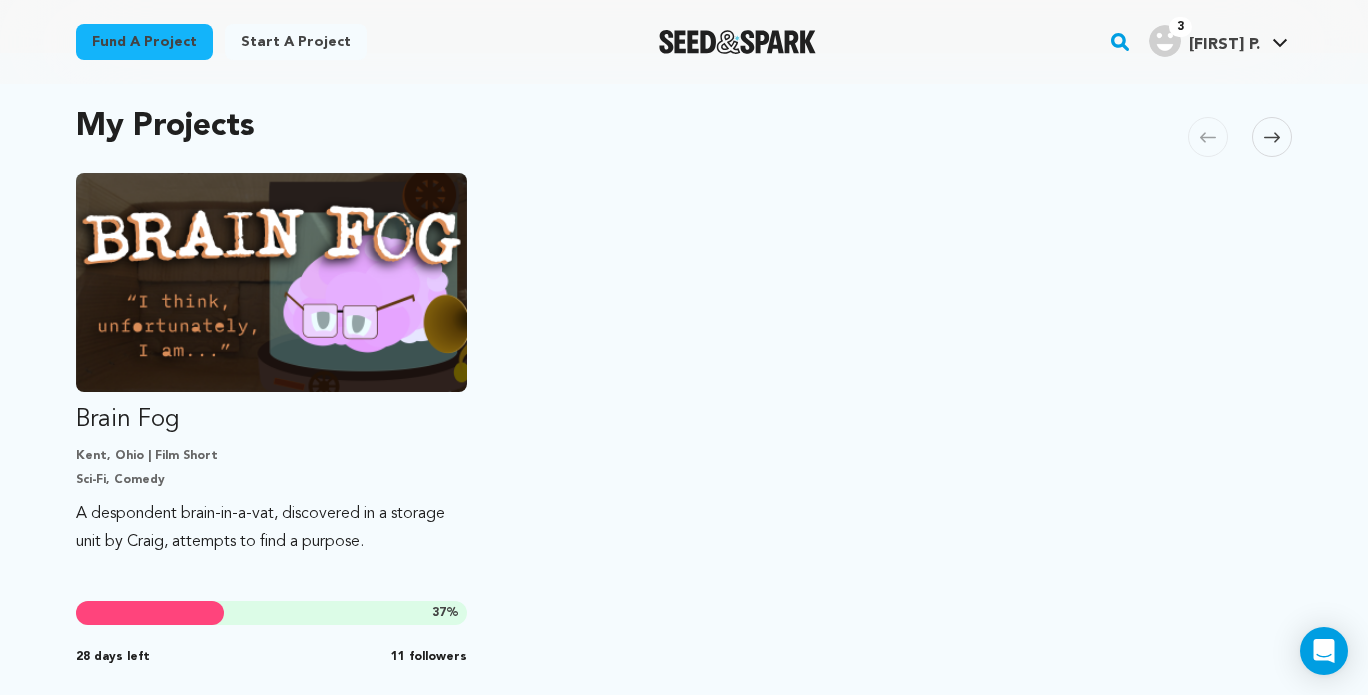 scroll, scrollTop: 426, scrollLeft: 0, axis: vertical 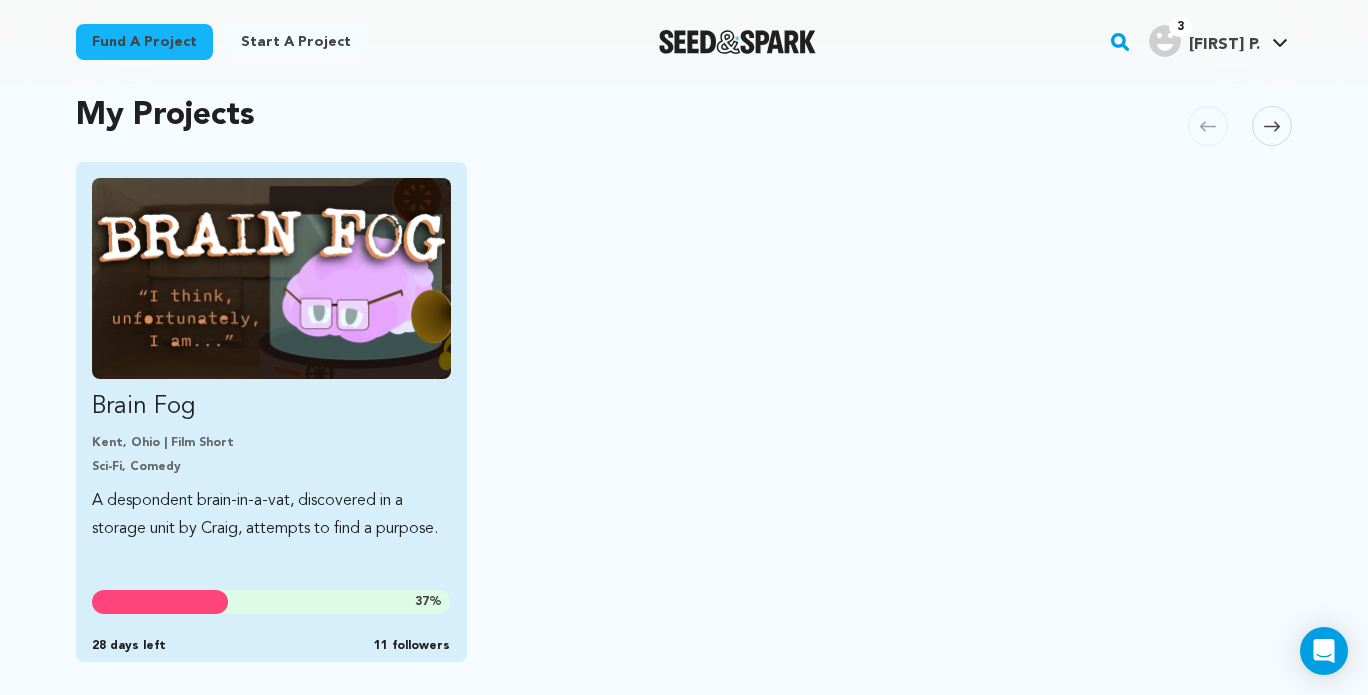 click at bounding box center [271, 278] 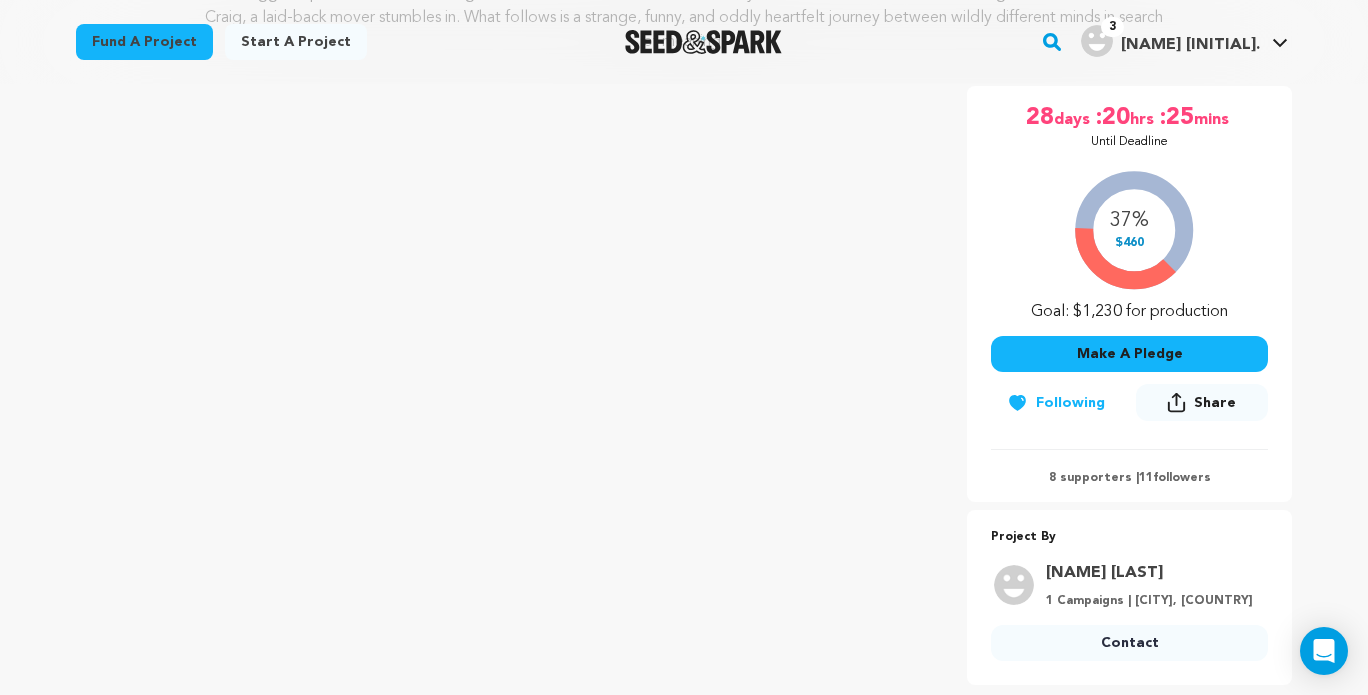 scroll, scrollTop: 78, scrollLeft: 0, axis: vertical 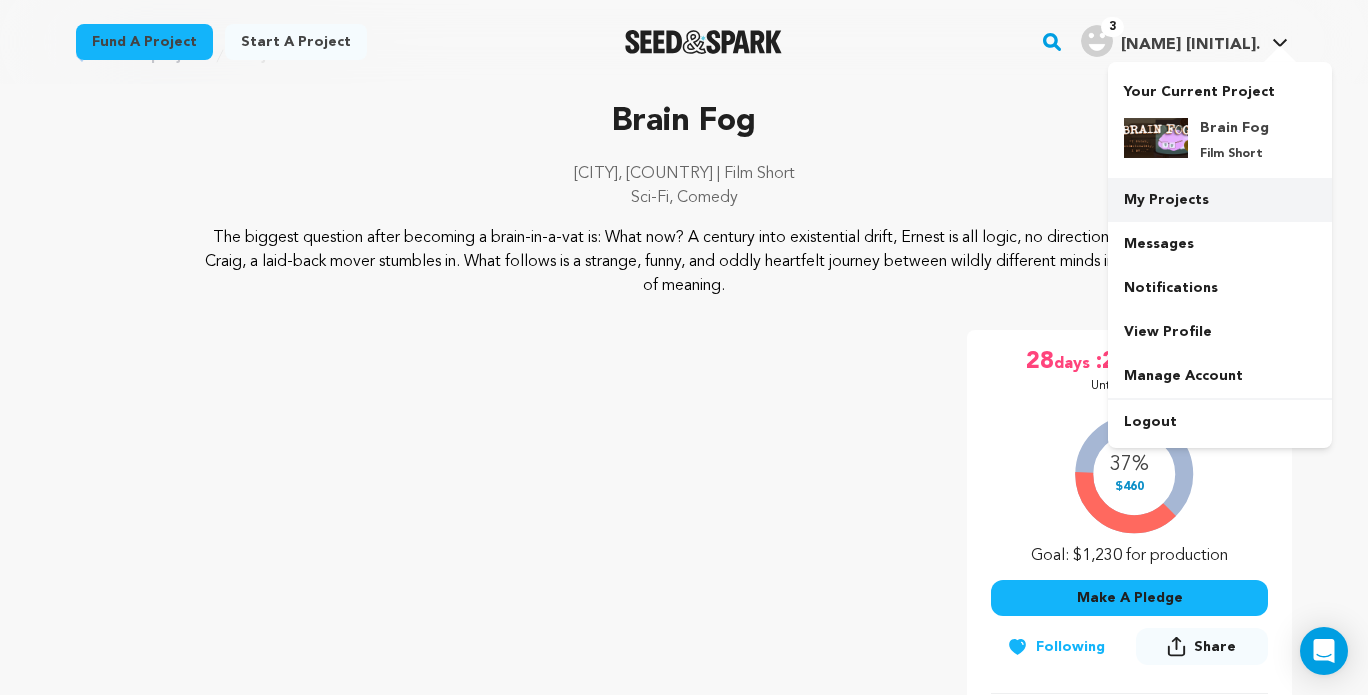 click on "My Projects" at bounding box center [1220, 200] 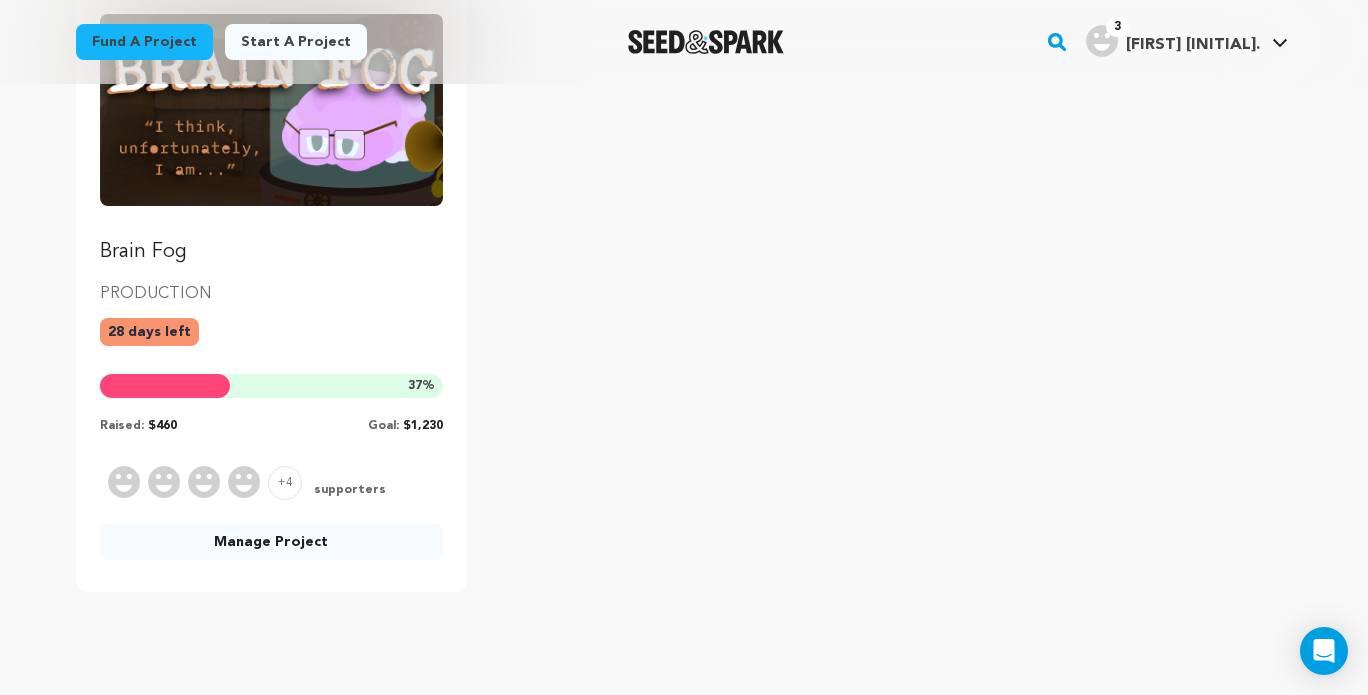 scroll, scrollTop: 302, scrollLeft: 0, axis: vertical 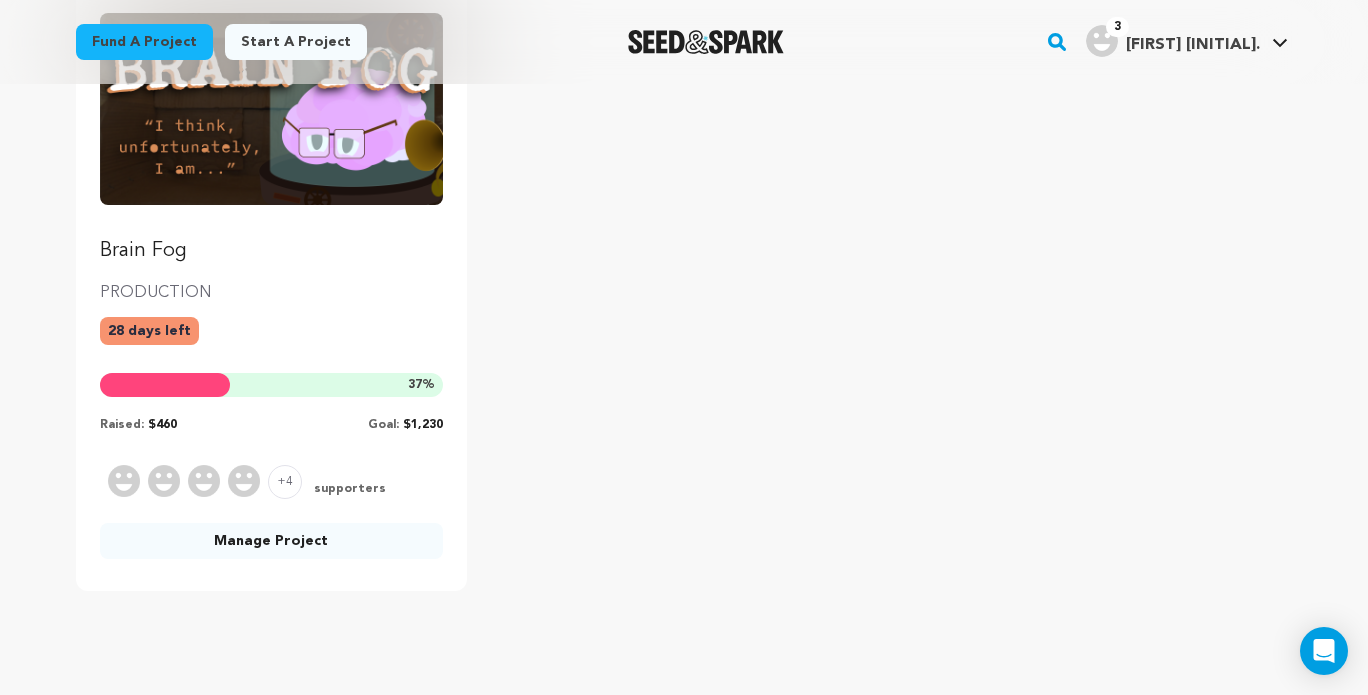 click on "Manage Project" at bounding box center [271, 541] 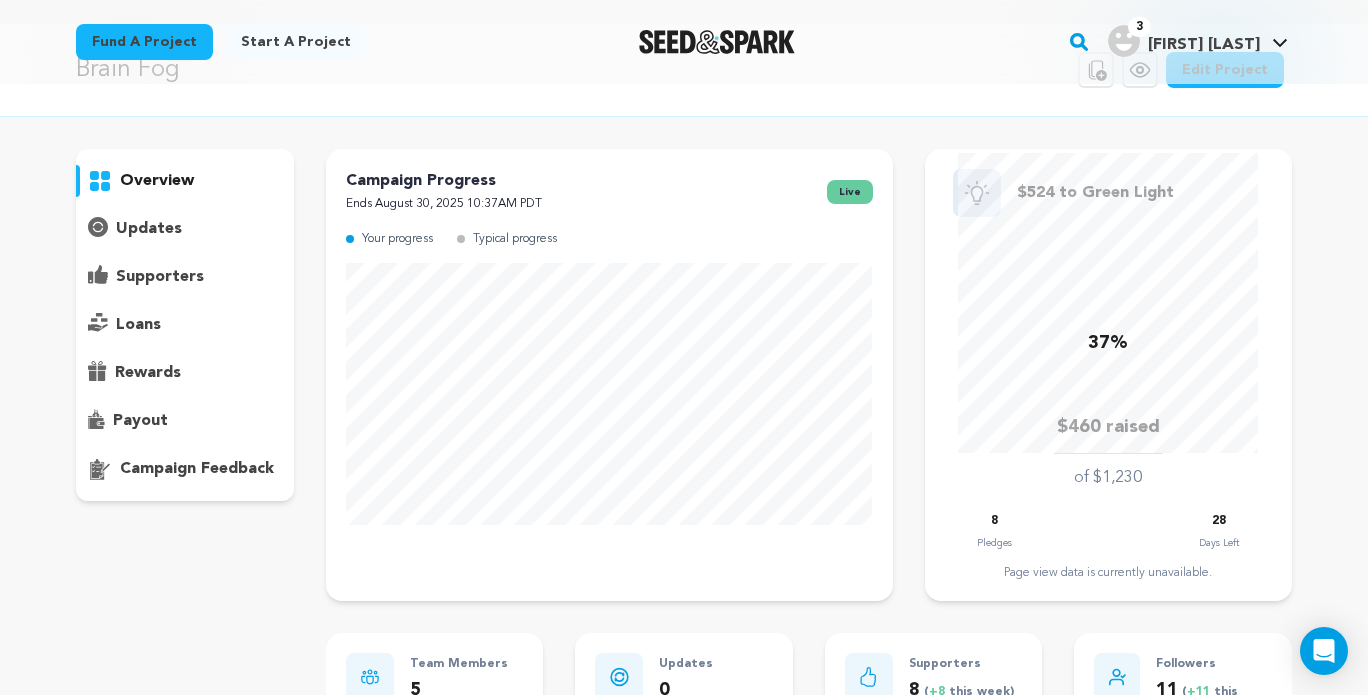scroll, scrollTop: 0, scrollLeft: 0, axis: both 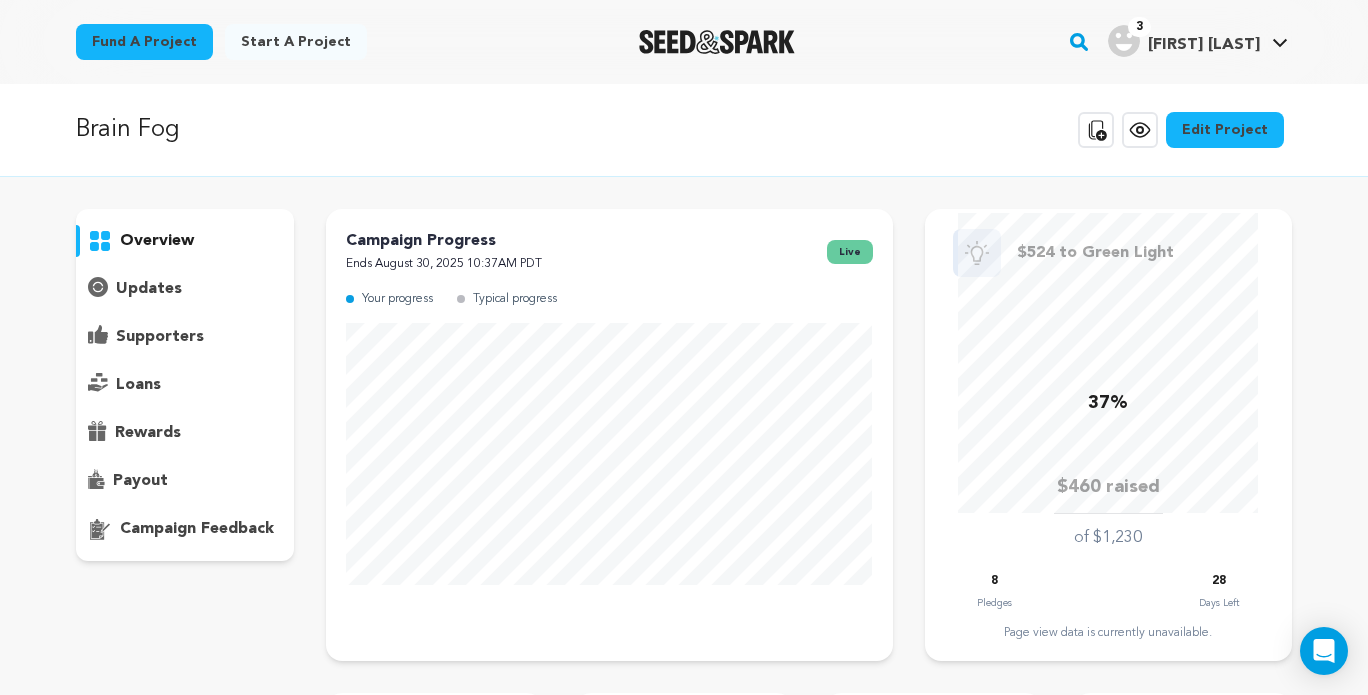 click on "supporters" at bounding box center (160, 337) 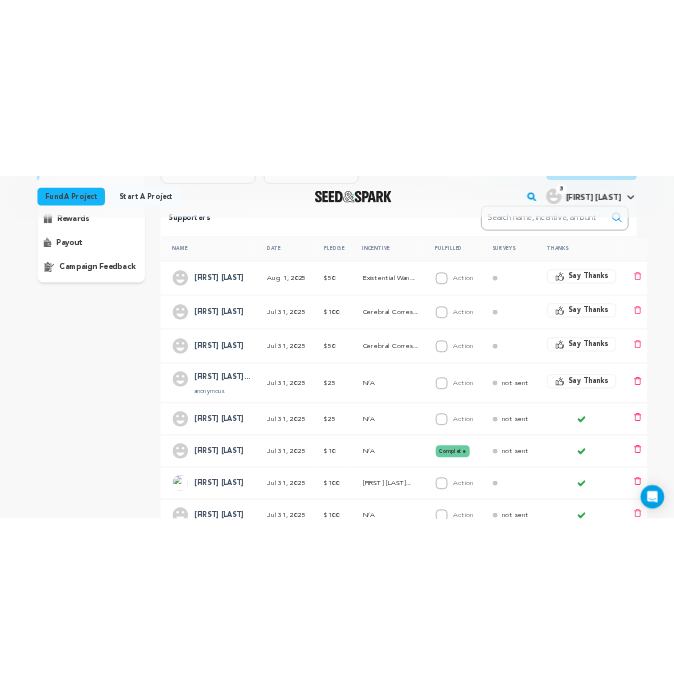 scroll, scrollTop: 346, scrollLeft: 0, axis: vertical 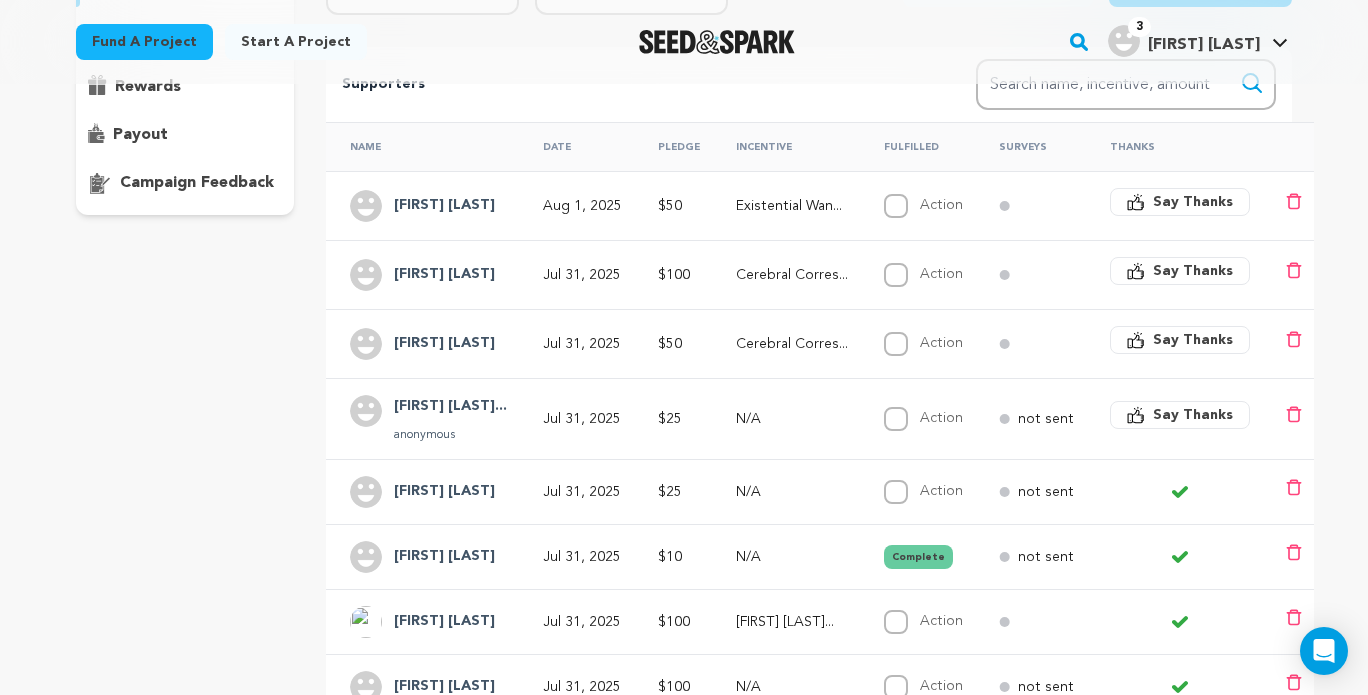 click on "Say Thanks" at bounding box center [1180, 415] 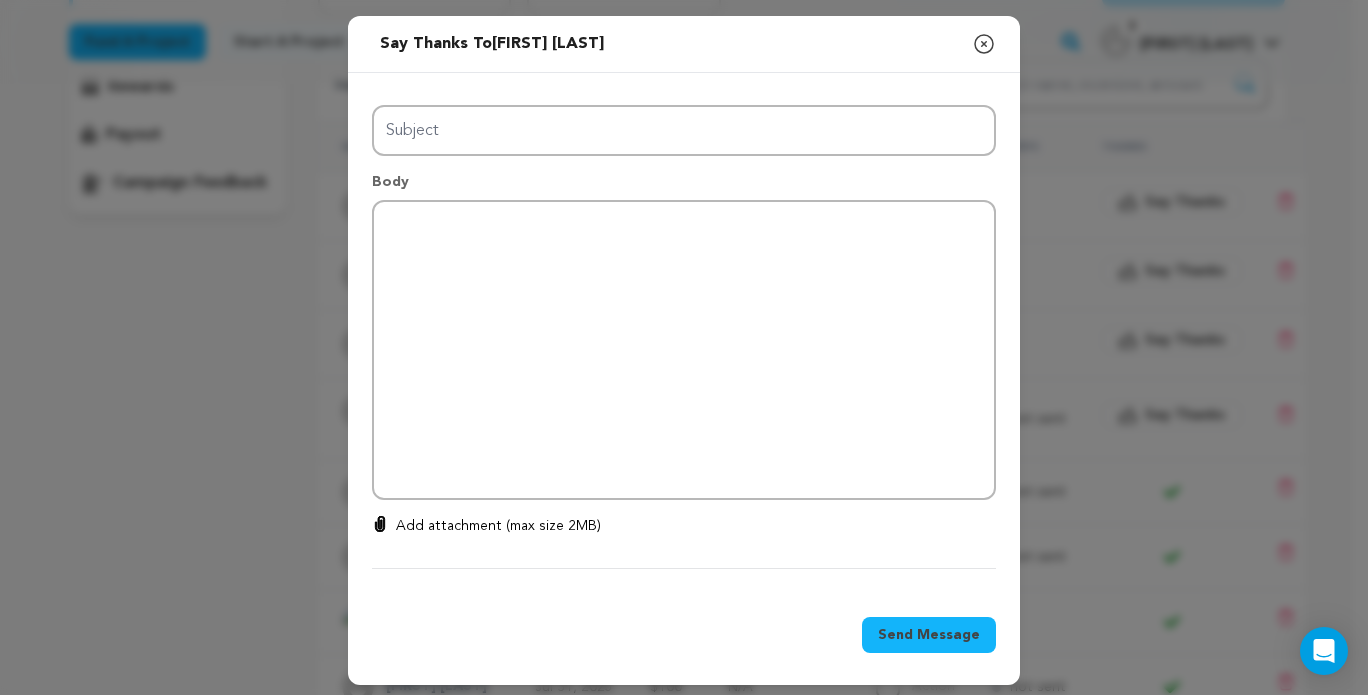 type on "Thanks for your support!" 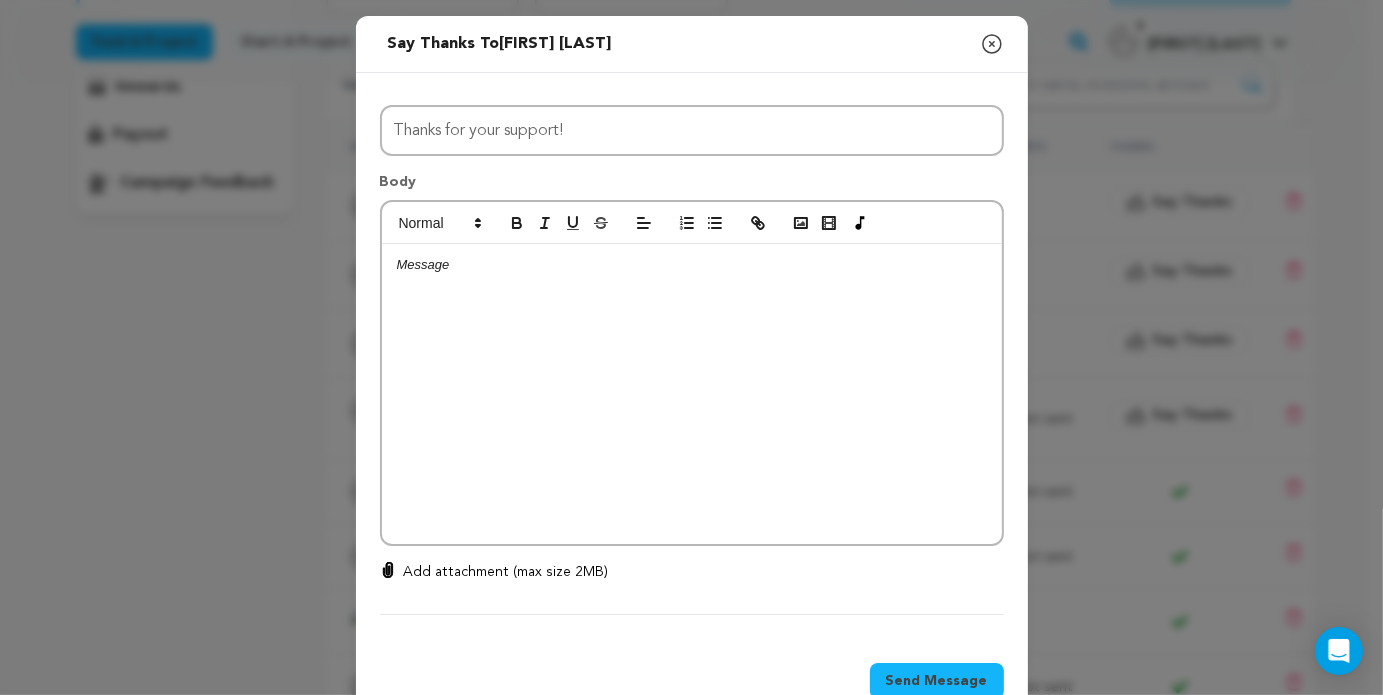 click at bounding box center (692, 394) 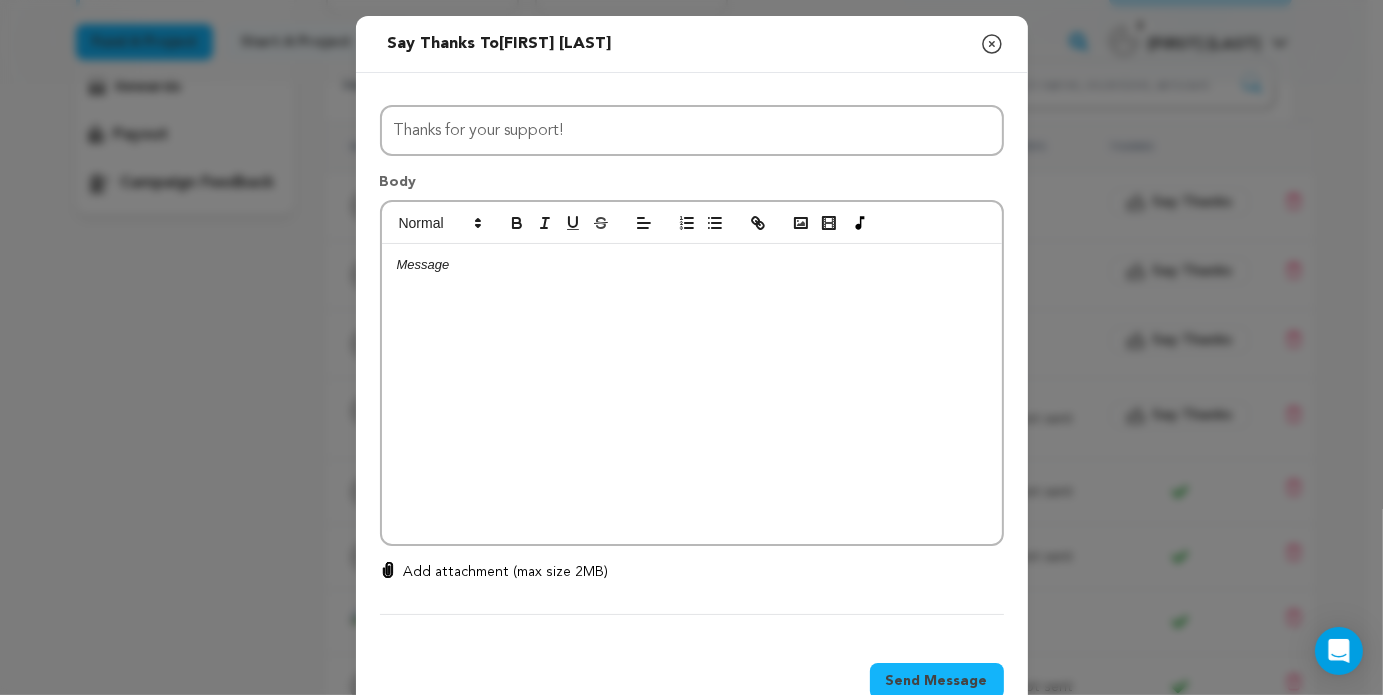 click at bounding box center [692, 394] 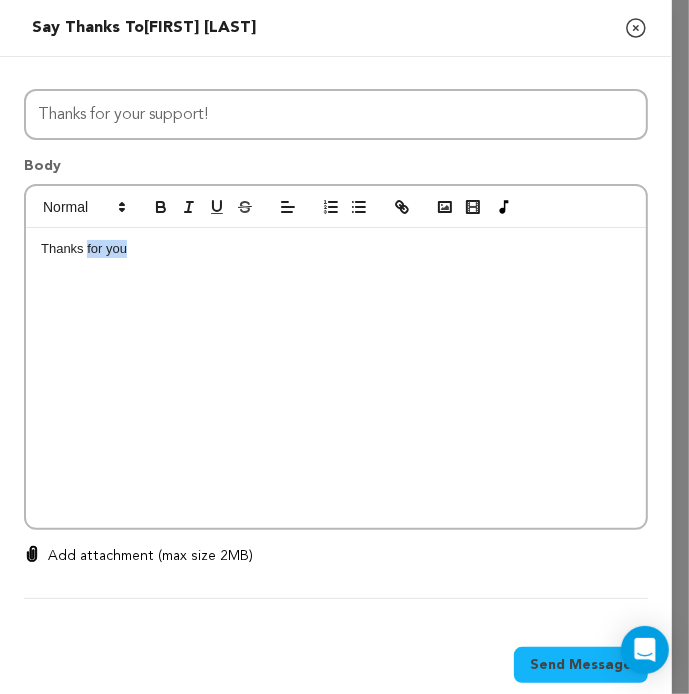 drag, startPoint x: 152, startPoint y: 250, endPoint x: 88, endPoint y: 257, distance: 64.381676 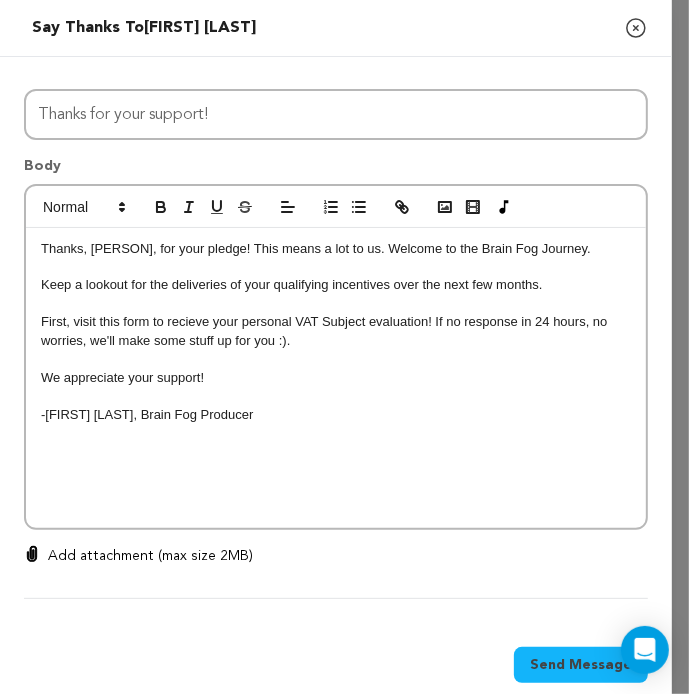 click on "First, visit this form to recieve your personal VAT Subject evaluation! If no response in 24 hours, no worries, we'll make some stuff up for you :)." at bounding box center (336, 331) 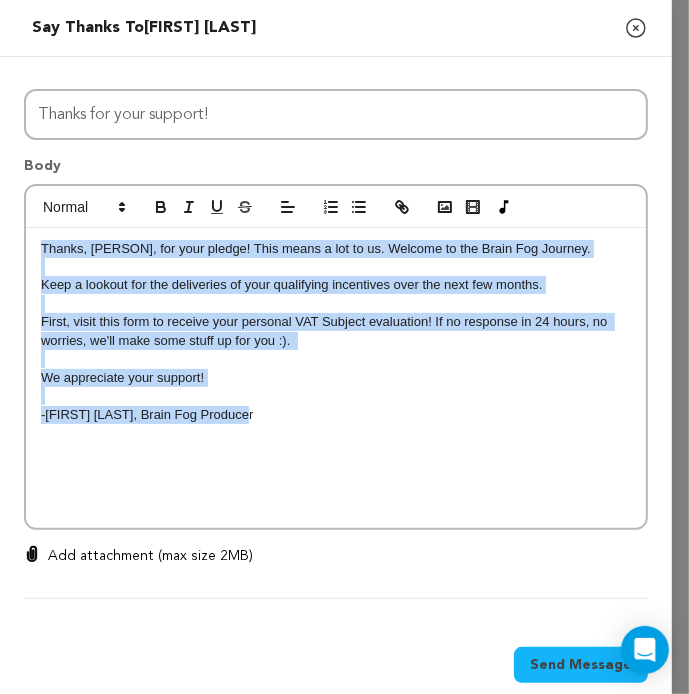 drag, startPoint x: 262, startPoint y: 414, endPoint x: 37, endPoint y: 242, distance: 283.21194 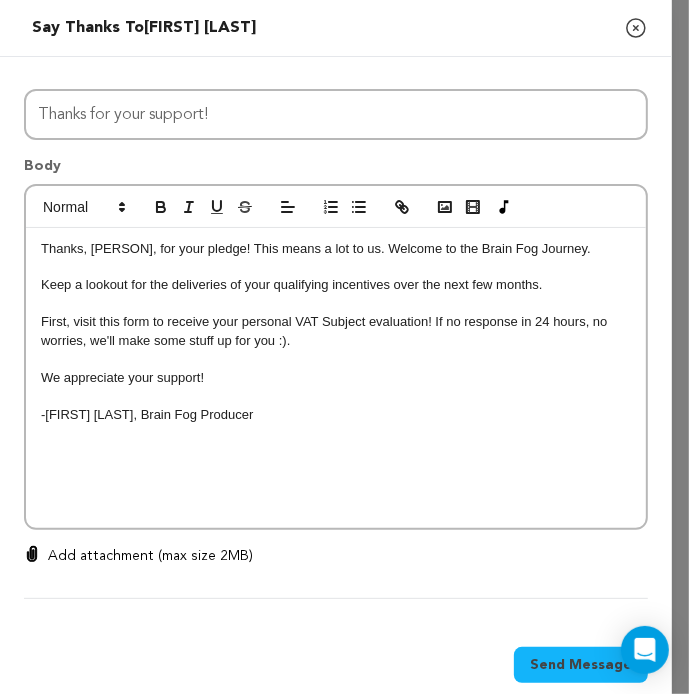 click on "Body
Thanks, Jacqueline, for your pledge! This means a lot to us. Welcome to the Brain Fog Journey. Keep a lookout for the deliveries of your qualifying incentives over the next few months.  First, visit this form to receive your personal VAT Subject evaluation! If no response in 24 hours, no worries, we'll make some stuff up for you :). We appreciate your support! -James Plested, Brain Fog Producer" at bounding box center (336, 335) 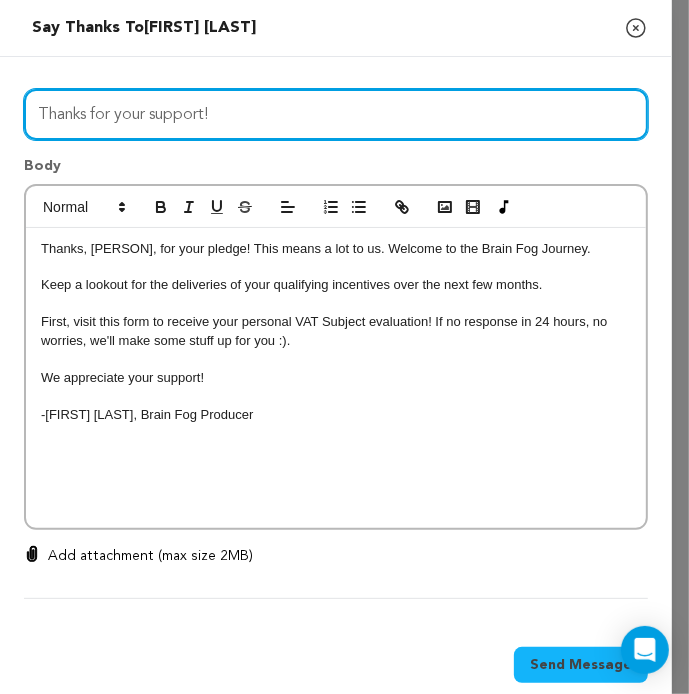 drag, startPoint x: 223, startPoint y: 118, endPoint x: 82, endPoint y: 128, distance: 141.35417 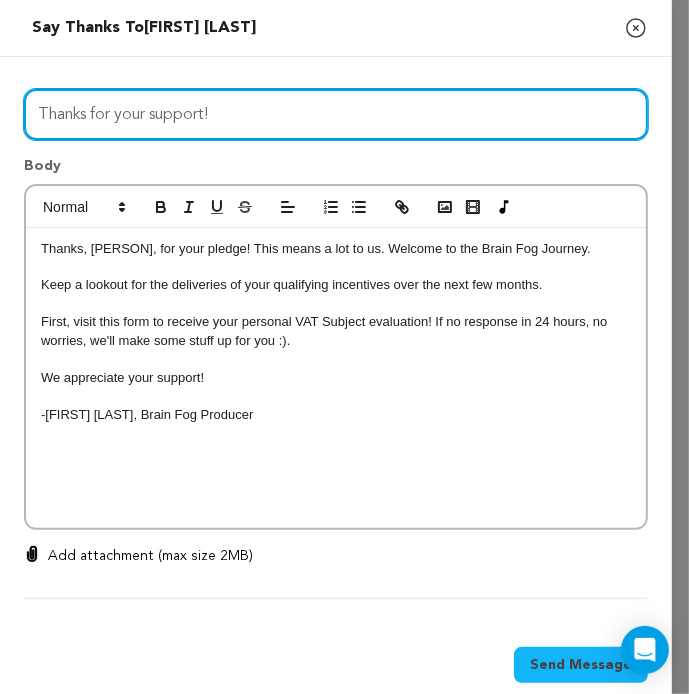 click on "Thanks for your support!" at bounding box center [336, 114] 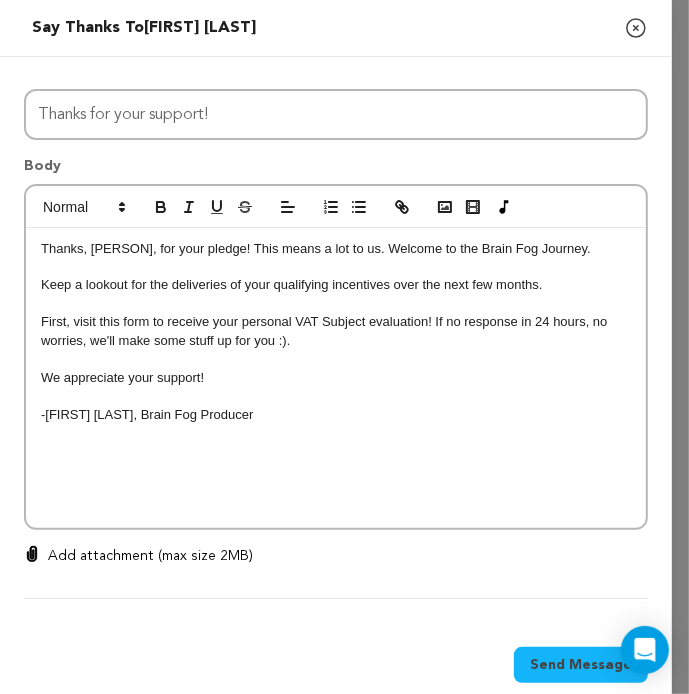 click at bounding box center [336, 207] 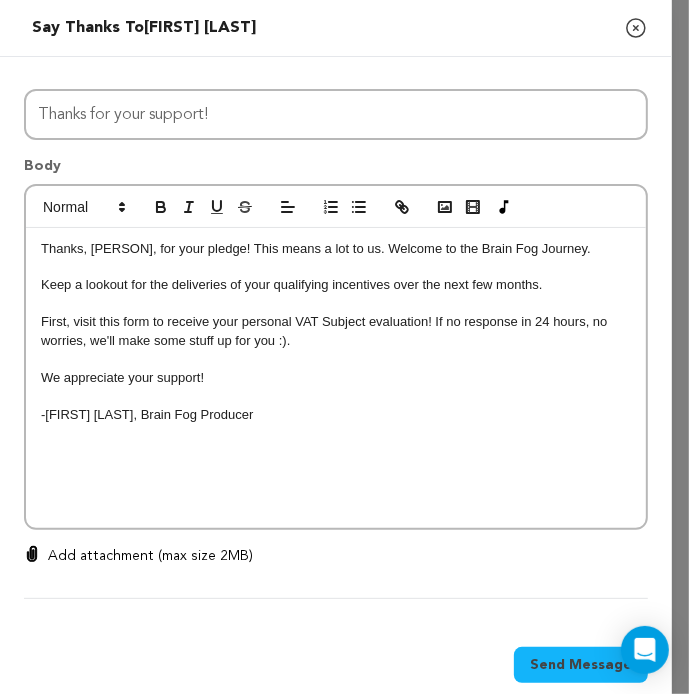 click on "Send Message" at bounding box center [581, 665] 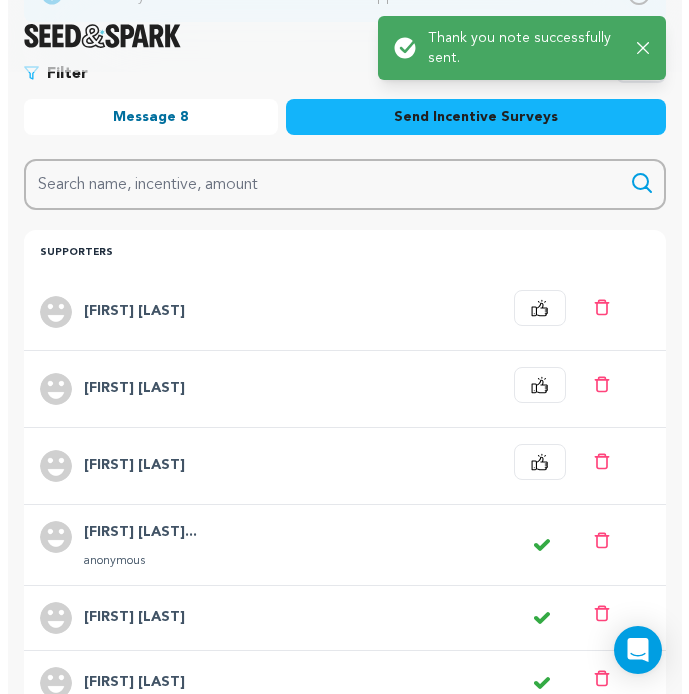 scroll, scrollTop: 383, scrollLeft: 0, axis: vertical 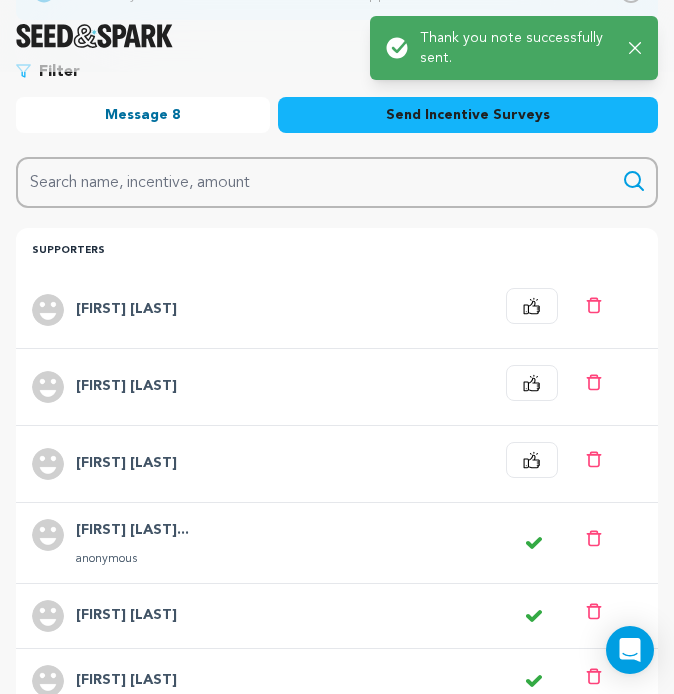 click 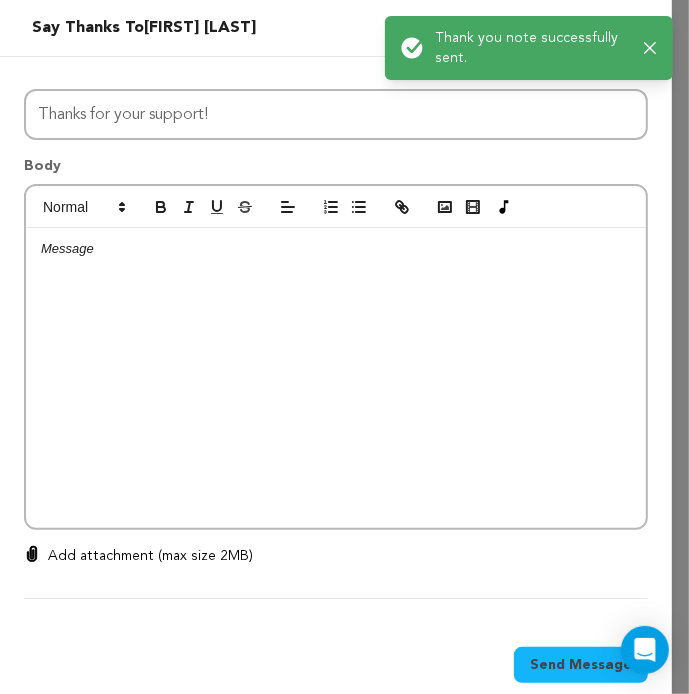 click at bounding box center [336, 378] 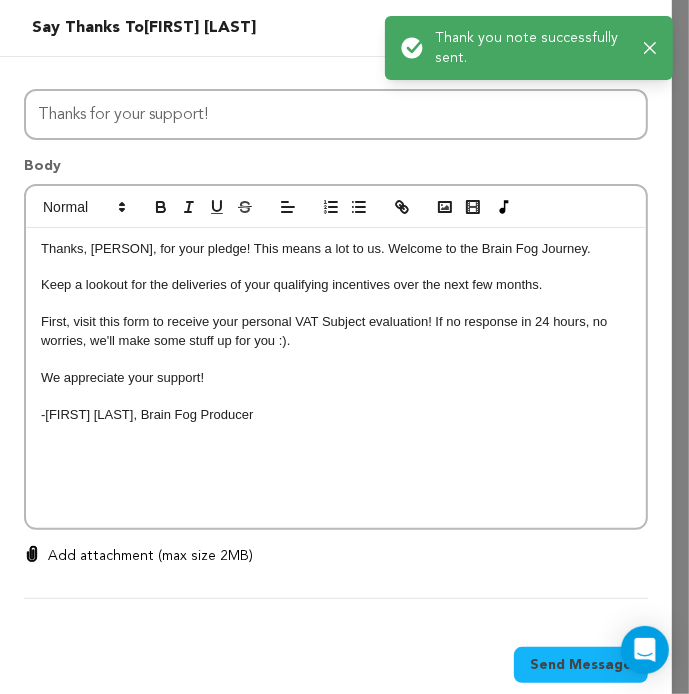 scroll, scrollTop: 0, scrollLeft: 0, axis: both 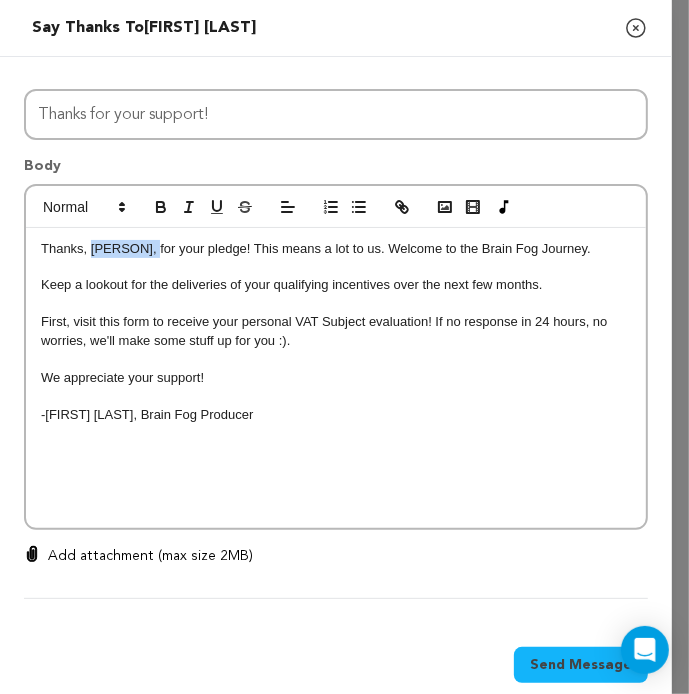 drag, startPoint x: 151, startPoint y: 249, endPoint x: 91, endPoint y: 253, distance: 60.133186 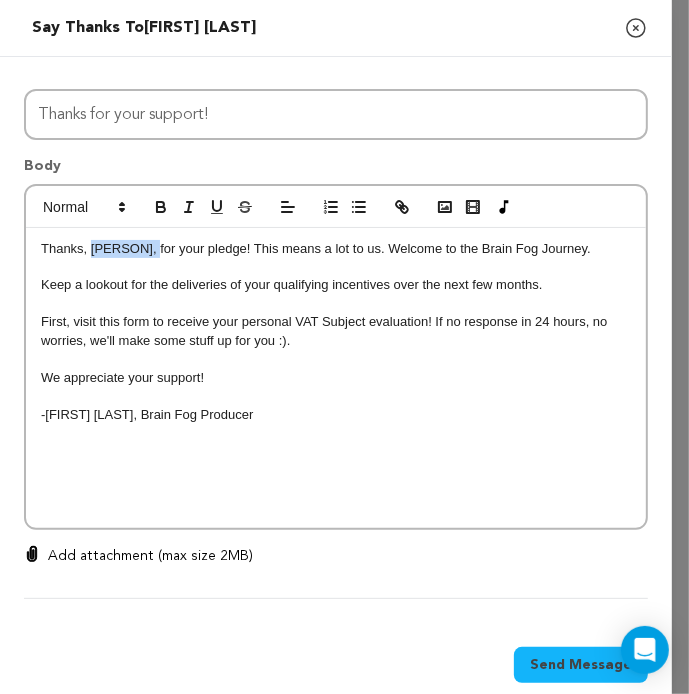 click on "Thanks, Jacqueline, for your pledge! This means a lot to us. Welcome to the Brain Fog Journey." at bounding box center [336, 249] 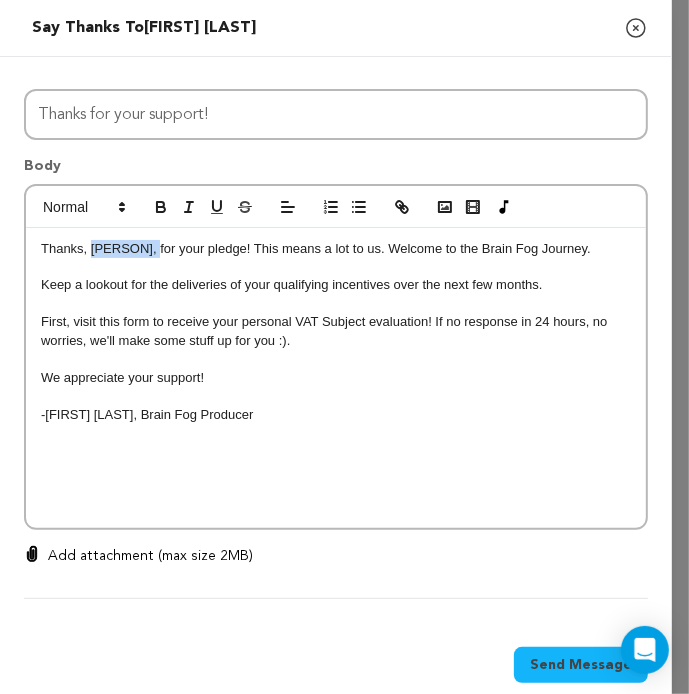 type 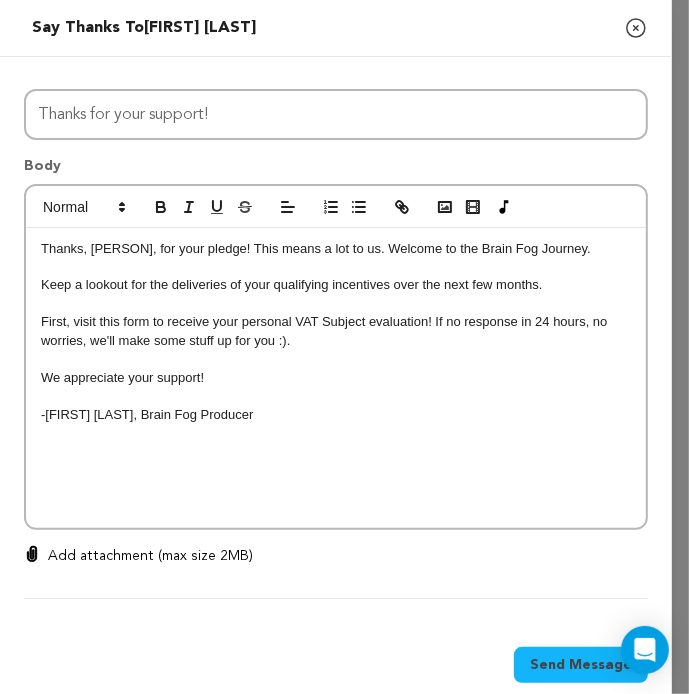 click at bounding box center [336, 267] 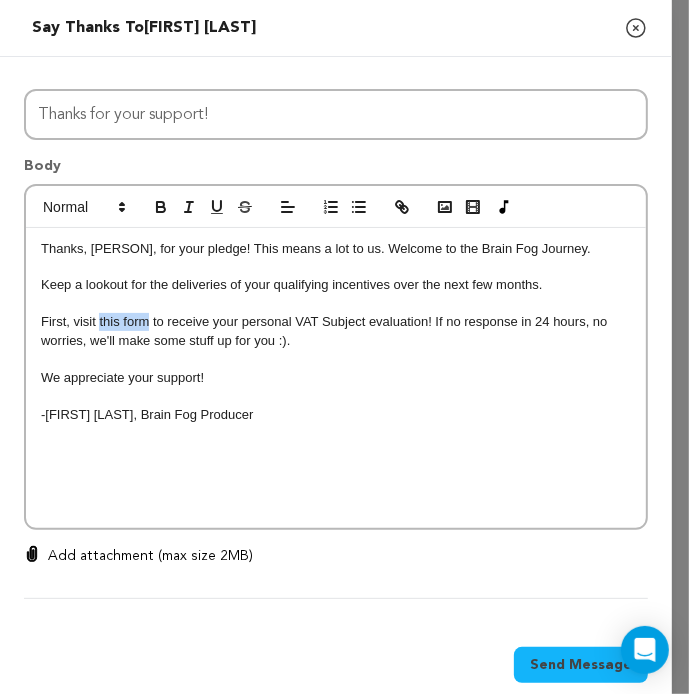 drag, startPoint x: 148, startPoint y: 323, endPoint x: 100, endPoint y: 321, distance: 48.04165 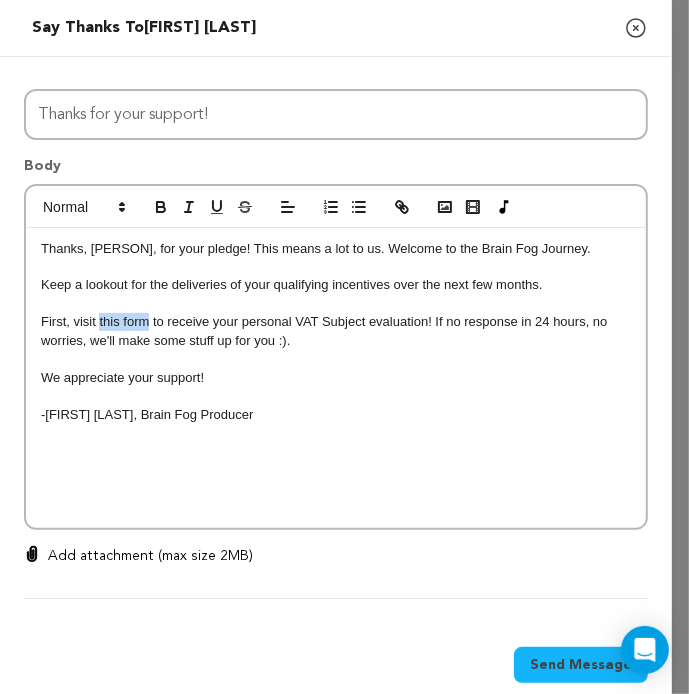 click on "First, visit this form to receive your personal VAT Subject evaluation! If no response in 24 hours, no worries, we'll make some stuff up for you :)." at bounding box center [336, 331] 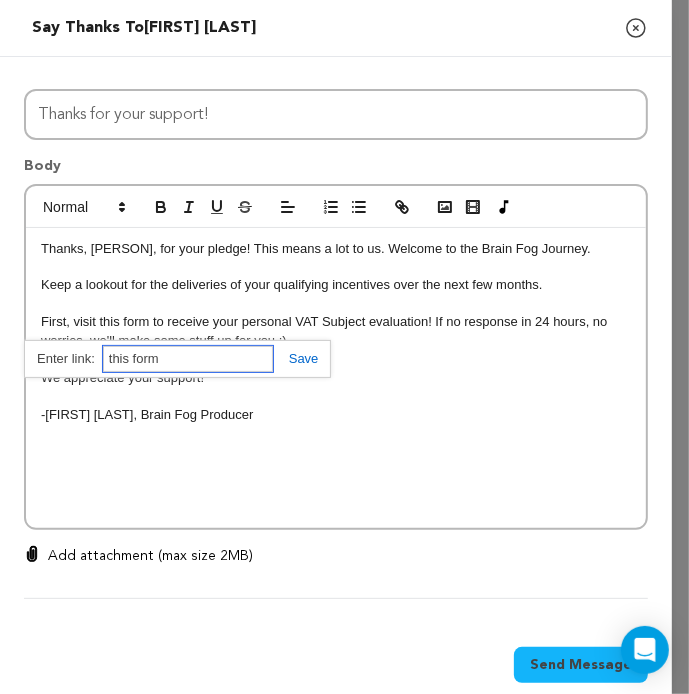 paste on "https://docs.google.com/forms/d/e/1FAIpQLSdYR5SAJMhFldNDHD344FzQCjDgseSOjFOC8ZN_rss3QcLBMw/viewform?usp=preview" 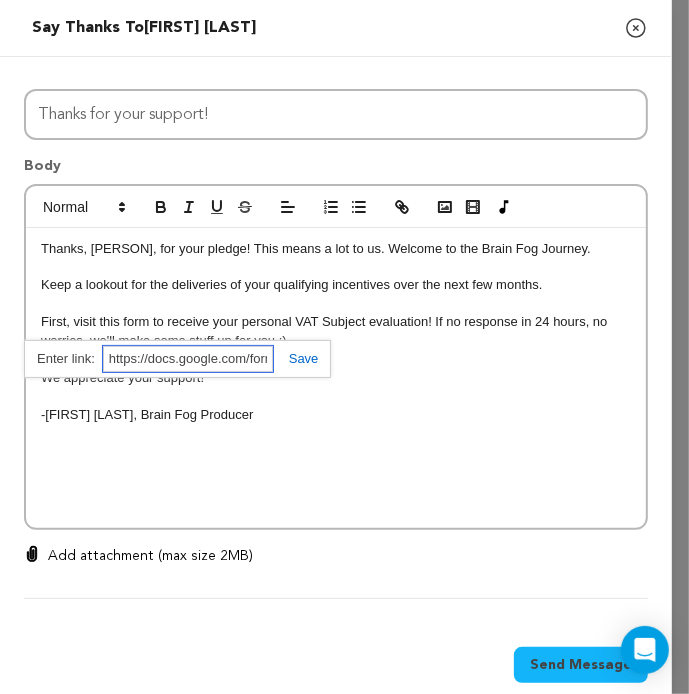 scroll, scrollTop: 0, scrollLeft: 613, axis: horizontal 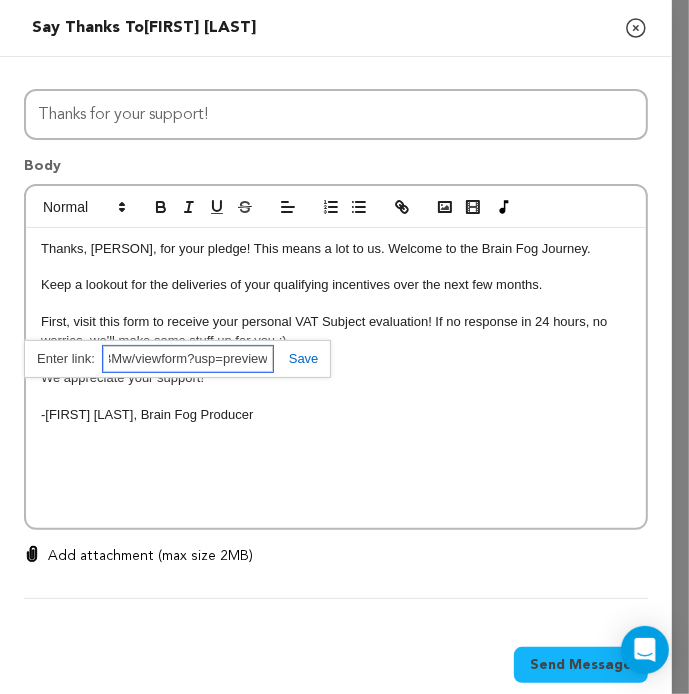 type on "https://docs.google.com/forms/d/e/1FAIpQLSdYR5SAJMhFldNDHD344FzQCjDgseSOjFOC8ZN_rss3QcLBMw/viewform?usp=preview" 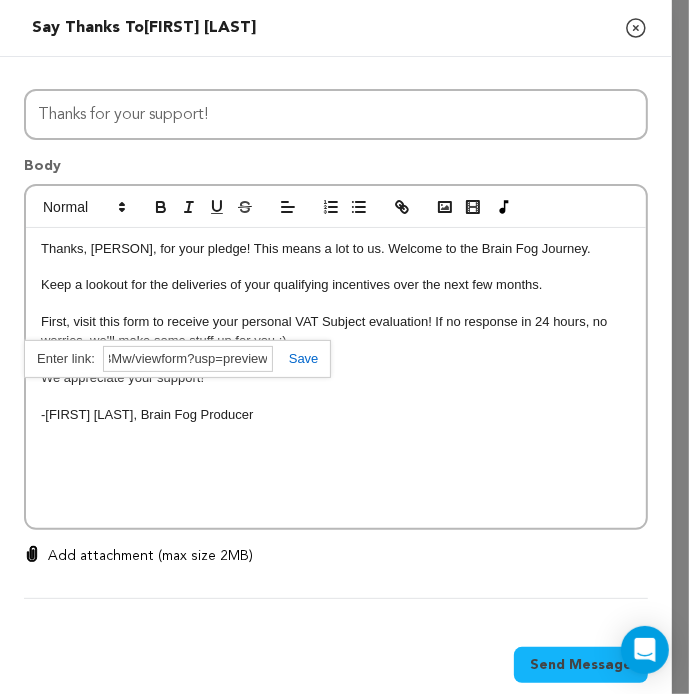 click on "https://docs.google.com/forms/d/e/1FAIpQLSdYR5SAJMhFldNDHD344FzQCjDgseSOjFOC8ZN_rss3QcLBMw/viewform?usp=preview" at bounding box center (177, 359) 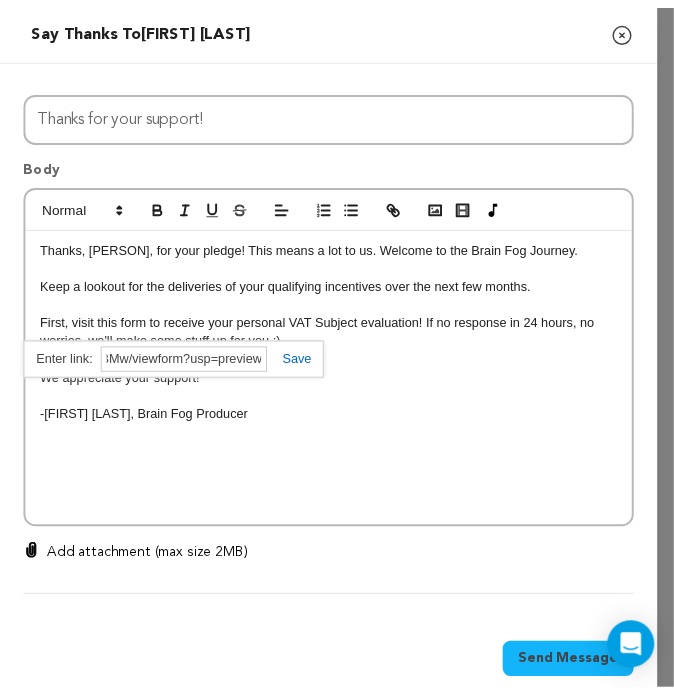 scroll, scrollTop: 0, scrollLeft: 0, axis: both 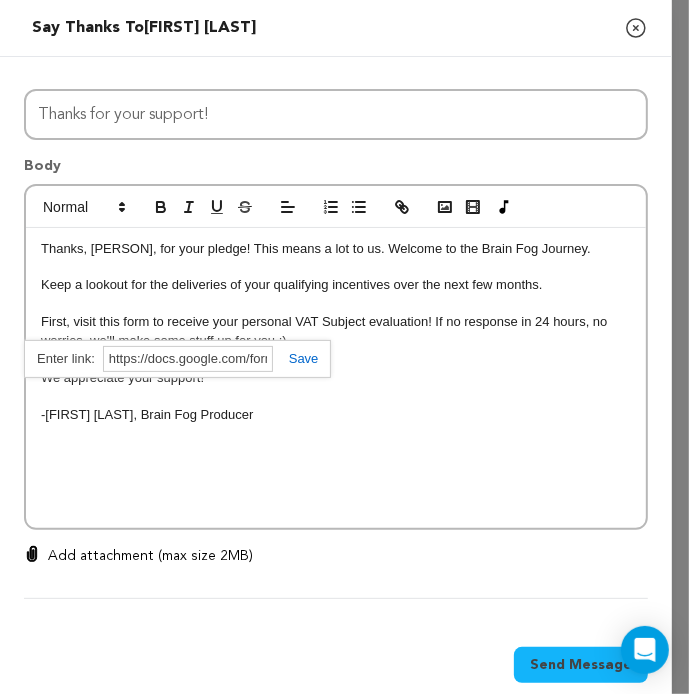 click at bounding box center [296, 358] 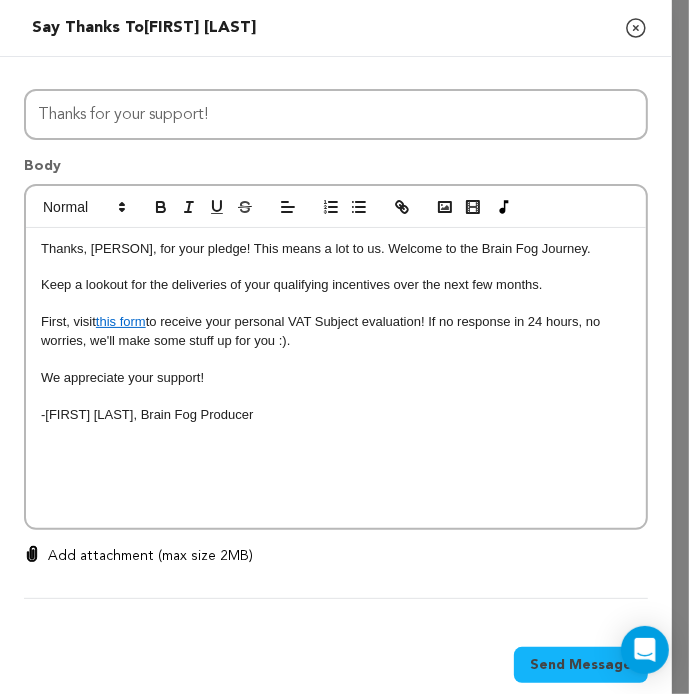 click on "We appreciate your support!" at bounding box center (336, 378) 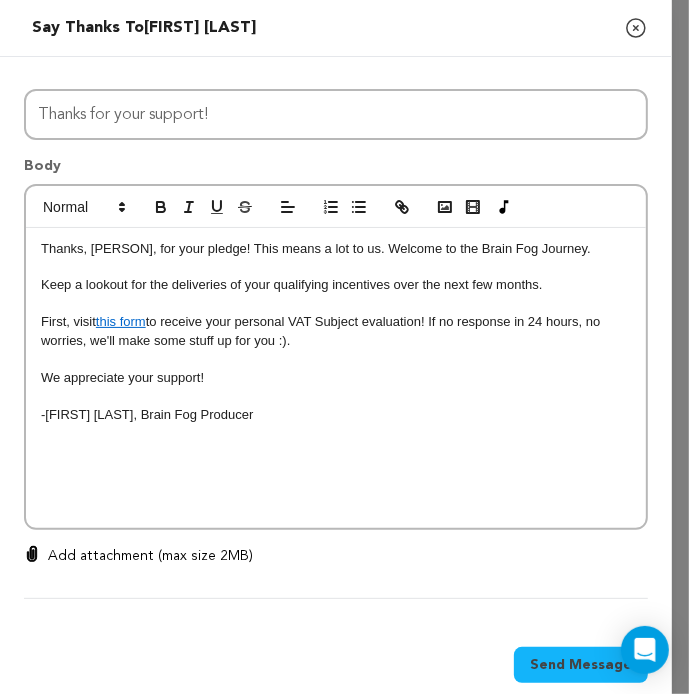 drag, startPoint x: 264, startPoint y: 421, endPoint x: 253, endPoint y: 435, distance: 17.804493 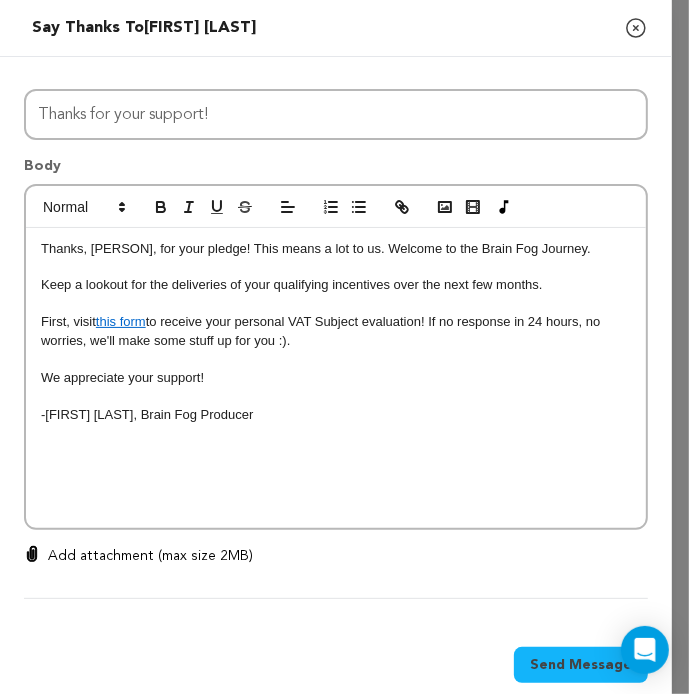 click on "Thanks, Ann, for your pledge! This means a lot to us. Welcome to the Brain Fog Journey. Keep a lookout for the deliveries of your qualifying incentives over the next few months.  First, visit  this form  to receive your personal VAT Subject evaluation! If no response in 24 hours, no worries, we'll make some stuff up for you :). We appreciate your support! -James Plested, Brain Fog Producer" at bounding box center [336, 378] 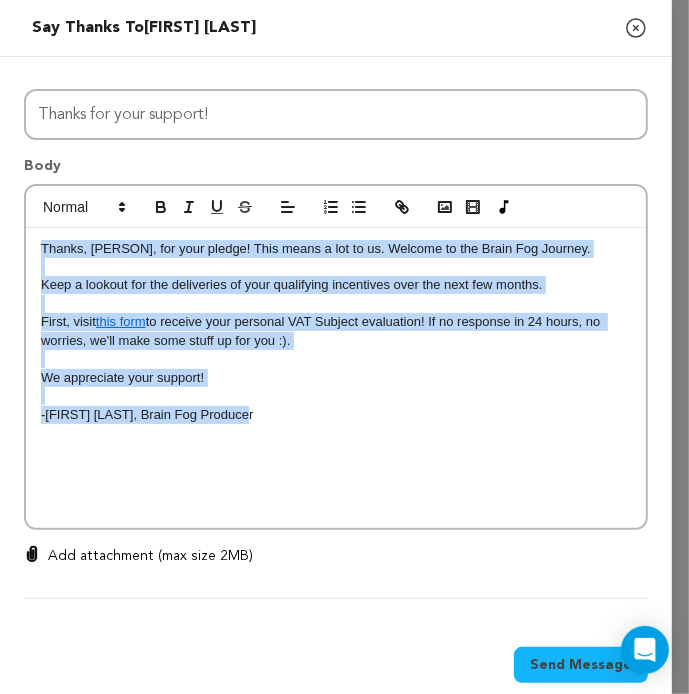 drag, startPoint x: 260, startPoint y: 425, endPoint x: 38, endPoint y: 250, distance: 282.6818 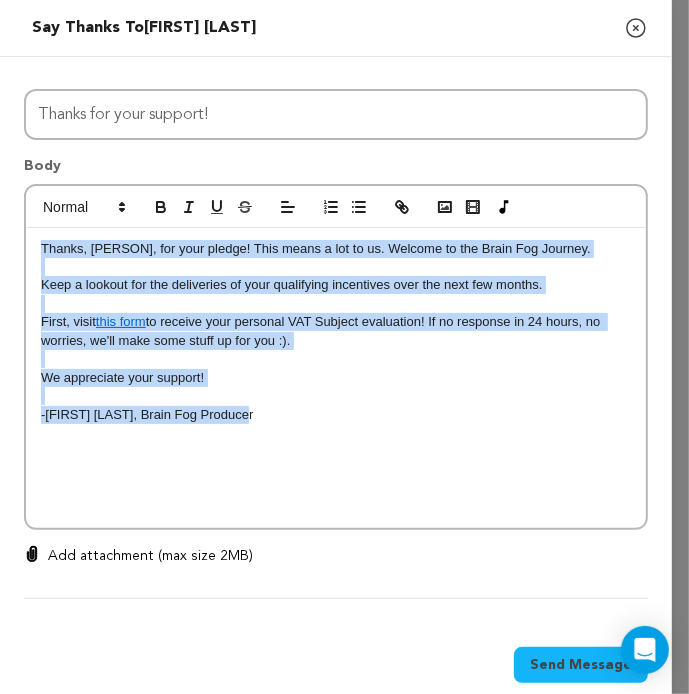 click on "Thanks, Ann, for your pledge! This means a lot to us. Welcome to the Brain Fog Journey. Keep a lookout for the deliveries of your qualifying incentives over the next few months.  First, visit  this form  to receive your personal VAT Subject evaluation! If no response in 24 hours, no worries, we'll make some stuff up for you :). We appreciate your support! -James Plested, Brain Fog Producer" at bounding box center [336, 378] 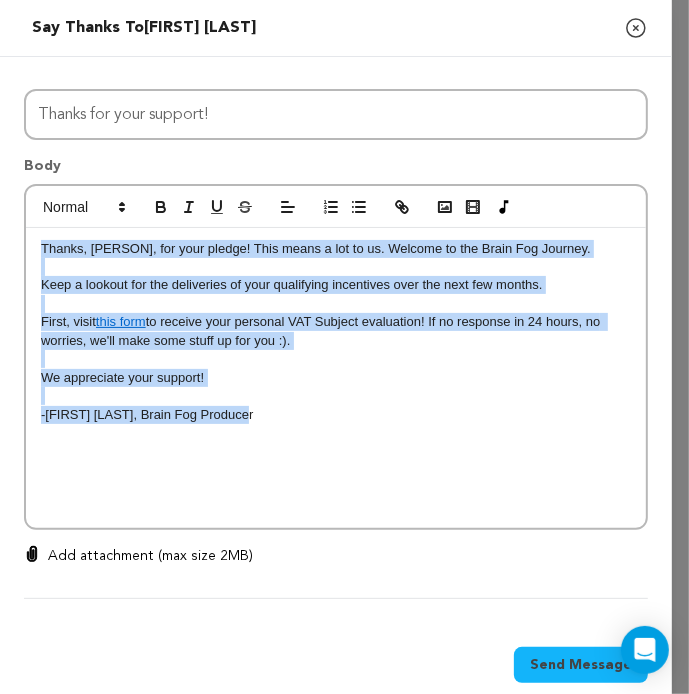 copy on "Thanks, Ann, for your pledge! This means a lot to us. Welcome to the Brain Fog Journey. Keep a lookout for the deliveries of your qualifying incentives over the next few months.  First, visit  this form  to receive your personal VAT Subject evaluation! If no response in 24 hours, no worries, we'll make some stuff up for you :). We appreciate your support! -James Plested, Brain Fog Producer" 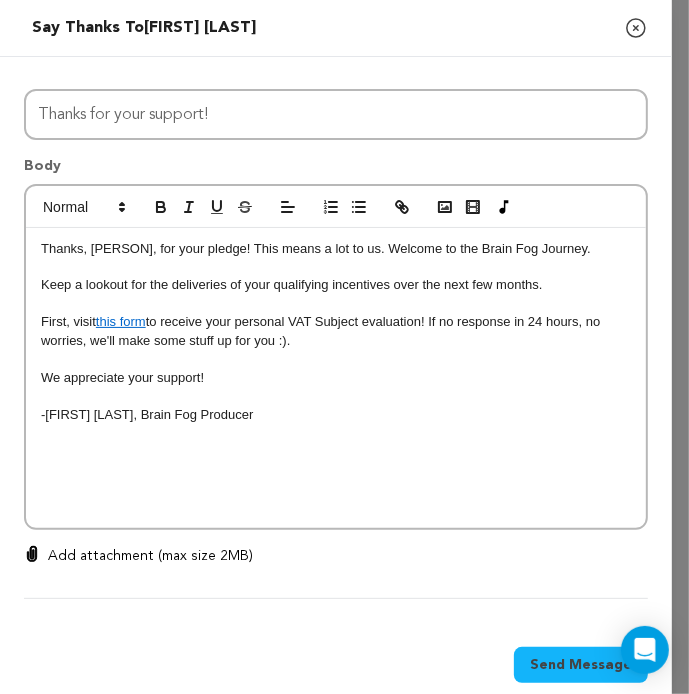 click 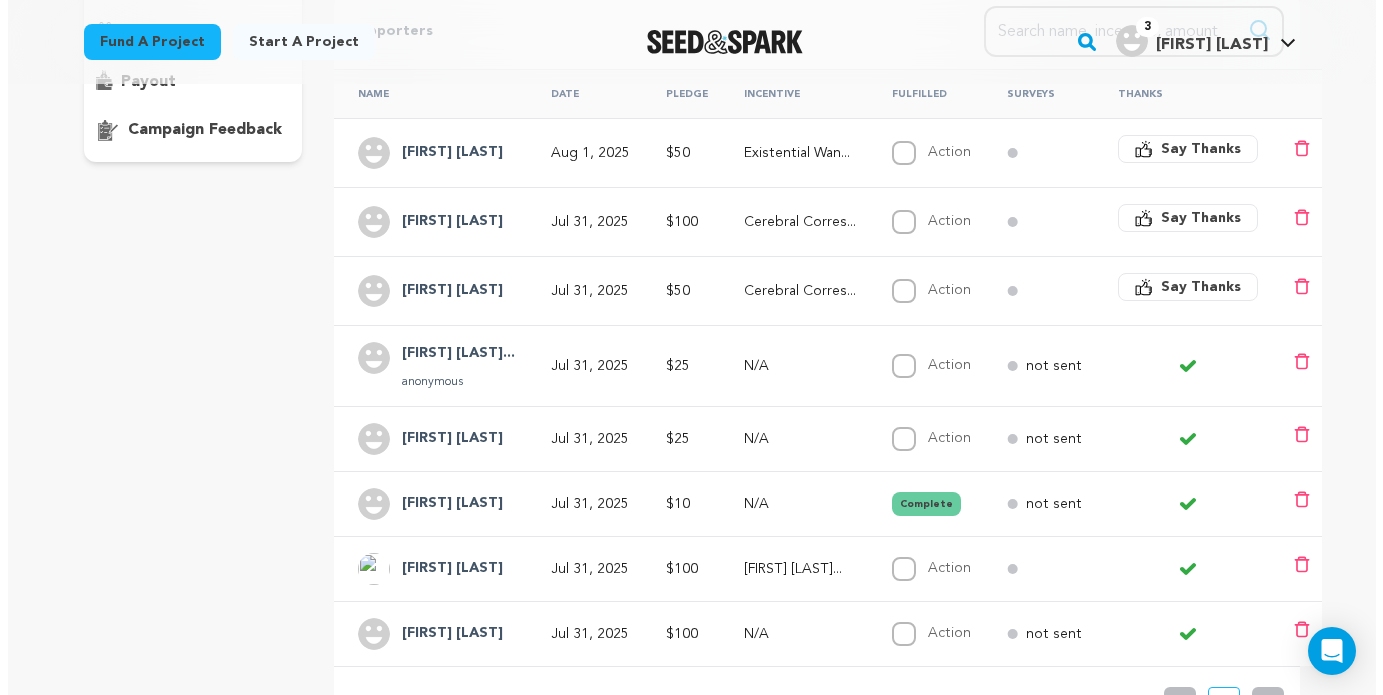 scroll, scrollTop: 384, scrollLeft: 0, axis: vertical 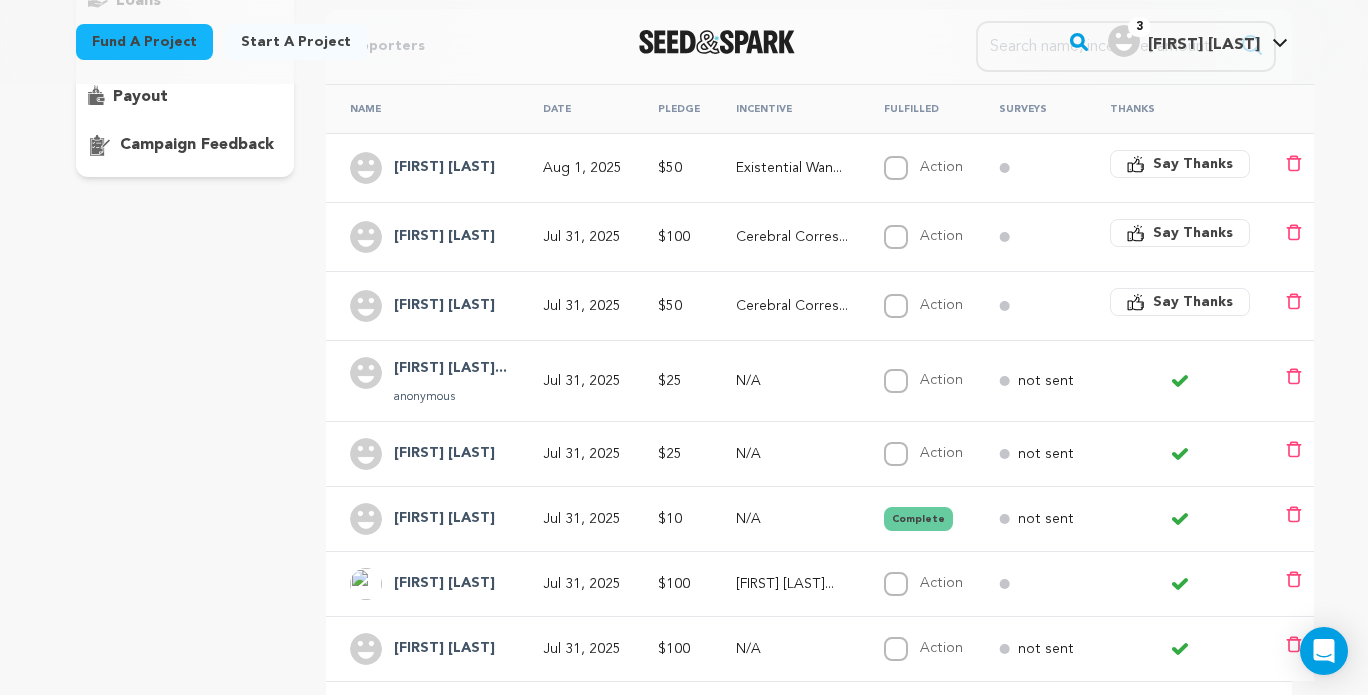 click on "Say Thanks" at bounding box center (1193, 302) 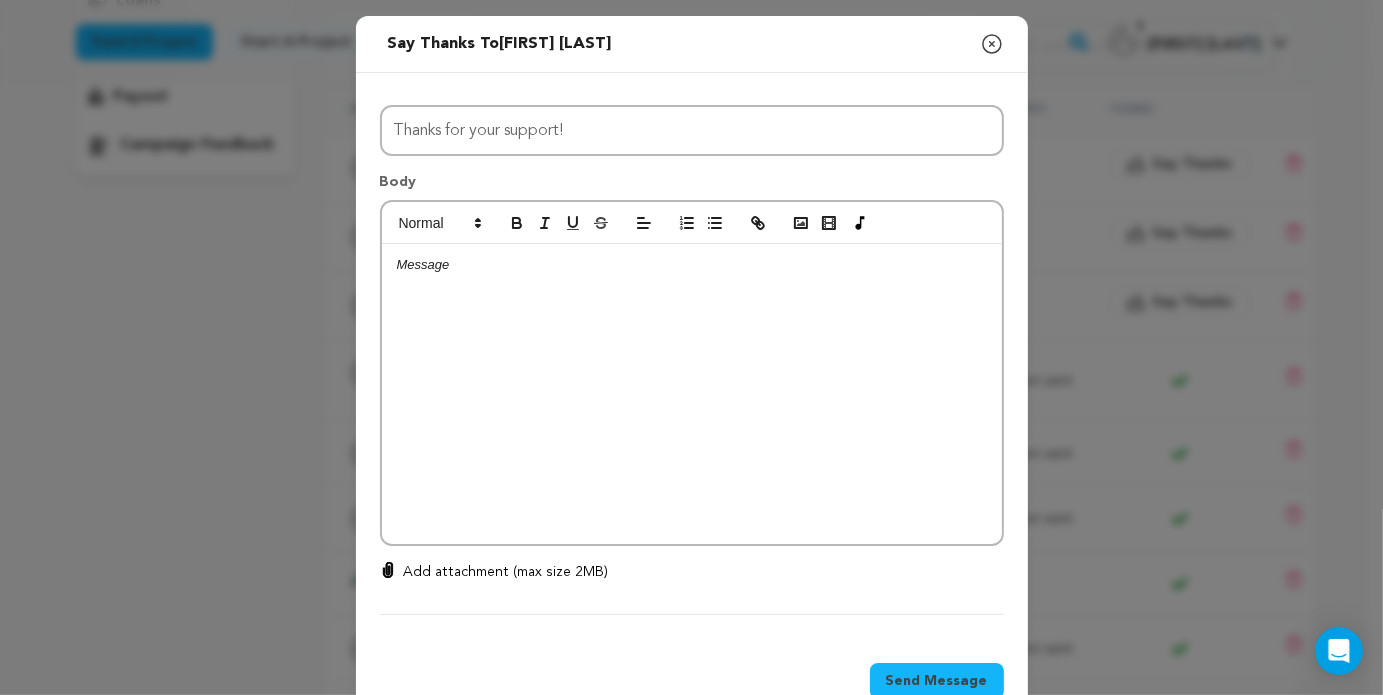 click at bounding box center (692, 394) 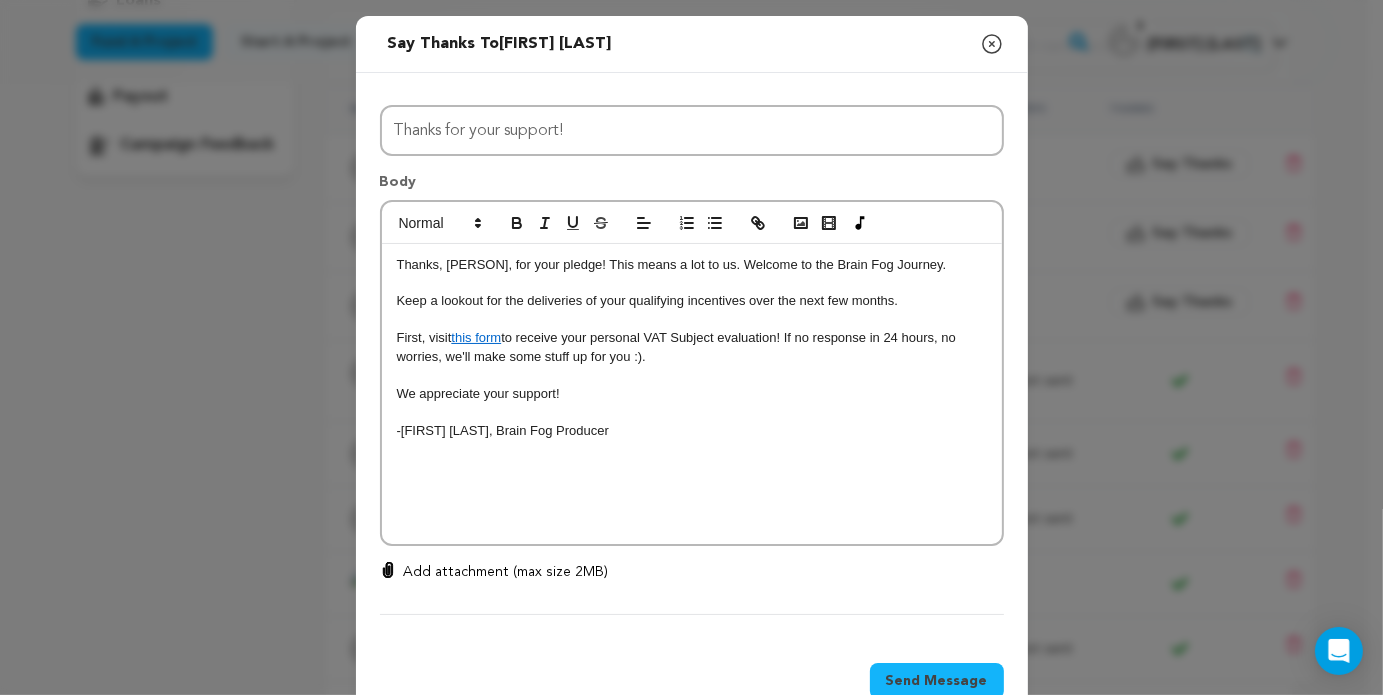 scroll, scrollTop: 0, scrollLeft: 0, axis: both 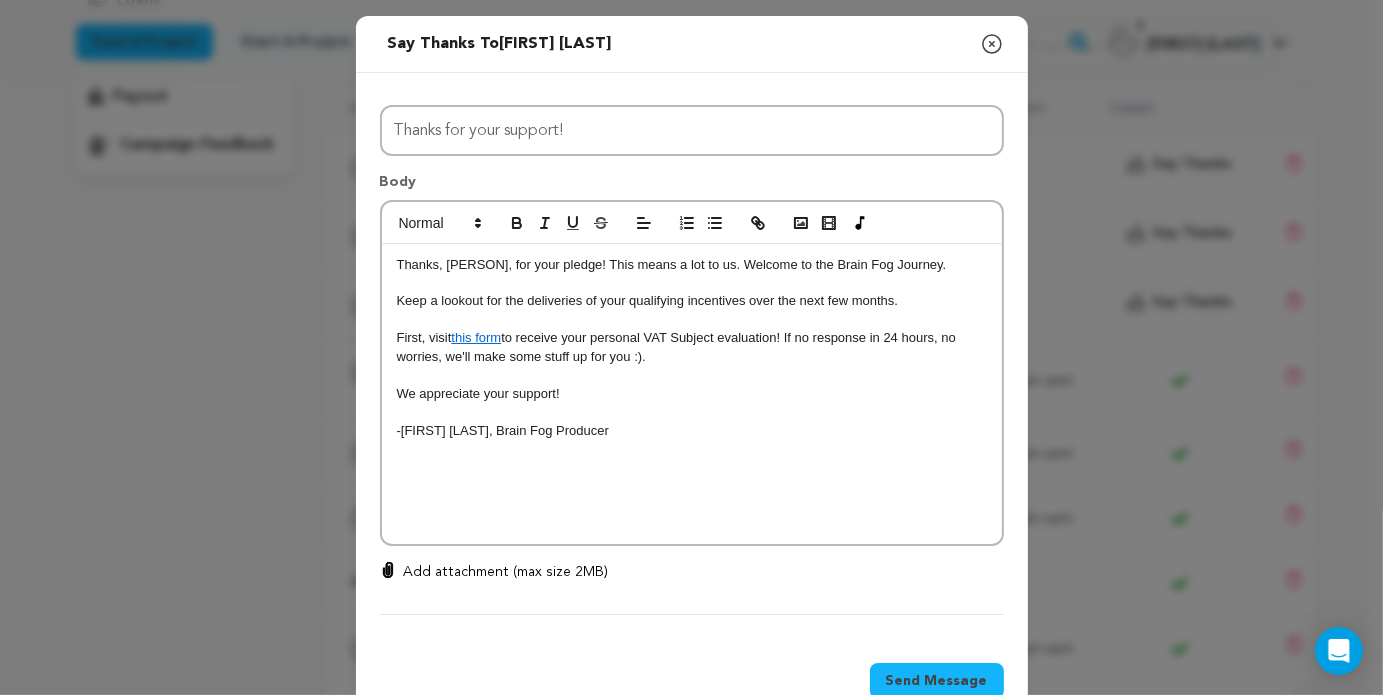 click on "Send Message" at bounding box center [937, 681] 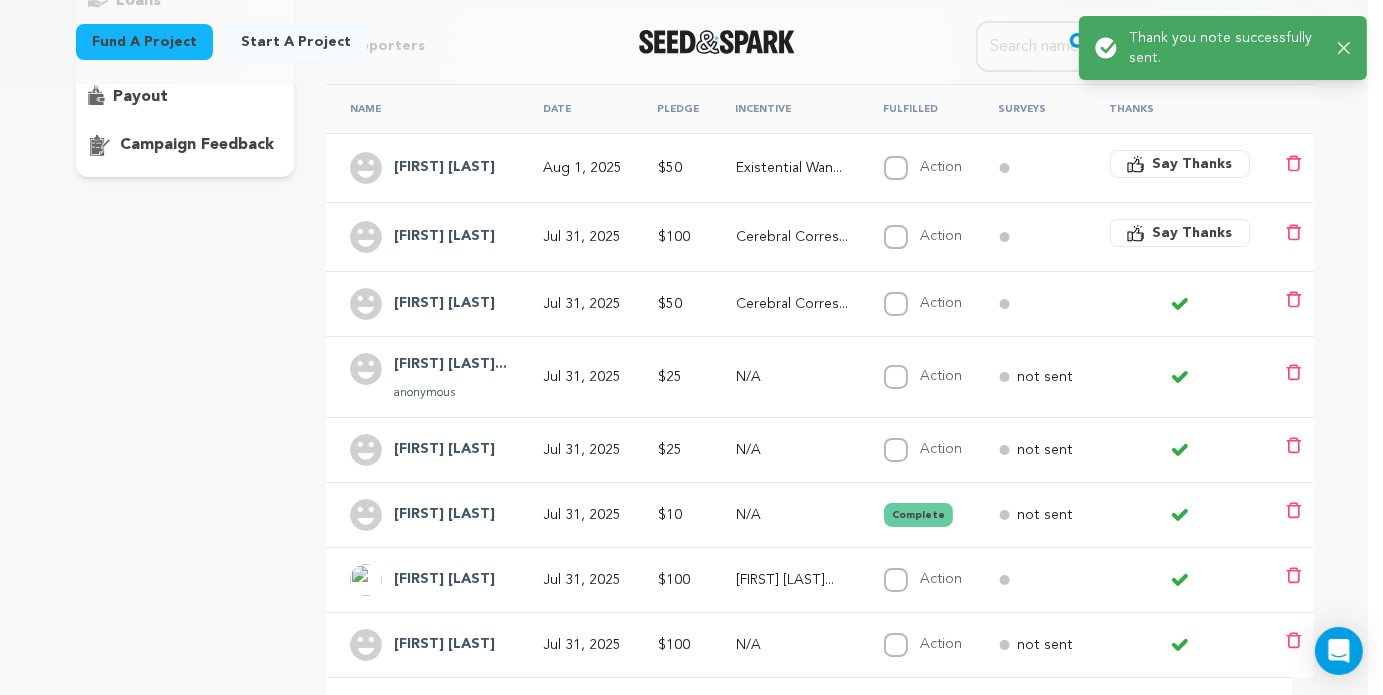 click on "Say Thanks" at bounding box center (1193, 233) 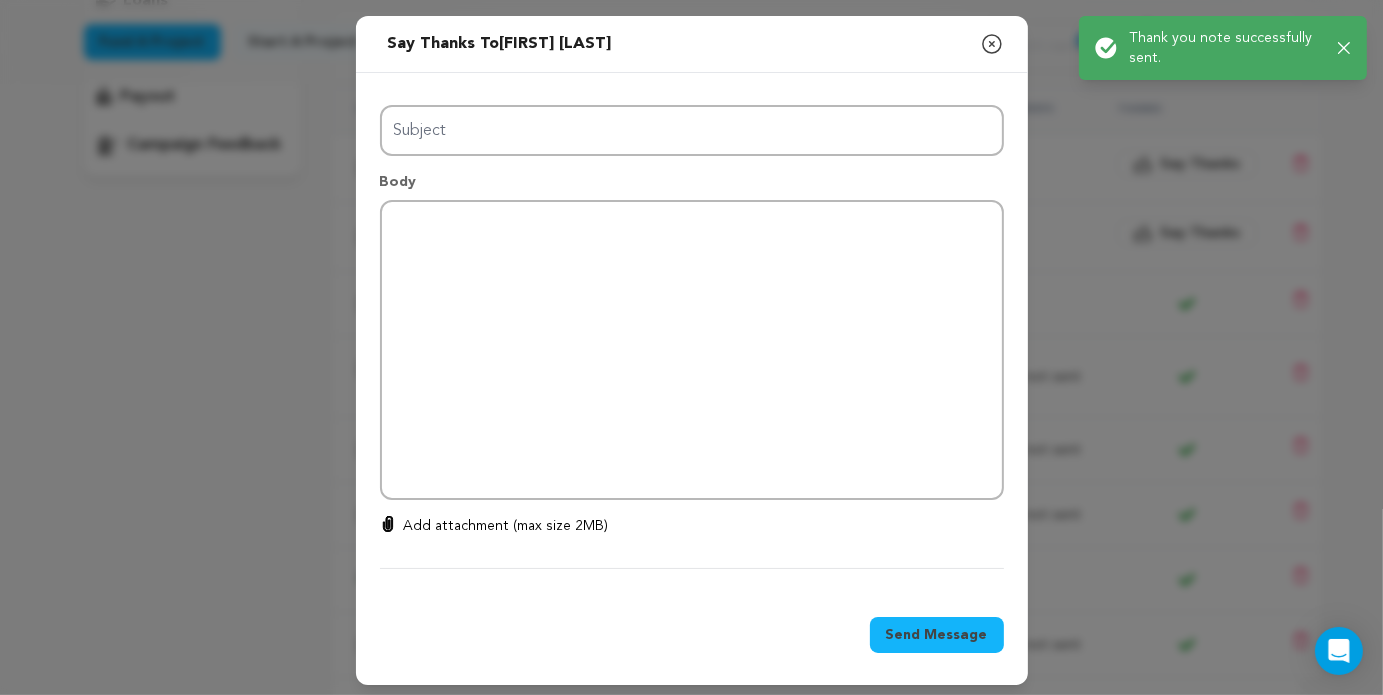 type on "Thanks for your support!" 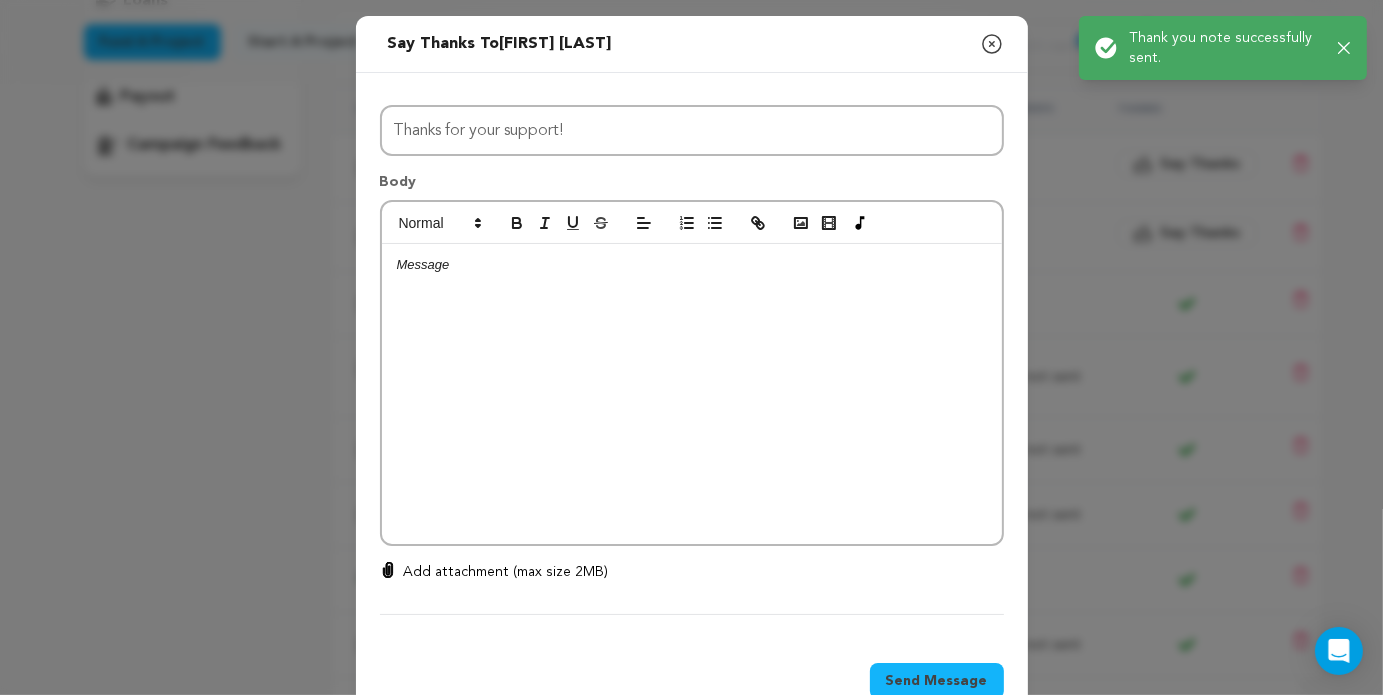 click at bounding box center [692, 394] 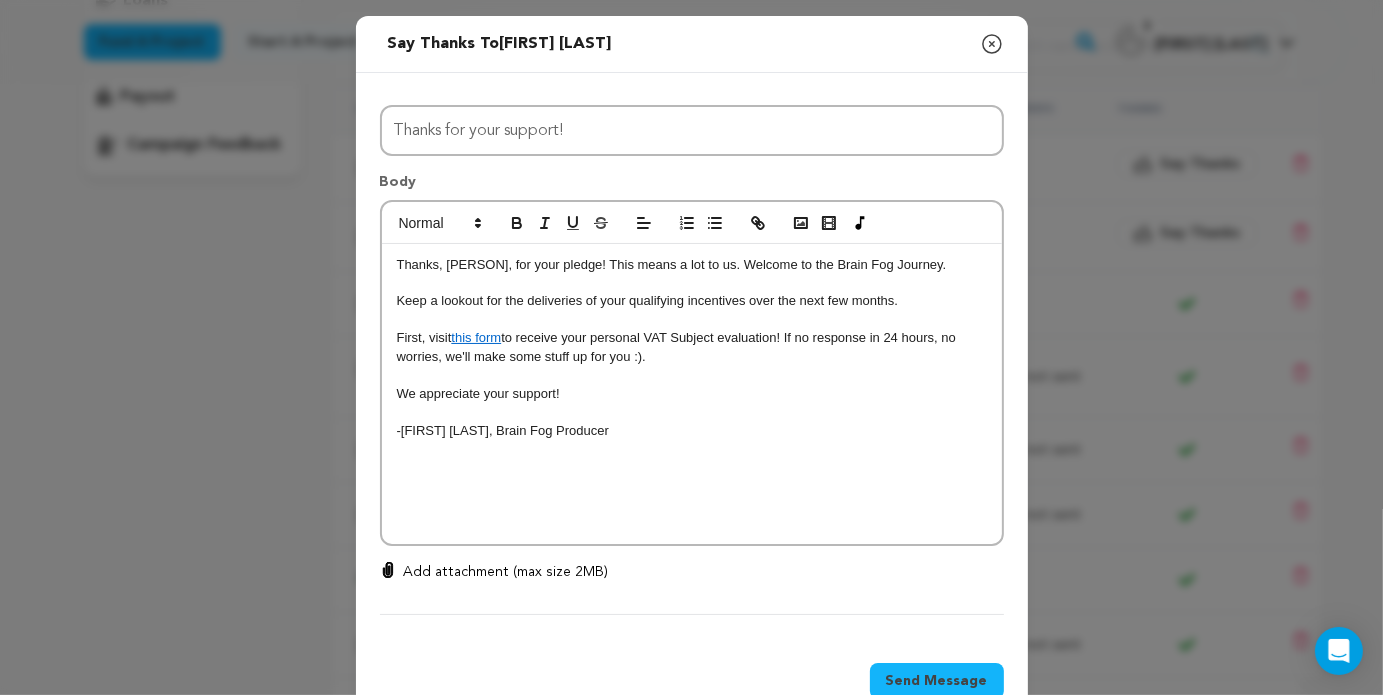 scroll, scrollTop: 0, scrollLeft: 0, axis: both 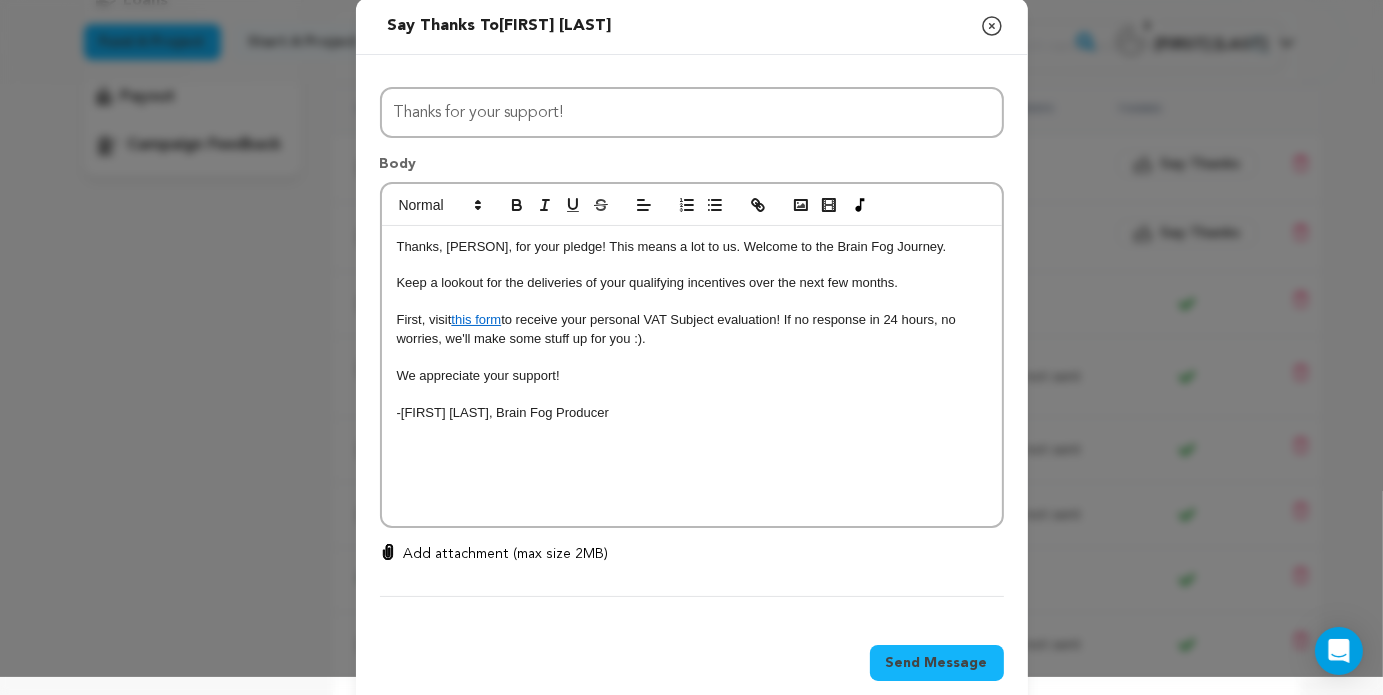 click on "Send Message" at bounding box center (937, 663) 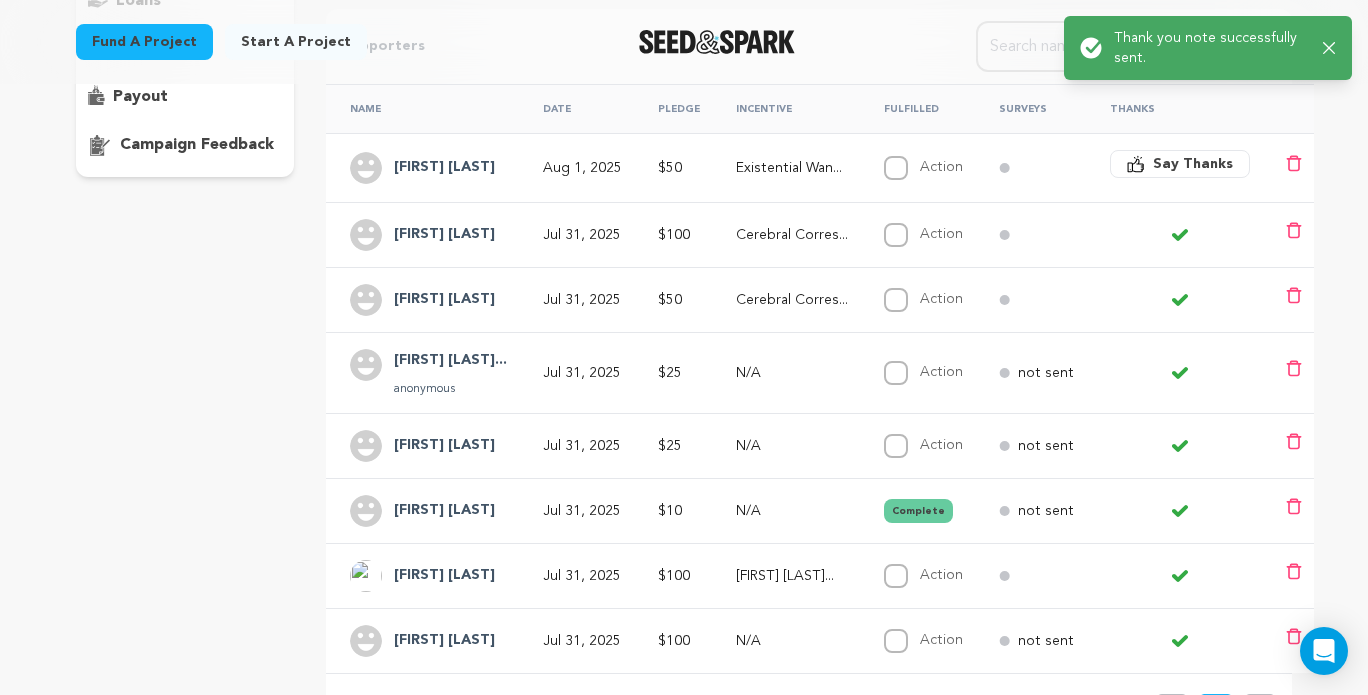 click on "Say Thanks" at bounding box center (1180, 164) 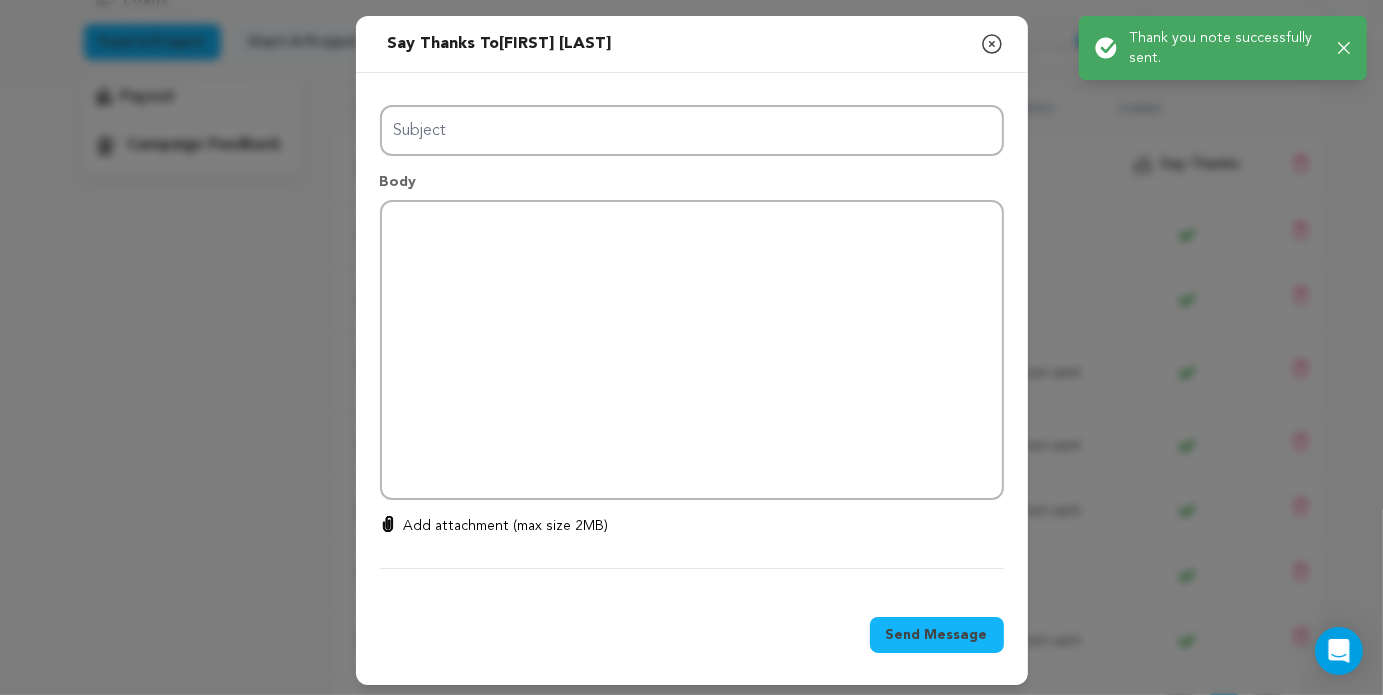 type on "Thanks for your support!" 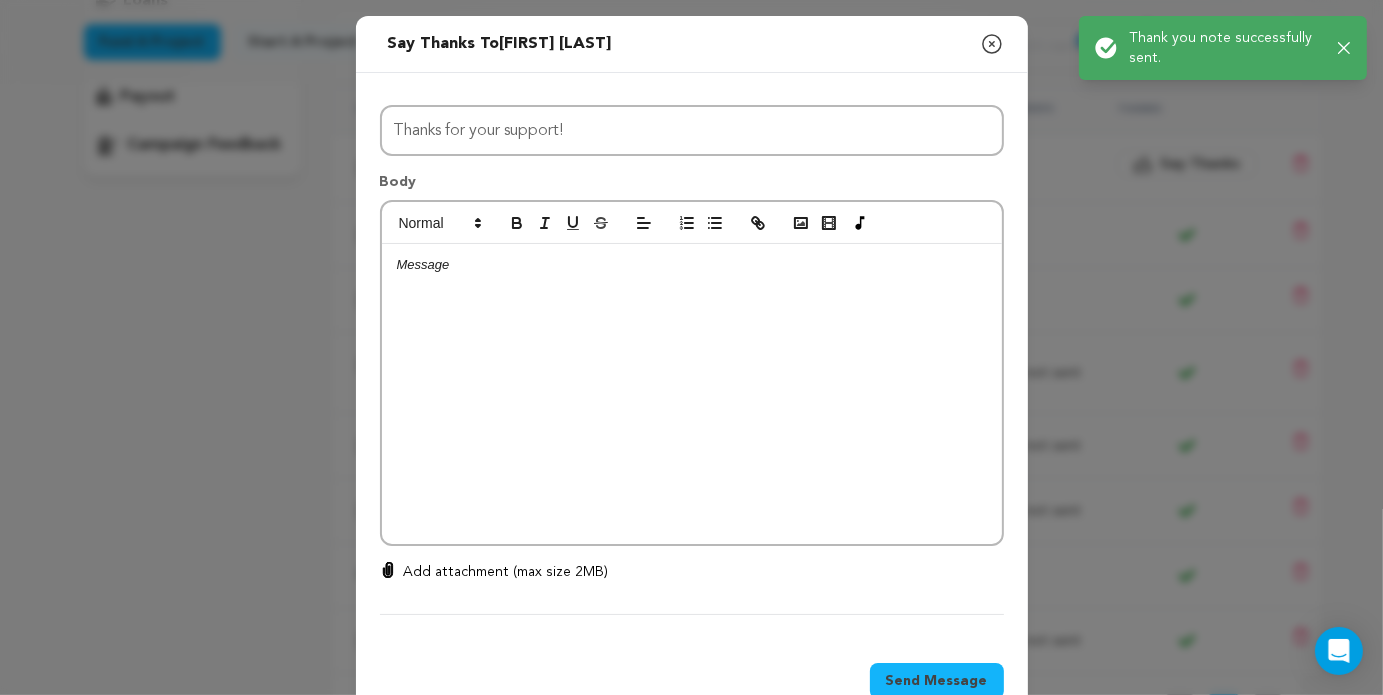 click at bounding box center (692, 394) 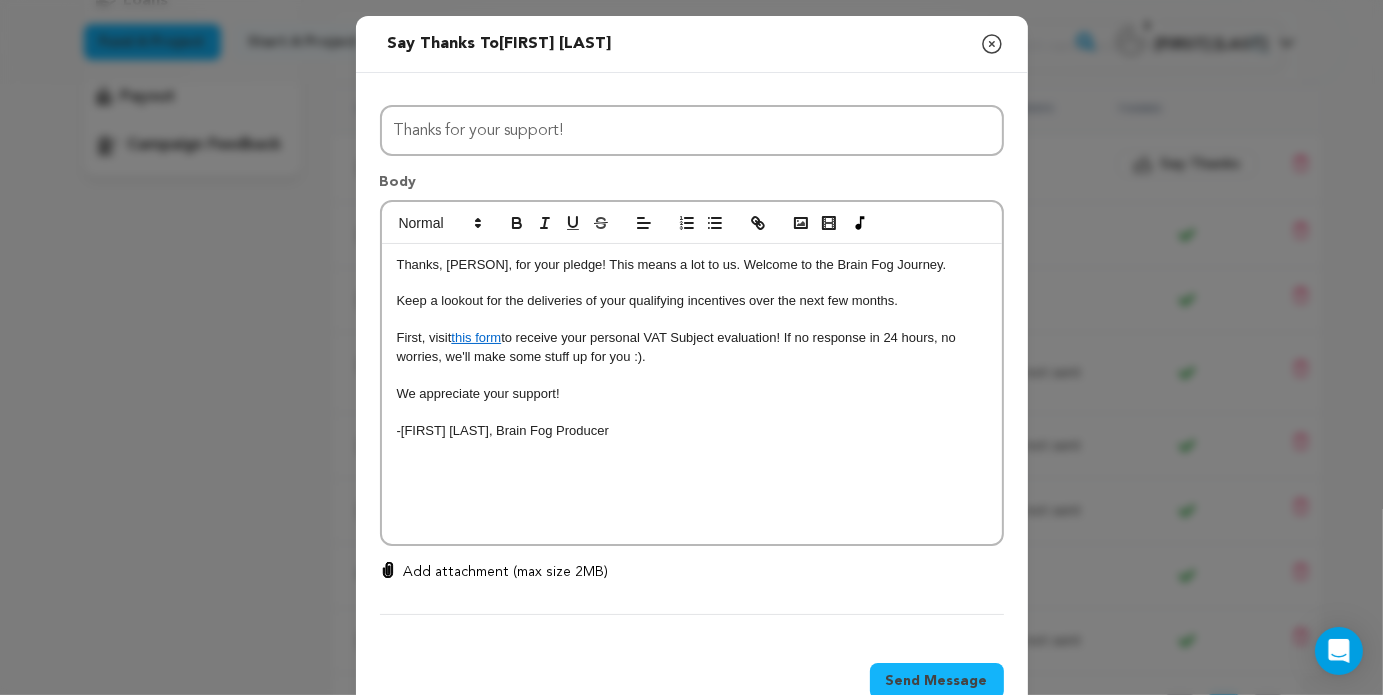 click on "Thanks, Ann, for your pledge! This means a lot to us. Welcome to the Brain Fog Journey." at bounding box center [692, 265] 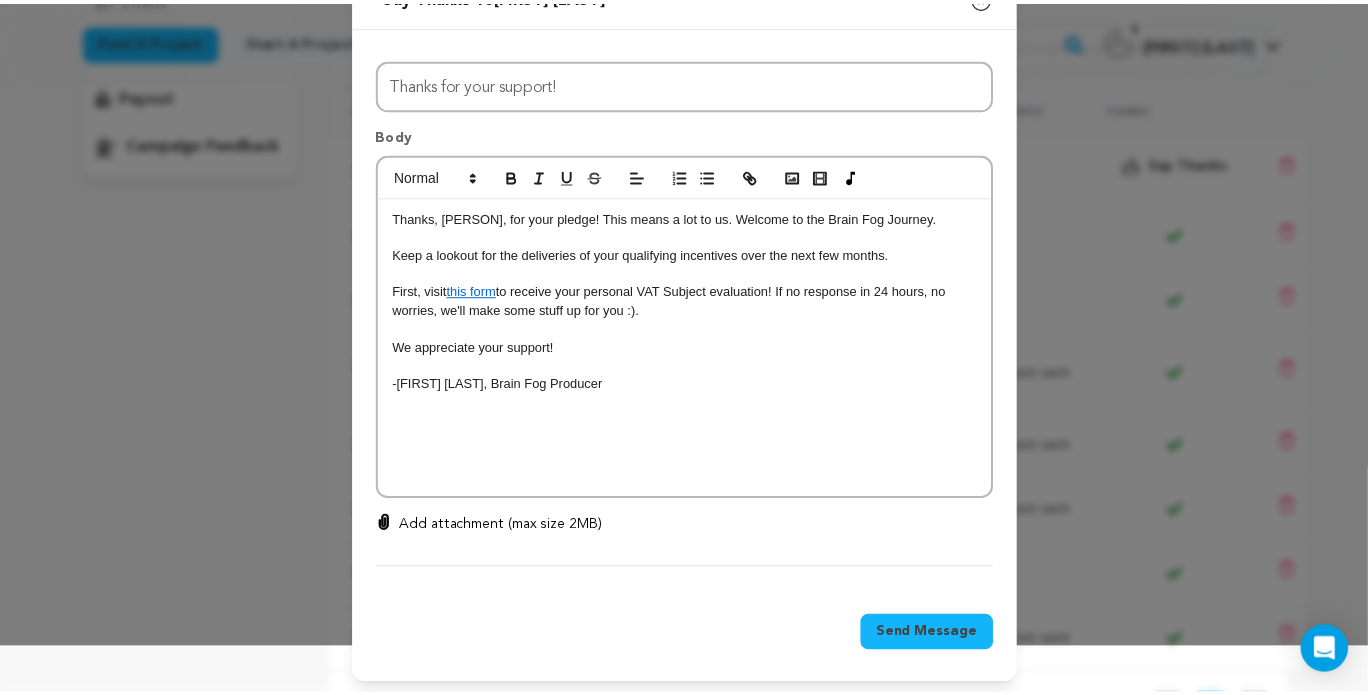 scroll, scrollTop: 48, scrollLeft: 0, axis: vertical 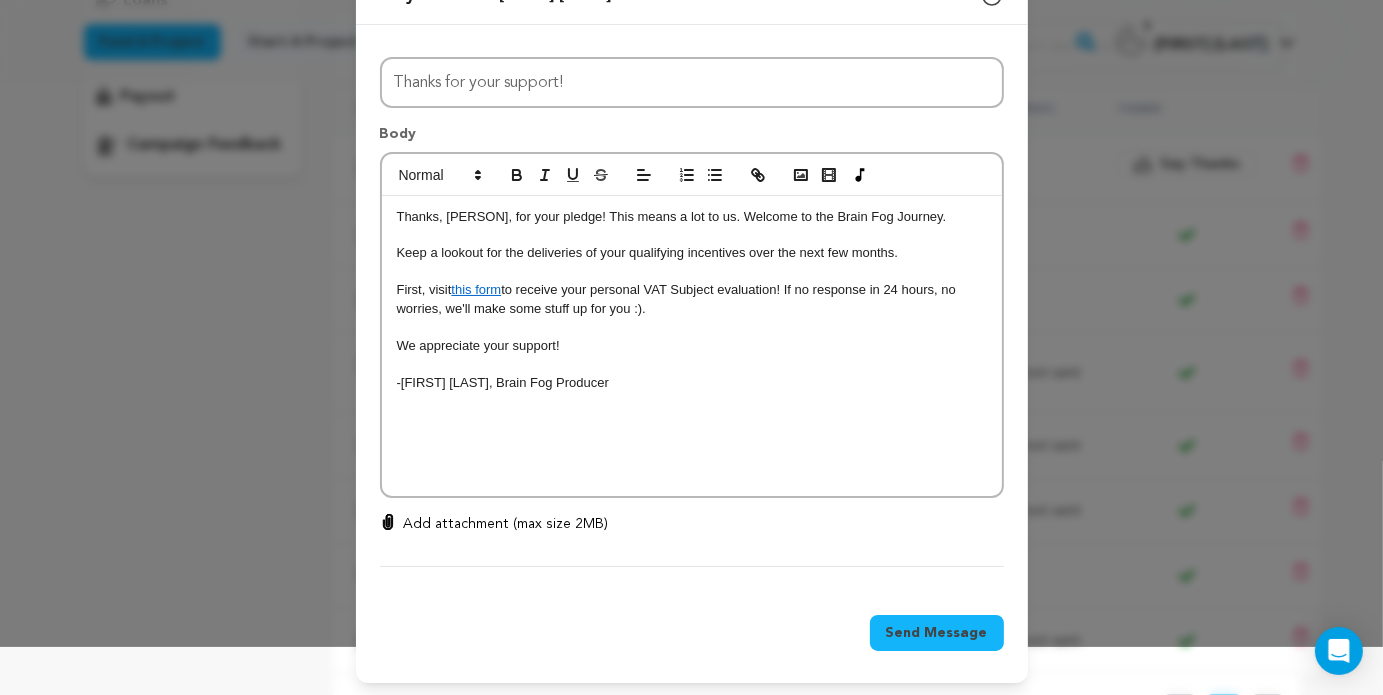 click on "Send Message" at bounding box center [937, 633] 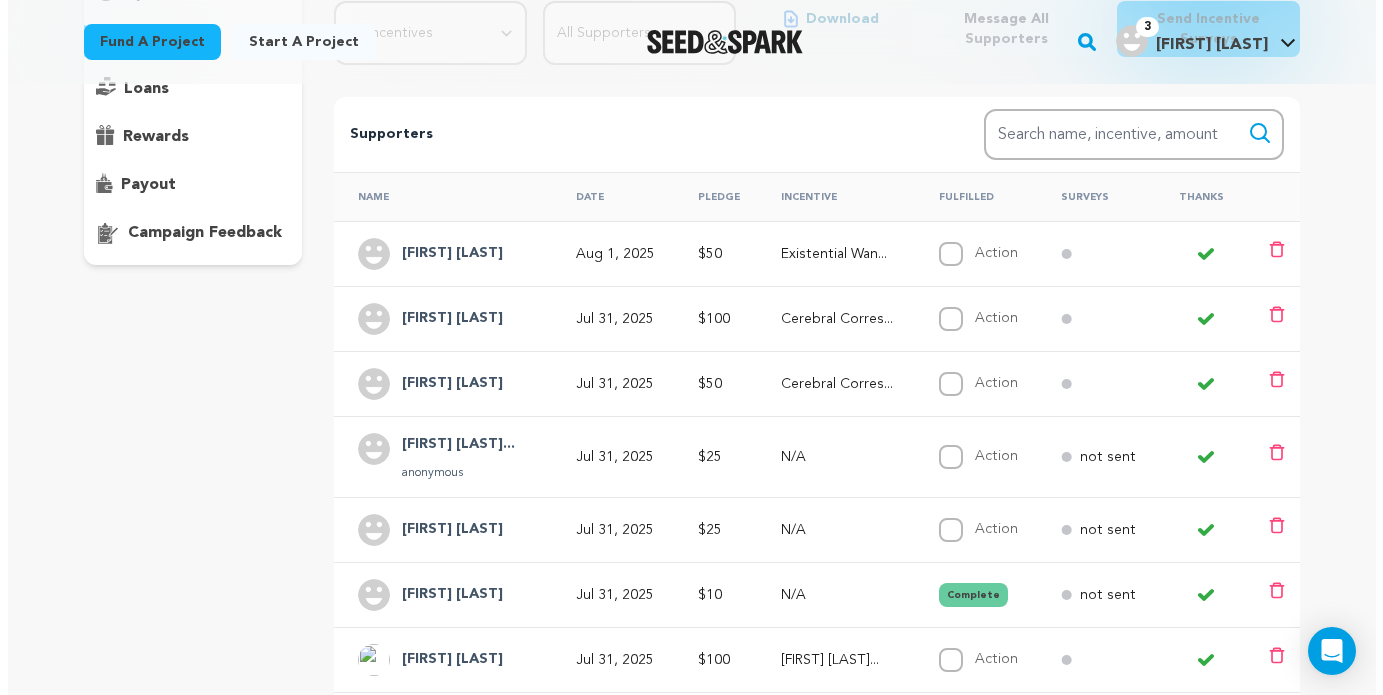 scroll, scrollTop: 297, scrollLeft: 0, axis: vertical 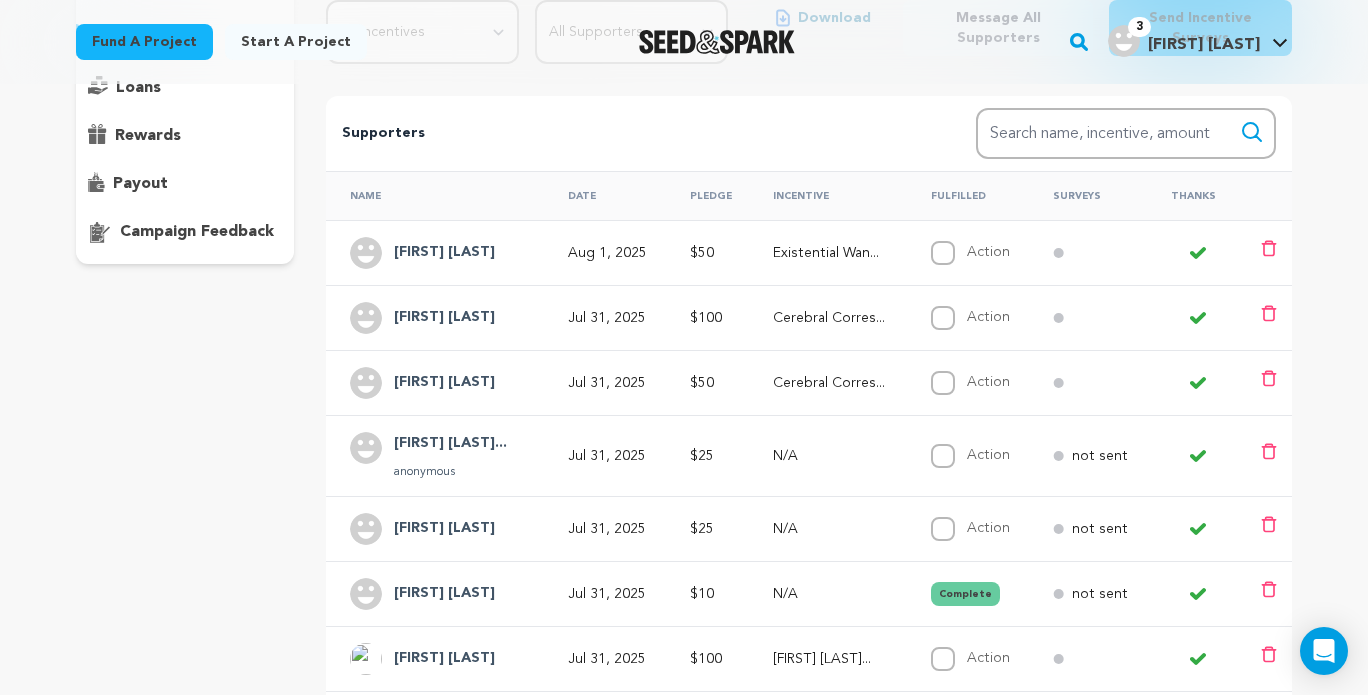 click on "not sent" at bounding box center [1100, 456] 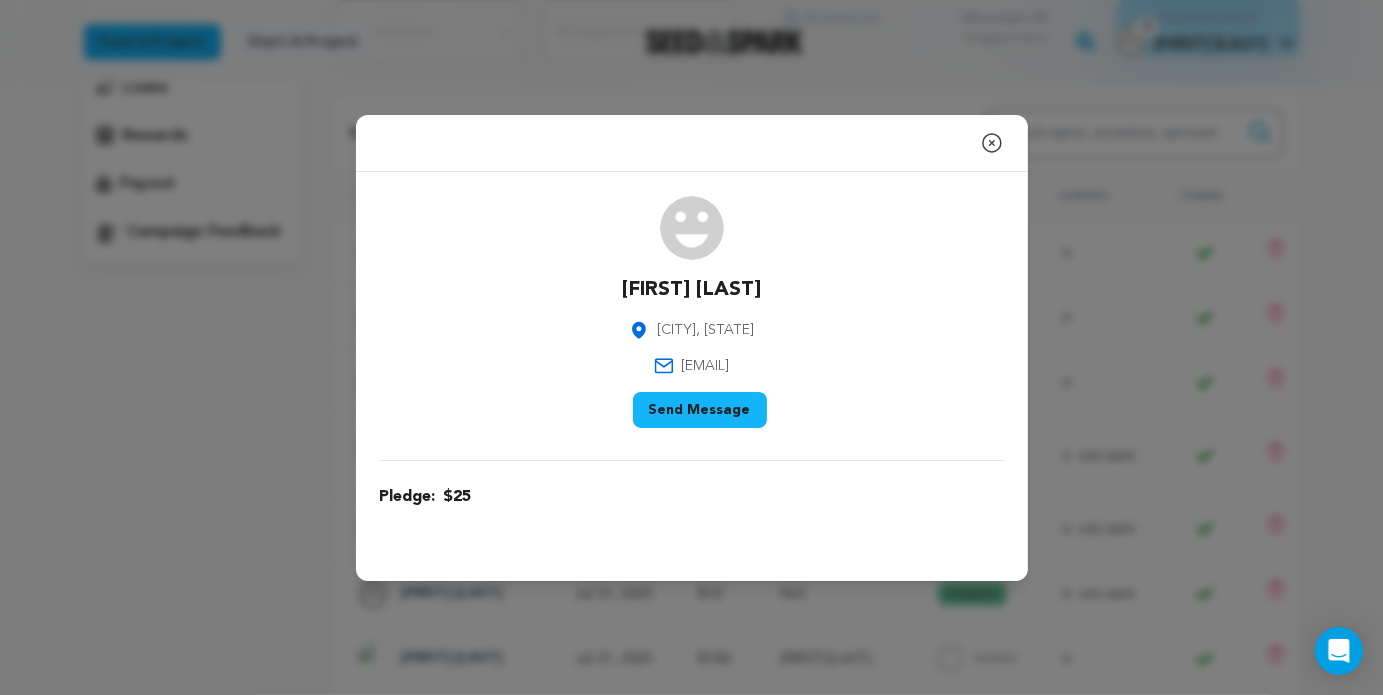 click 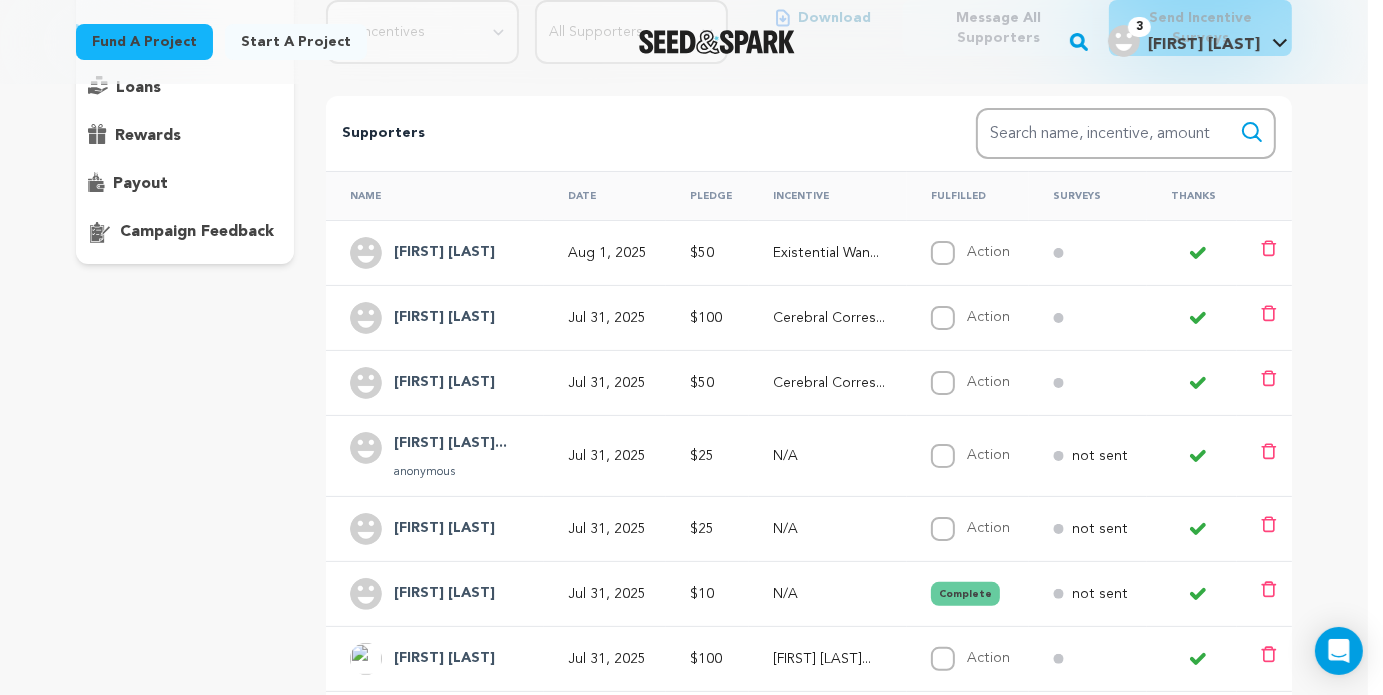 click at bounding box center (1094, 383) 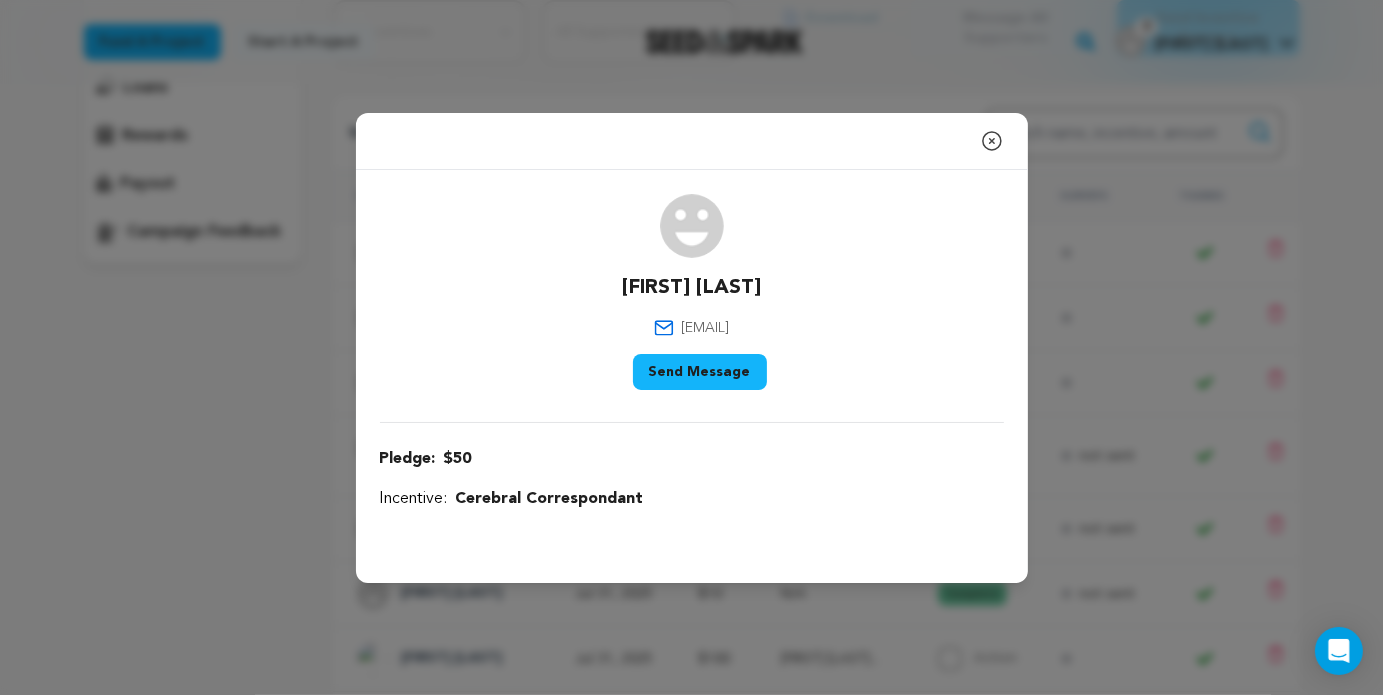 click 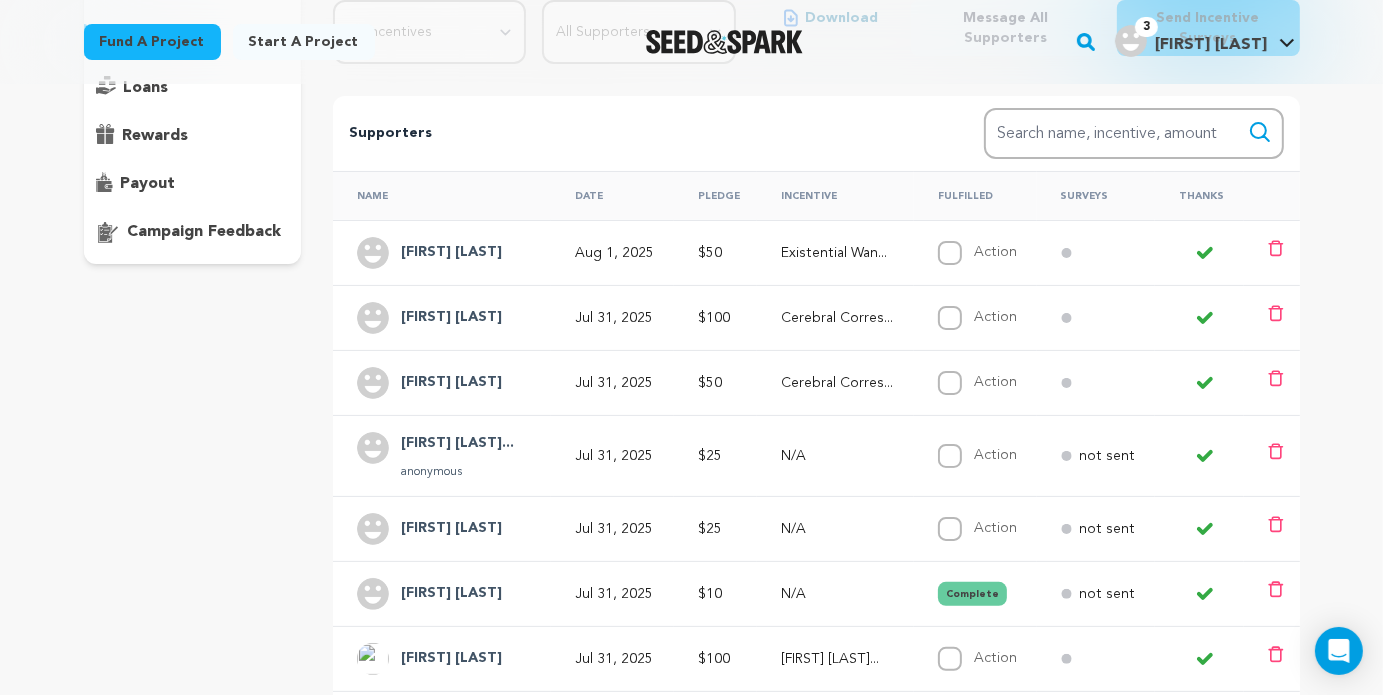 click on "Action
Complete" at bounding box center [975, 382] 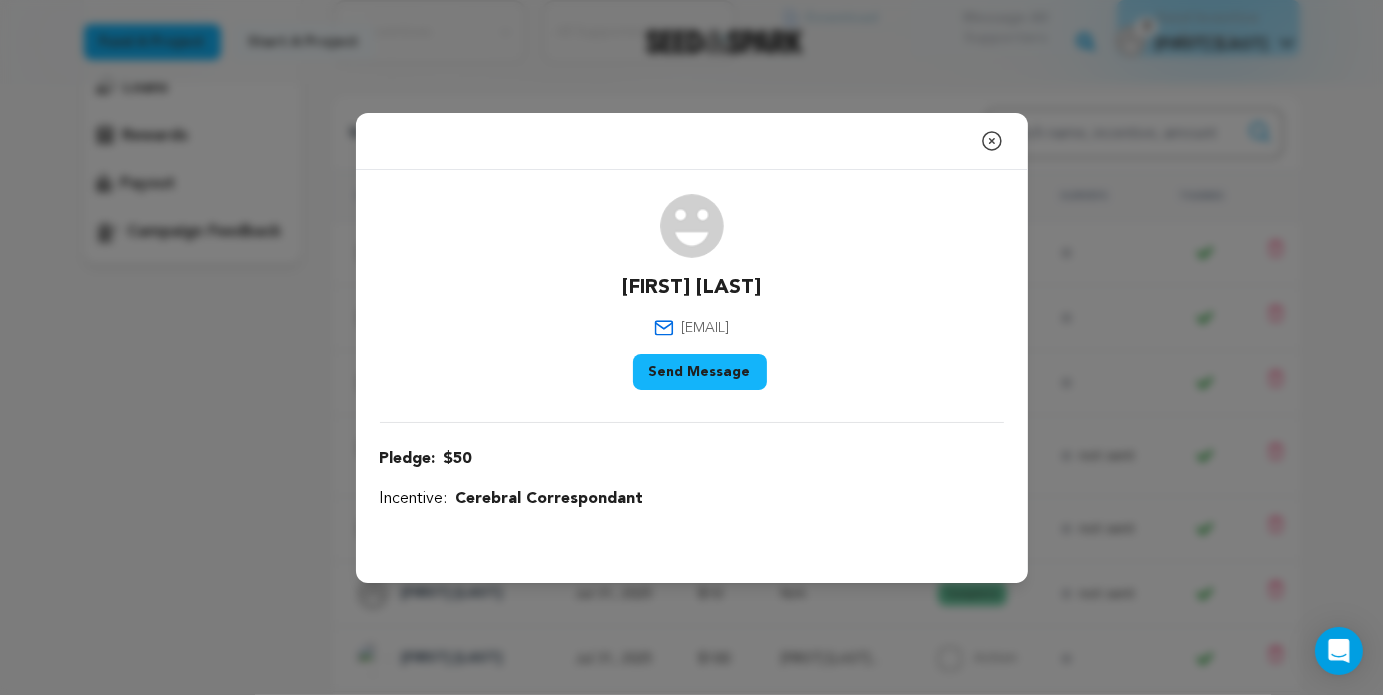 click 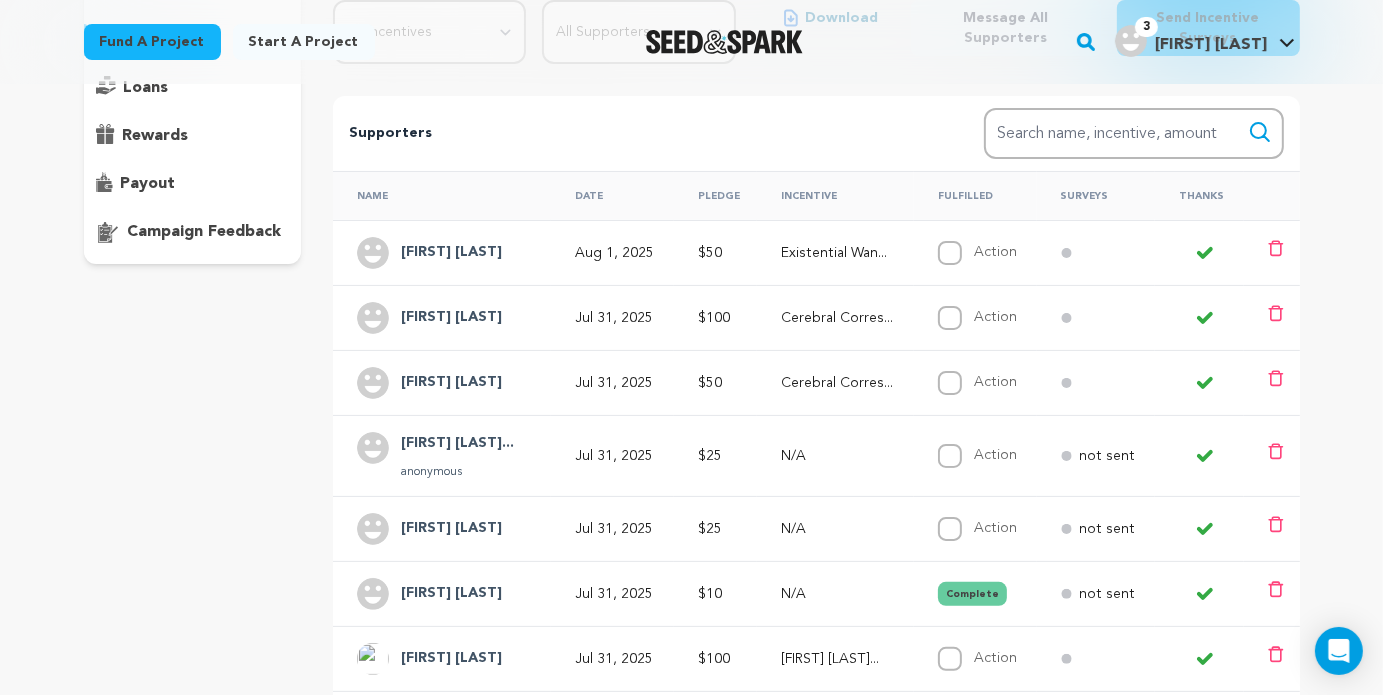 click on "Name
Date
Pledge
Incentive
Fulfilled
Surveys
Thanks
Rob Owen
Aug 1, 2025
$50" at bounding box center [816, 463] 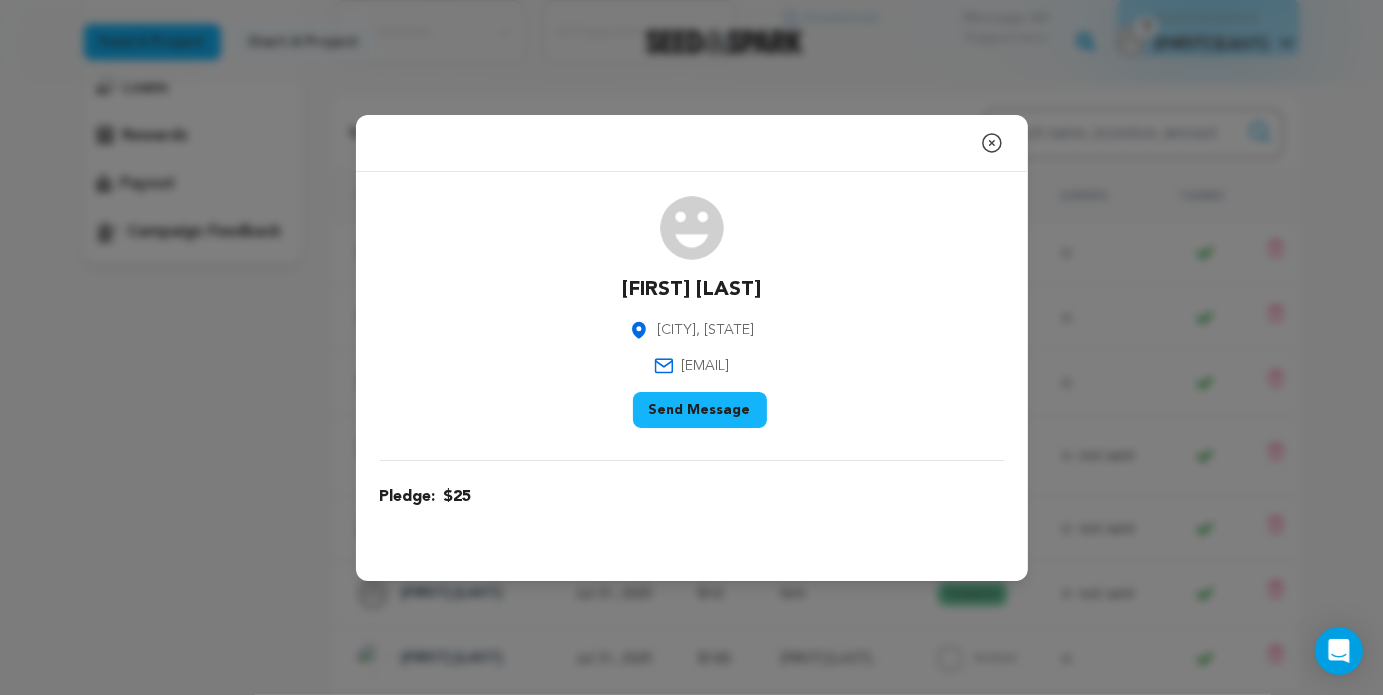 drag, startPoint x: 798, startPoint y: 360, endPoint x: 619, endPoint y: 369, distance: 179.22612 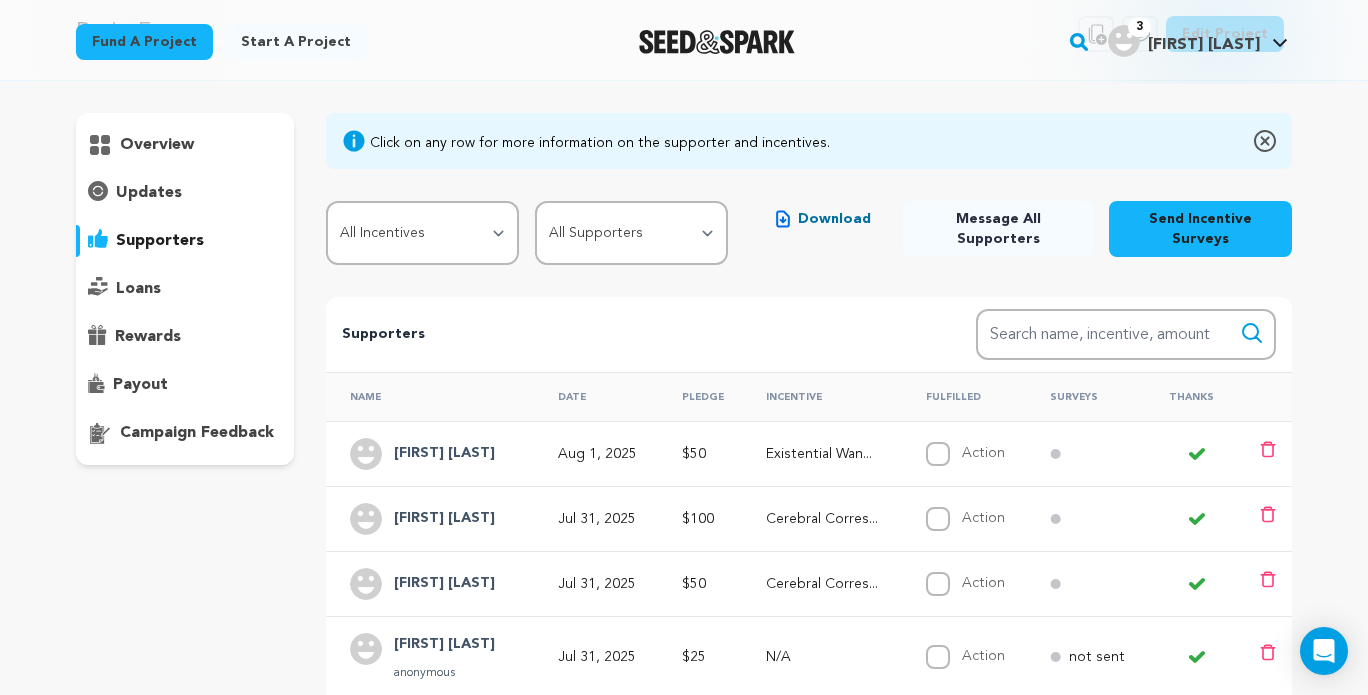 scroll, scrollTop: 95, scrollLeft: 0, axis: vertical 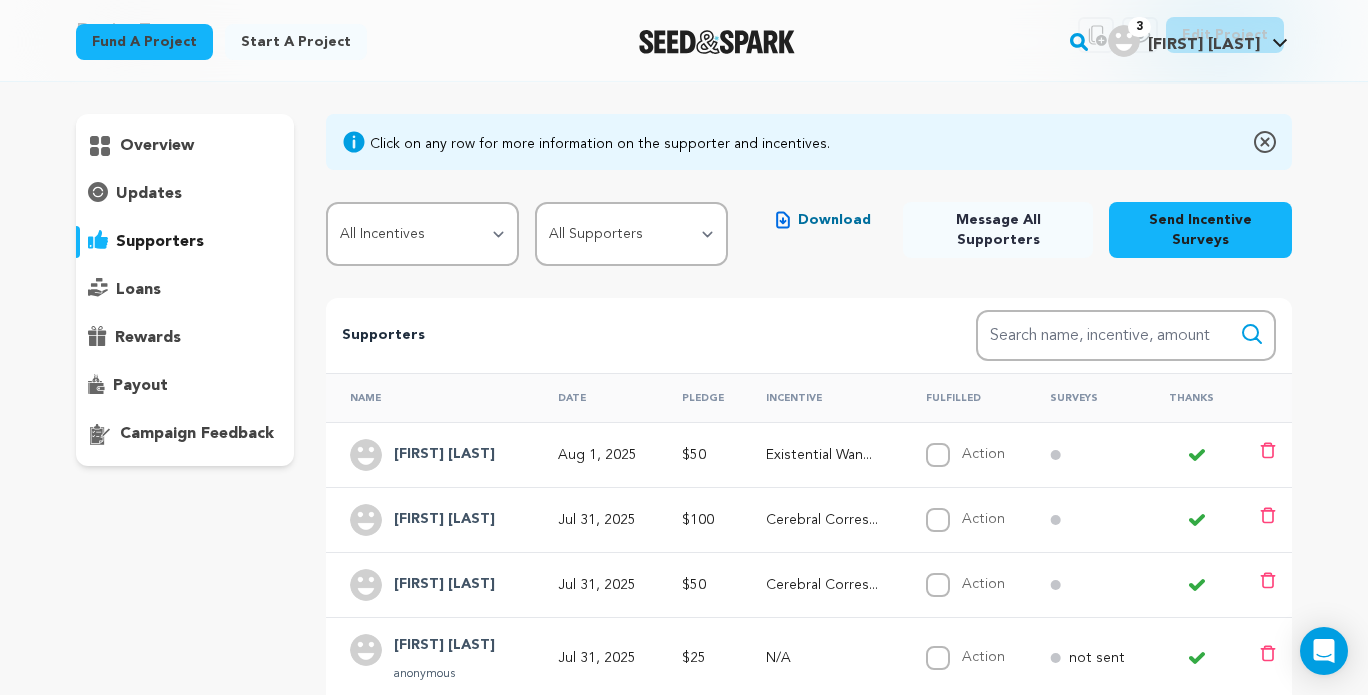 click on "Download" at bounding box center [834, 220] 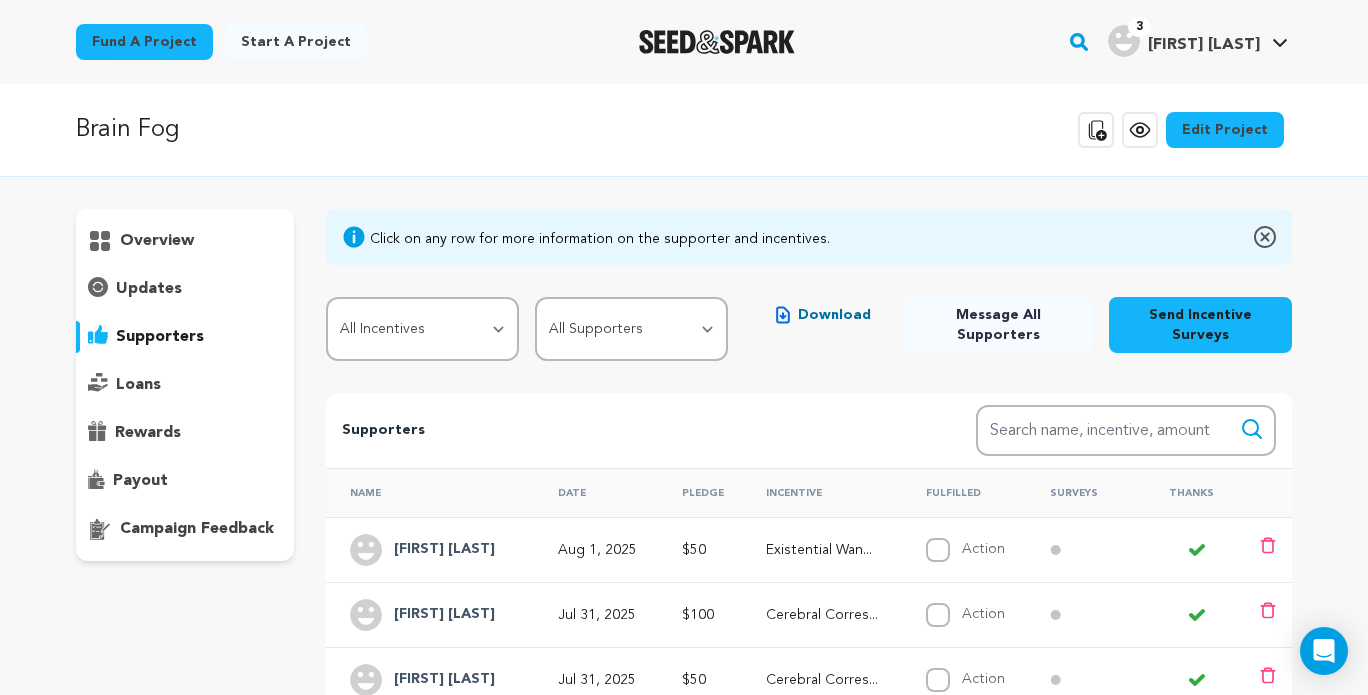 click on "overview" at bounding box center (157, 241) 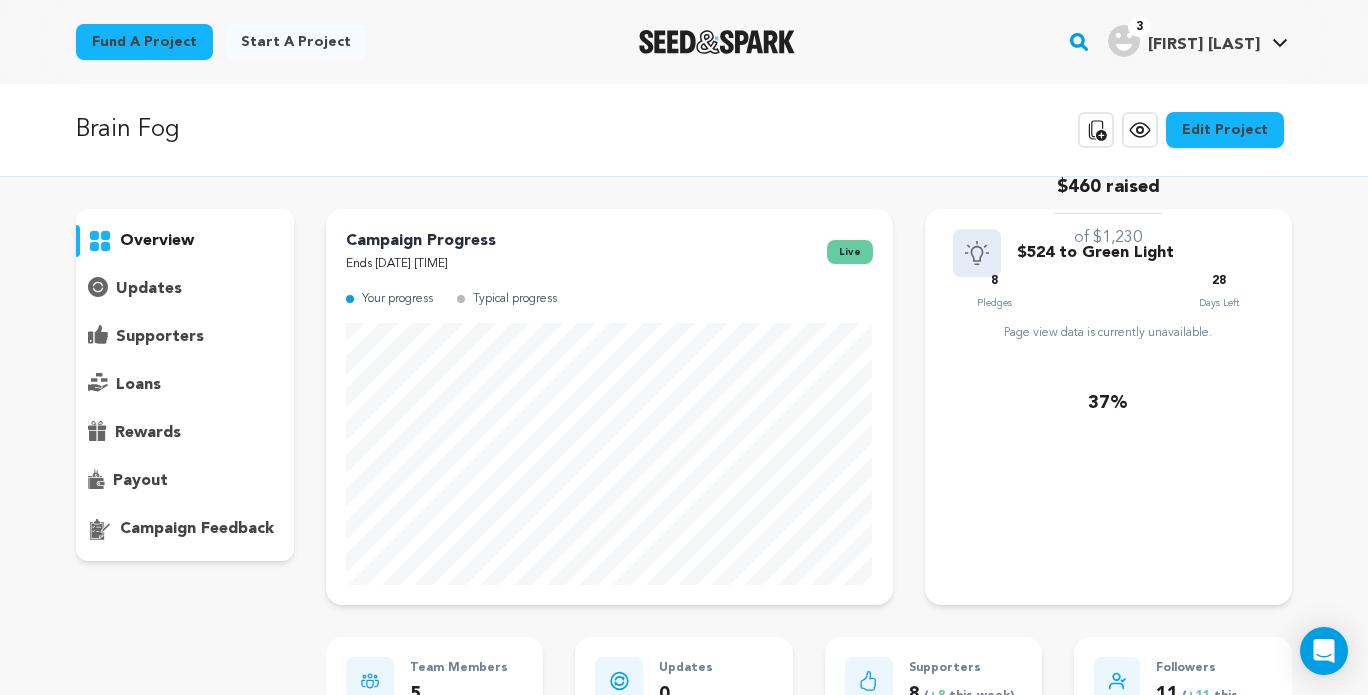 scroll, scrollTop: 24, scrollLeft: 0, axis: vertical 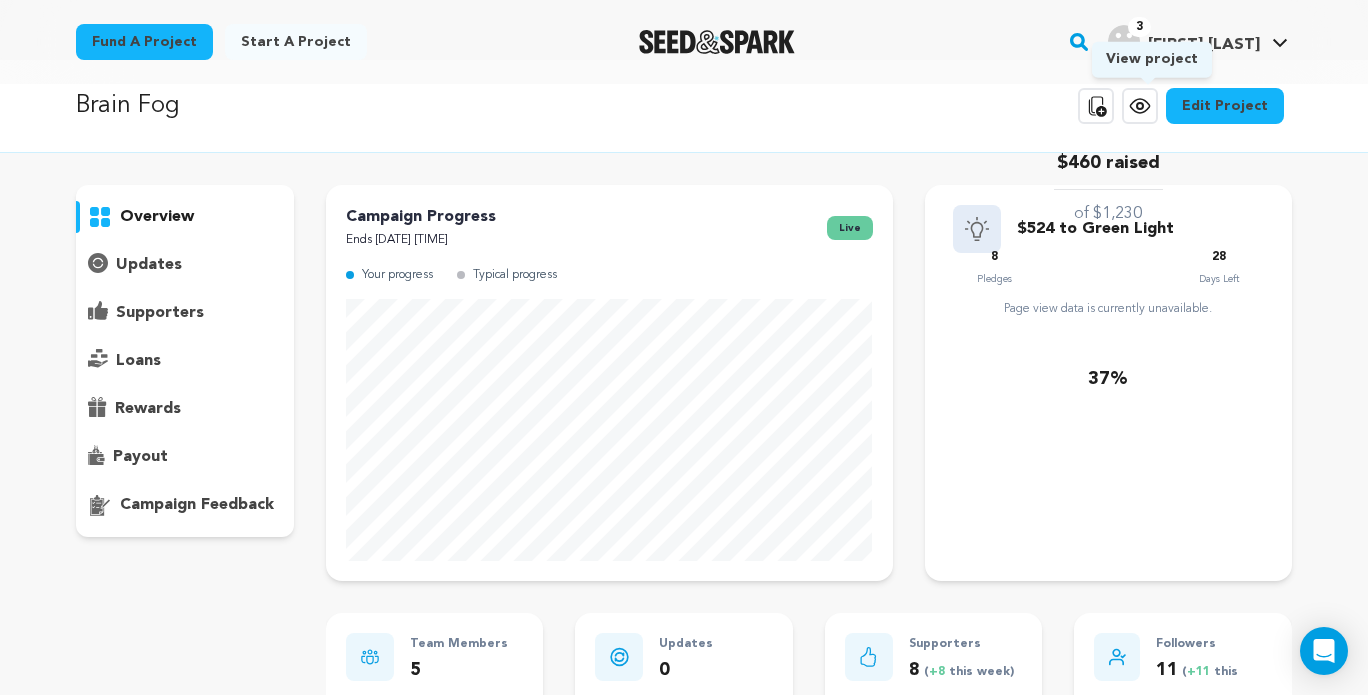 click 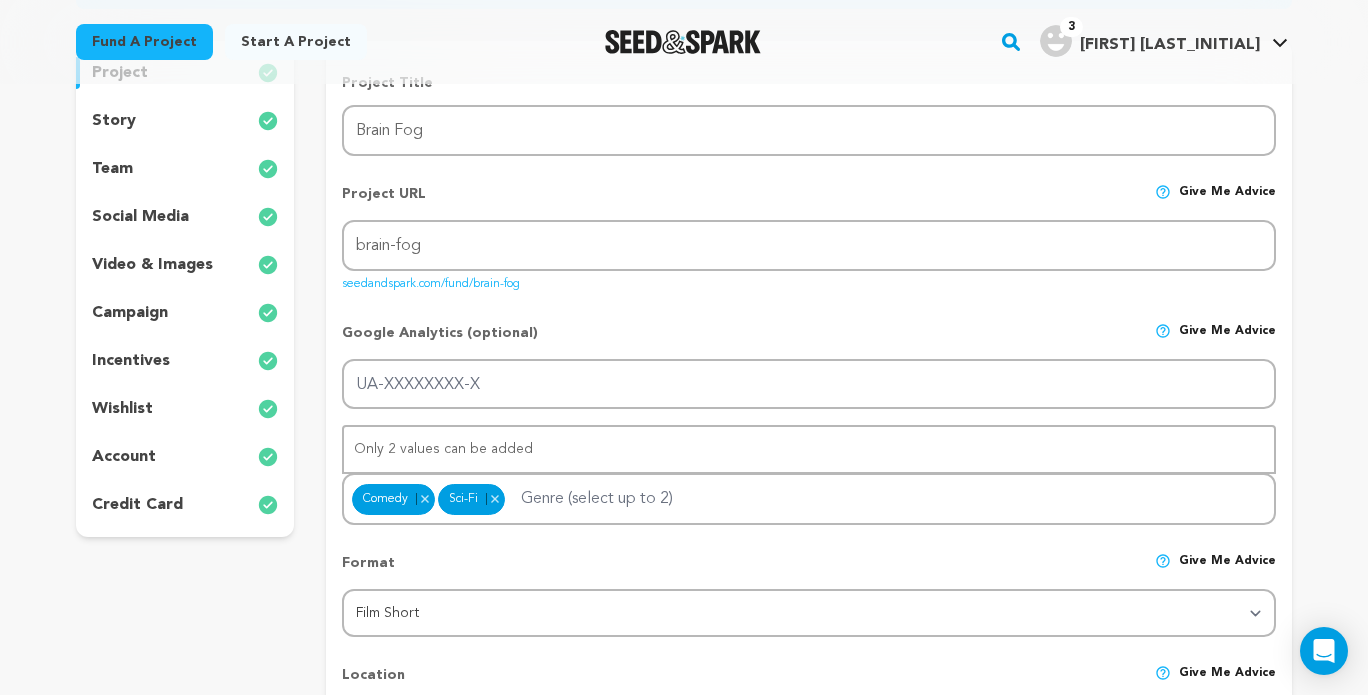 scroll, scrollTop: 0, scrollLeft: 0, axis: both 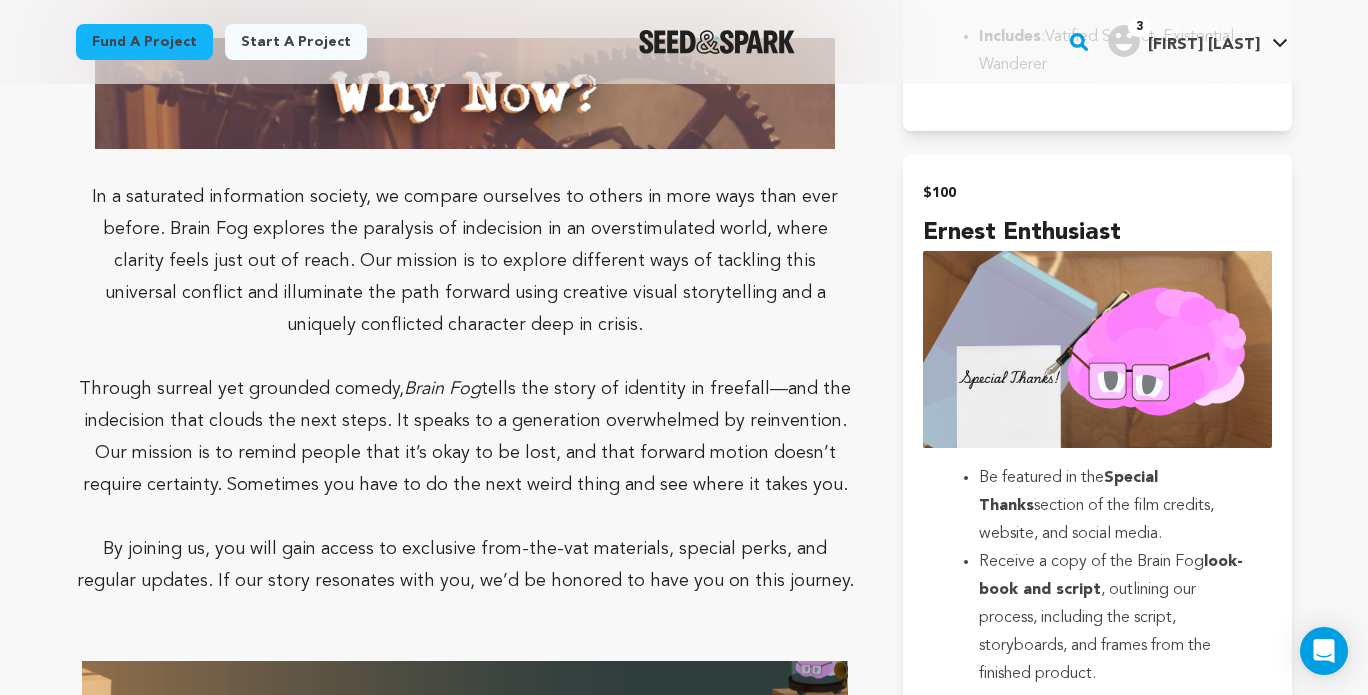 click on "Mission Statement
With [PRODUCT], our mission is to speak to a generation overwhelmed by reinvention. Through surreal yet grounded comedy, we explore identity collapse, paralyzing uncertainty, and the quiet courage of doing the next weird thing—even without a clear direction.
The Story
In his past life, this scientist’s magnum opus was a breakthrough:  The separation of brain and body . He had just become a pioneer in science and philosophy, but what happened to him afterwards is often overlooked. [PRODUCT] is a twist on the science-fiction brain in-a-vat story, about the question that rises in the aftermath:  “What now” ? 	 Dr. [PERSON] [LAST] does not want to be a brain anymore . 	  [PERSON]. The answer was [PERSON] .  [PRODUCT]    sparks  ." at bounding box center [684, 452] 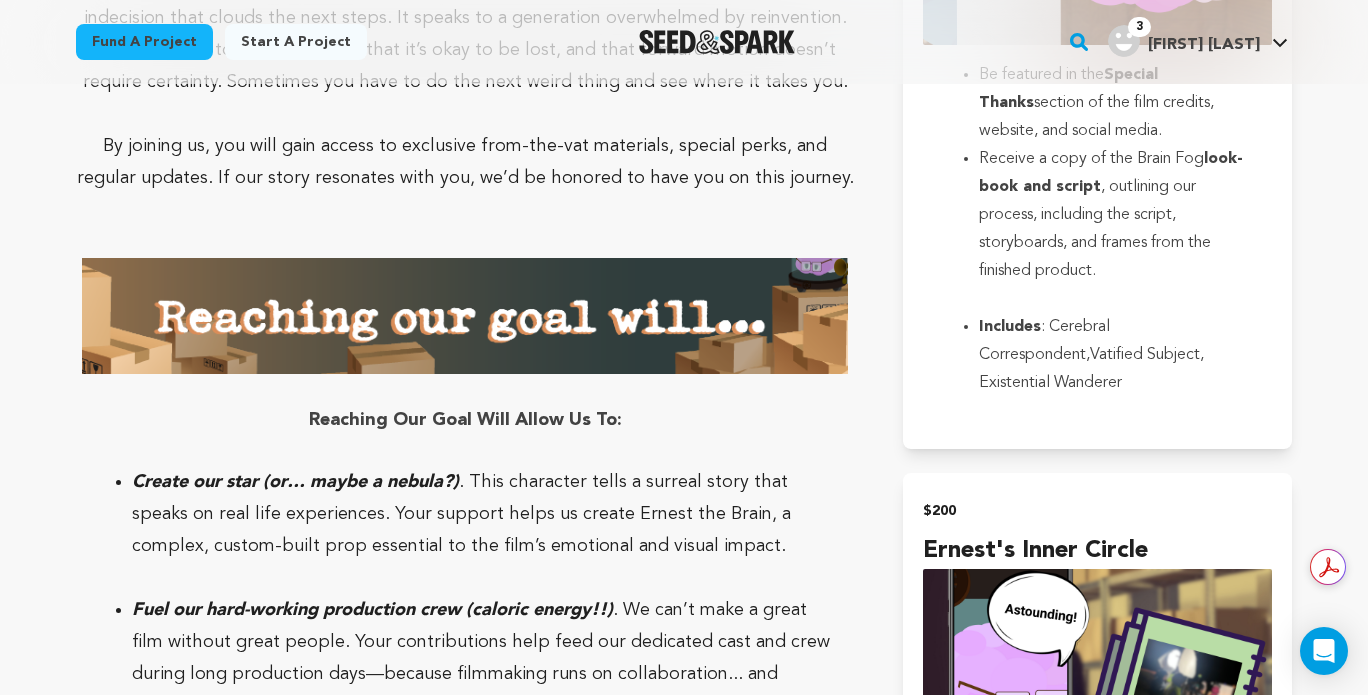 scroll, scrollTop: 3618, scrollLeft: 0, axis: vertical 